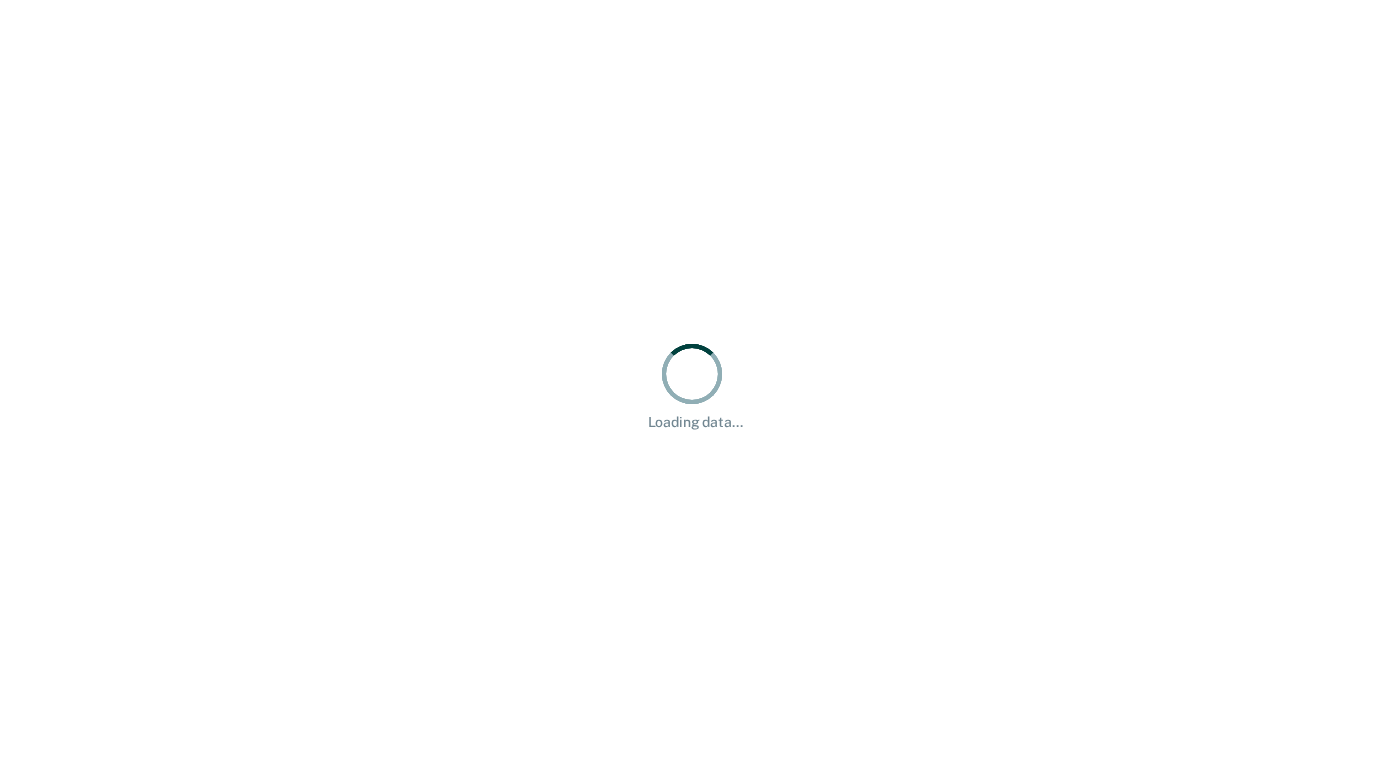 scroll, scrollTop: 0, scrollLeft: 0, axis: both 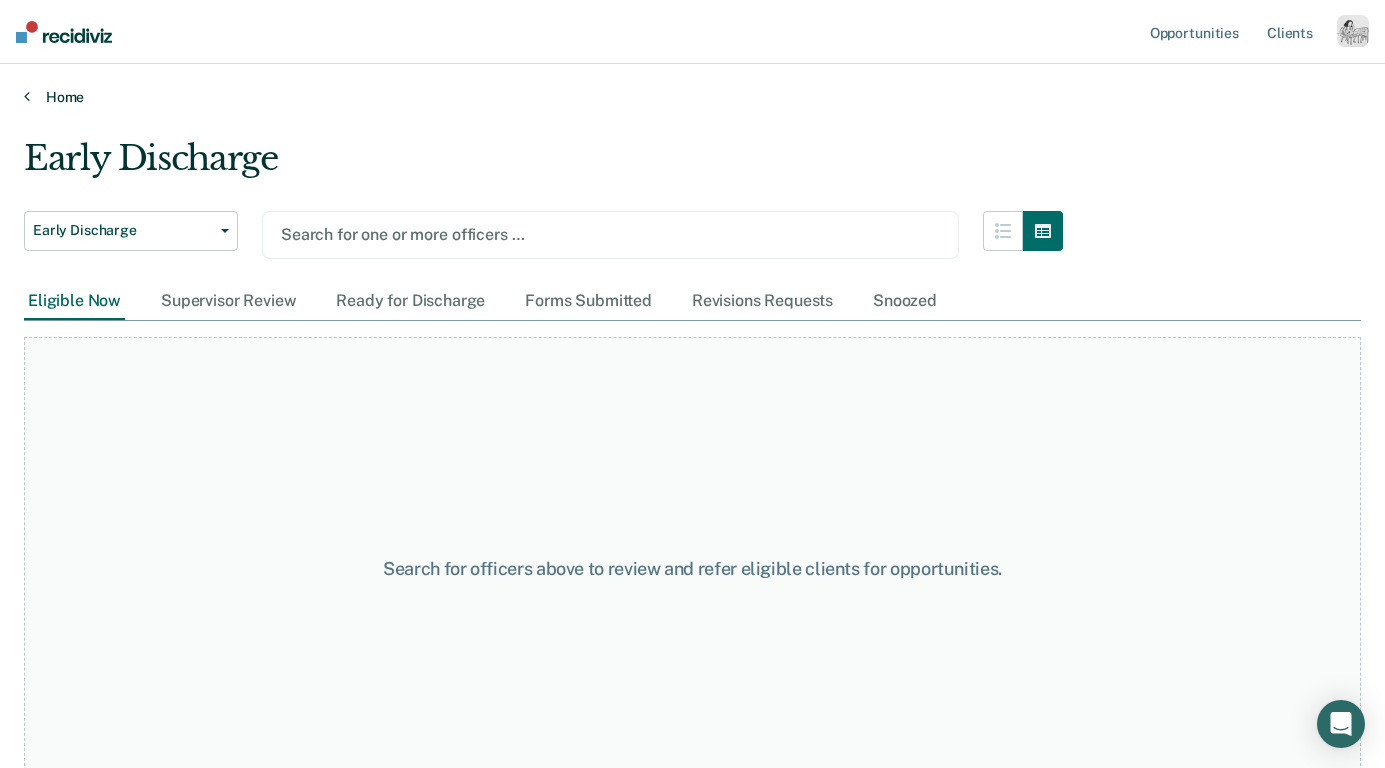 click on "Home" at bounding box center [692, 97] 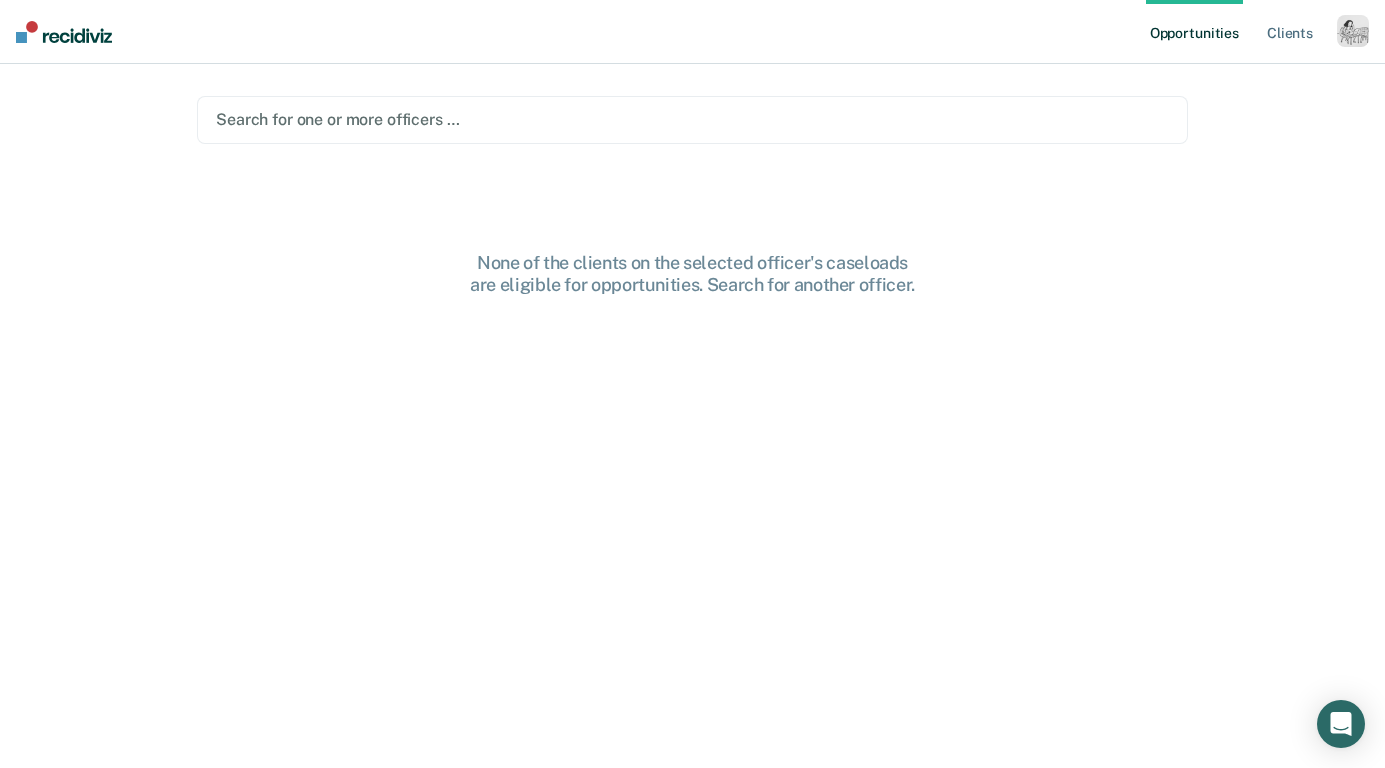 click at bounding box center (692, 119) 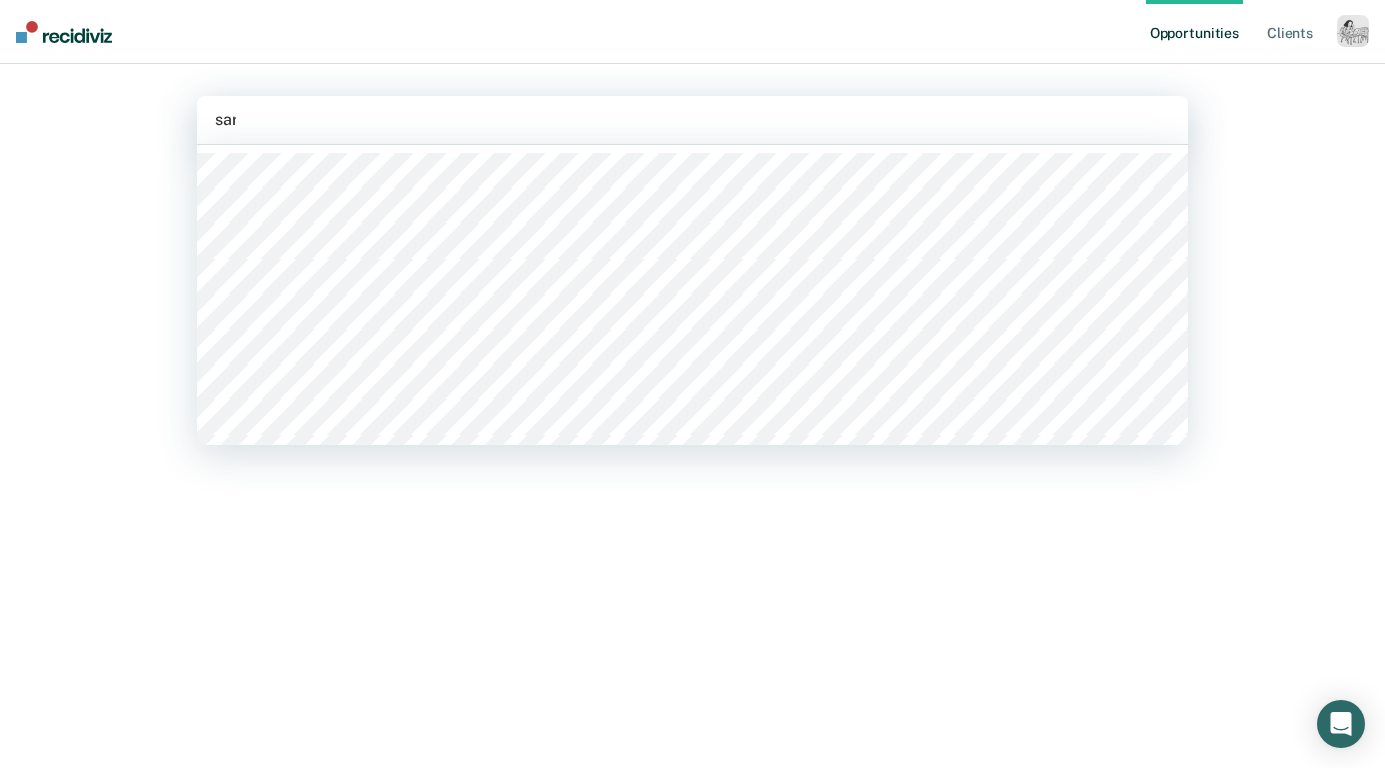 type on "[PERSON_NAME]" 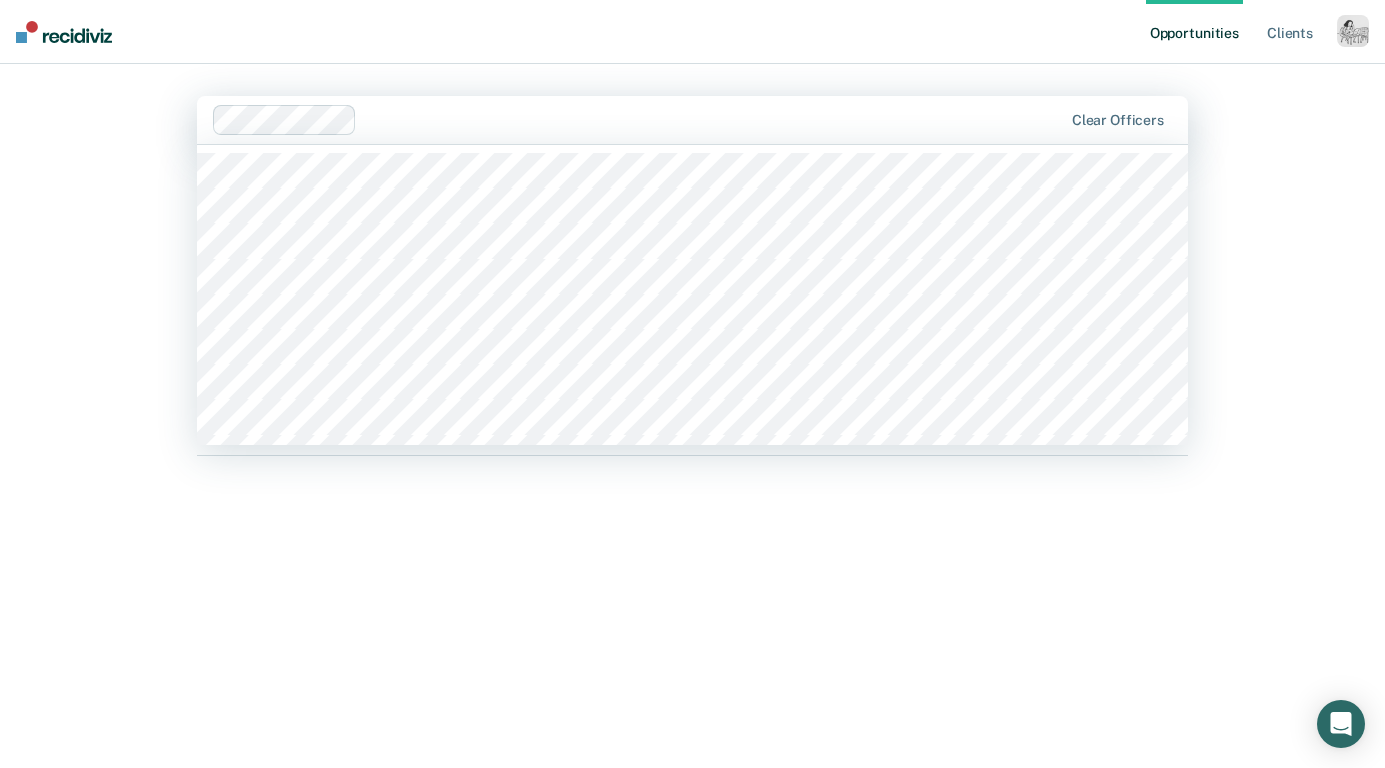 click at bounding box center (713, 119) 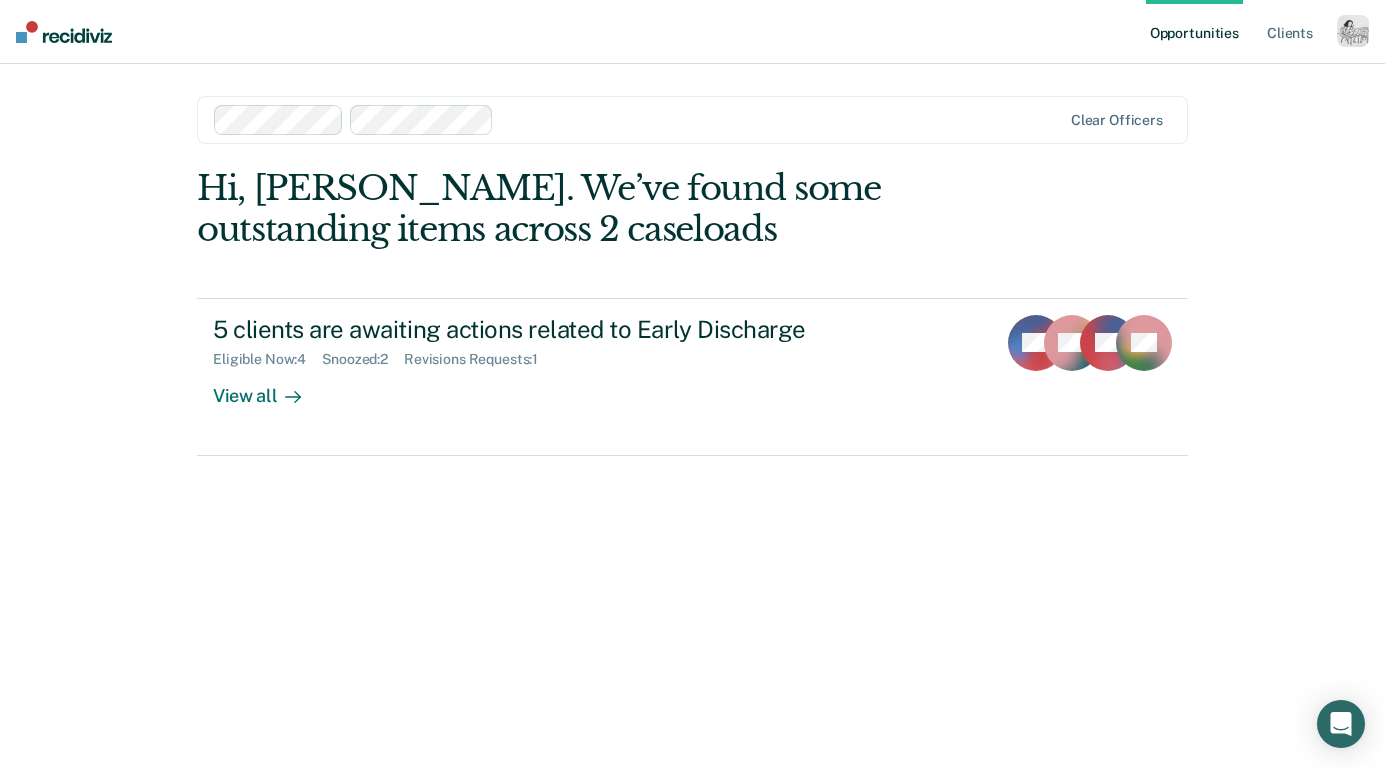 click at bounding box center (781, 119) 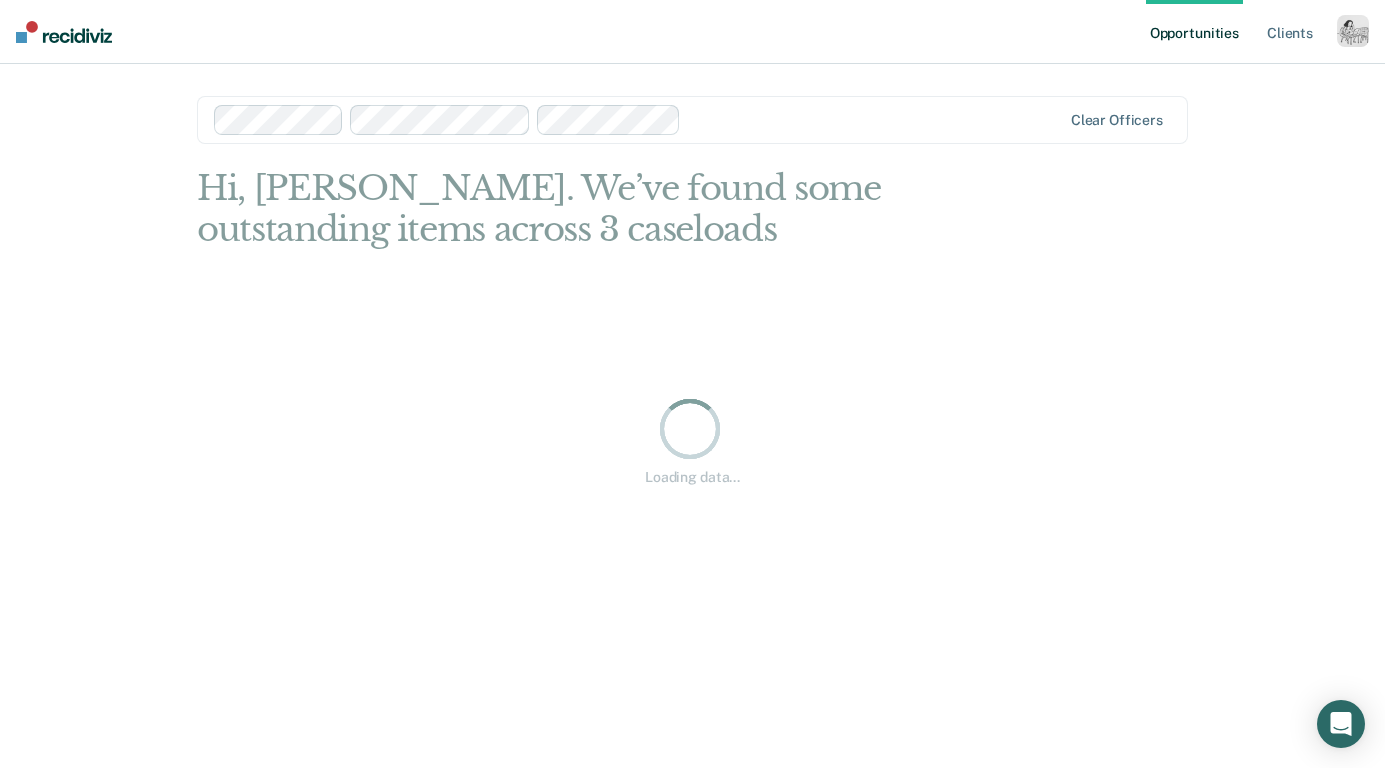 click on "Clear   officers" at bounding box center [692, 120] 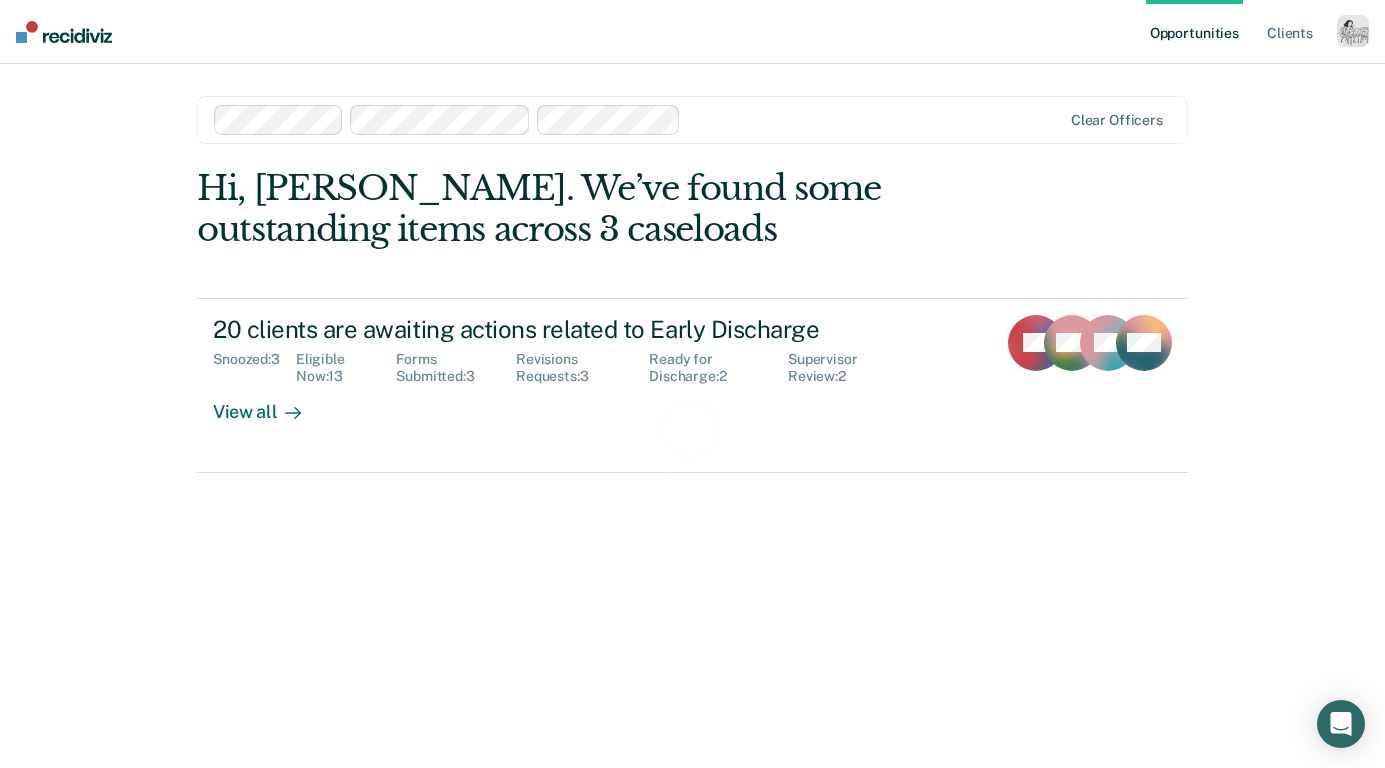click on "Opportunities Client s Profile How it works Log Out Clear   officers Hi, [PERSON_NAME]. We’ve found some outstanding items across 3 caseloads 20 clients are awaiting actions related to Early Discharge Snoozed :  3 Eligible Now :  13 Forms Submitted :  3 Revisions Requests :  3 Ready for Discharge :  2 Supervisor Review :  2 View all   TV WD GA + 17 Loading data..." at bounding box center (692, 384) 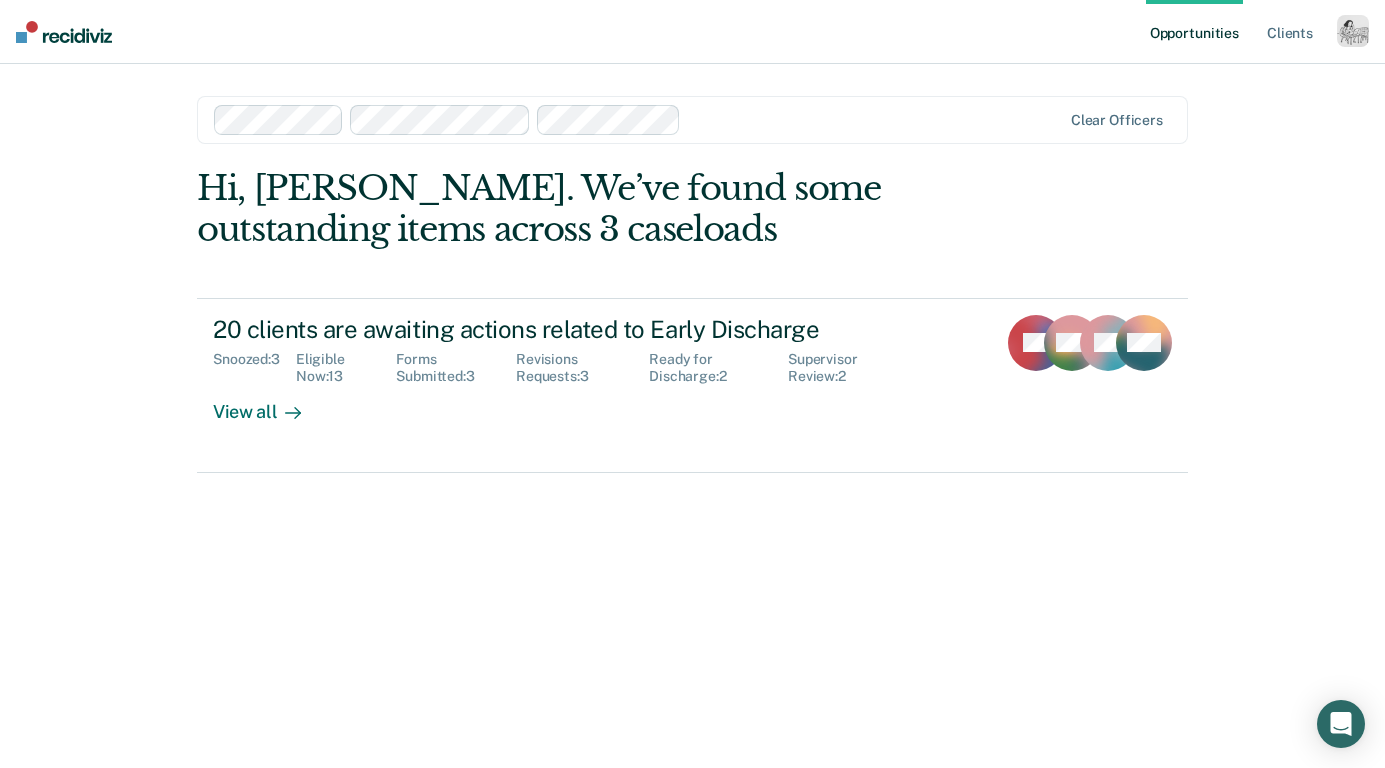 click at bounding box center (875, 119) 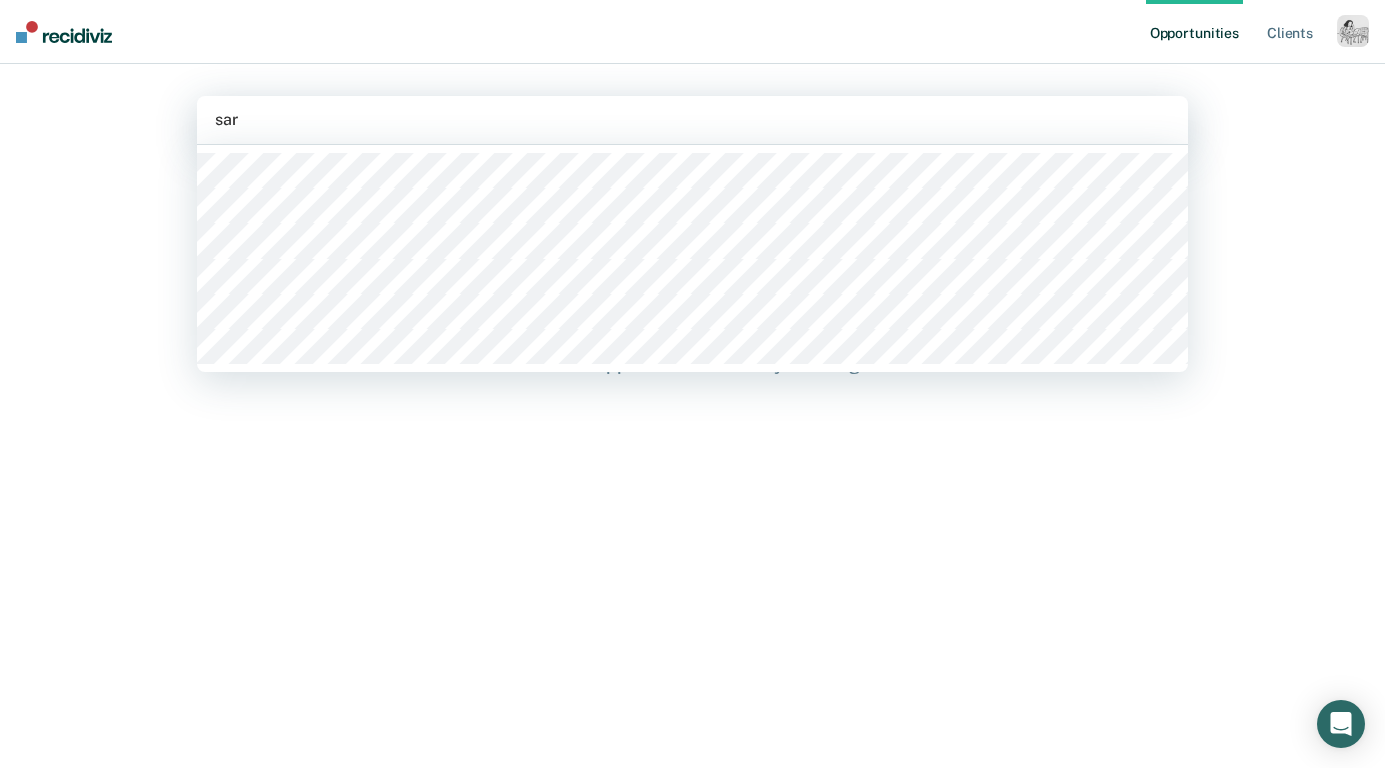 type on "[PERSON_NAME]" 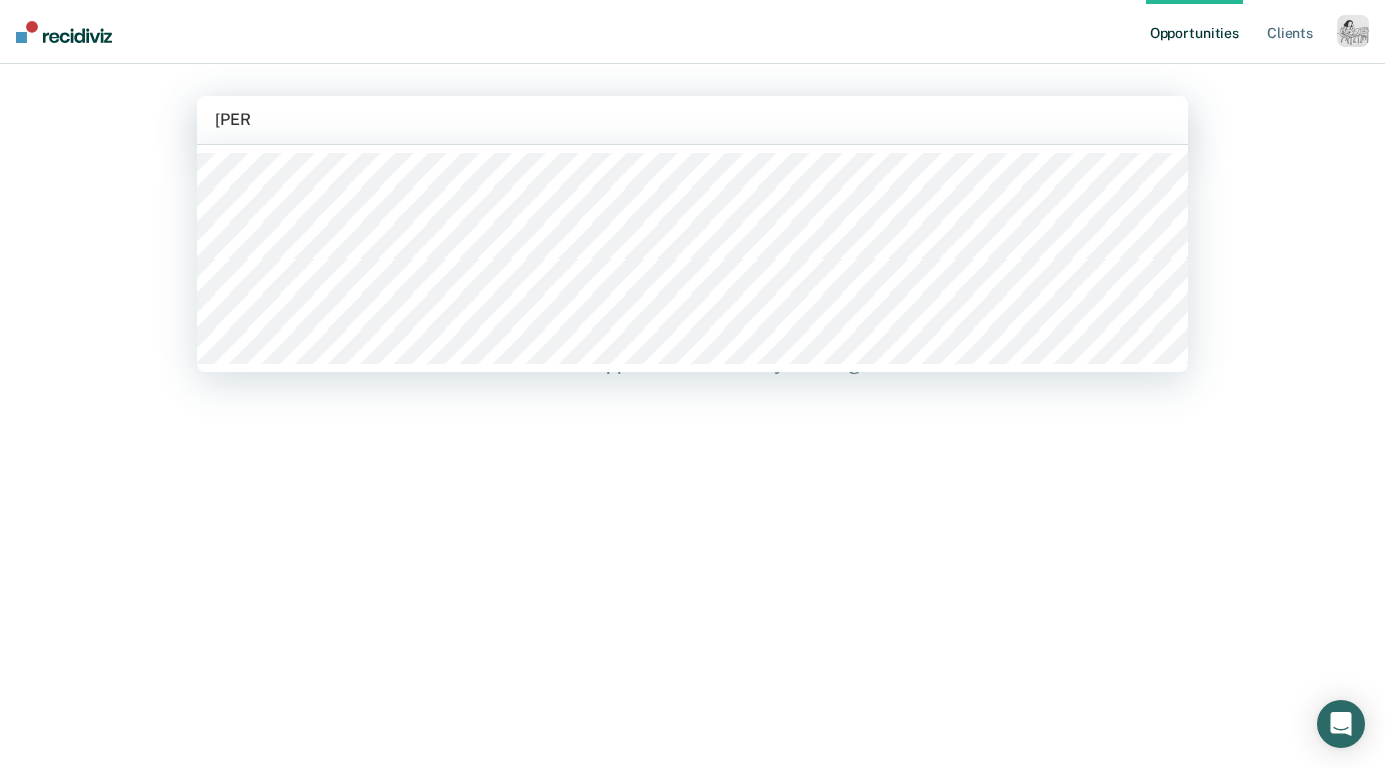 type 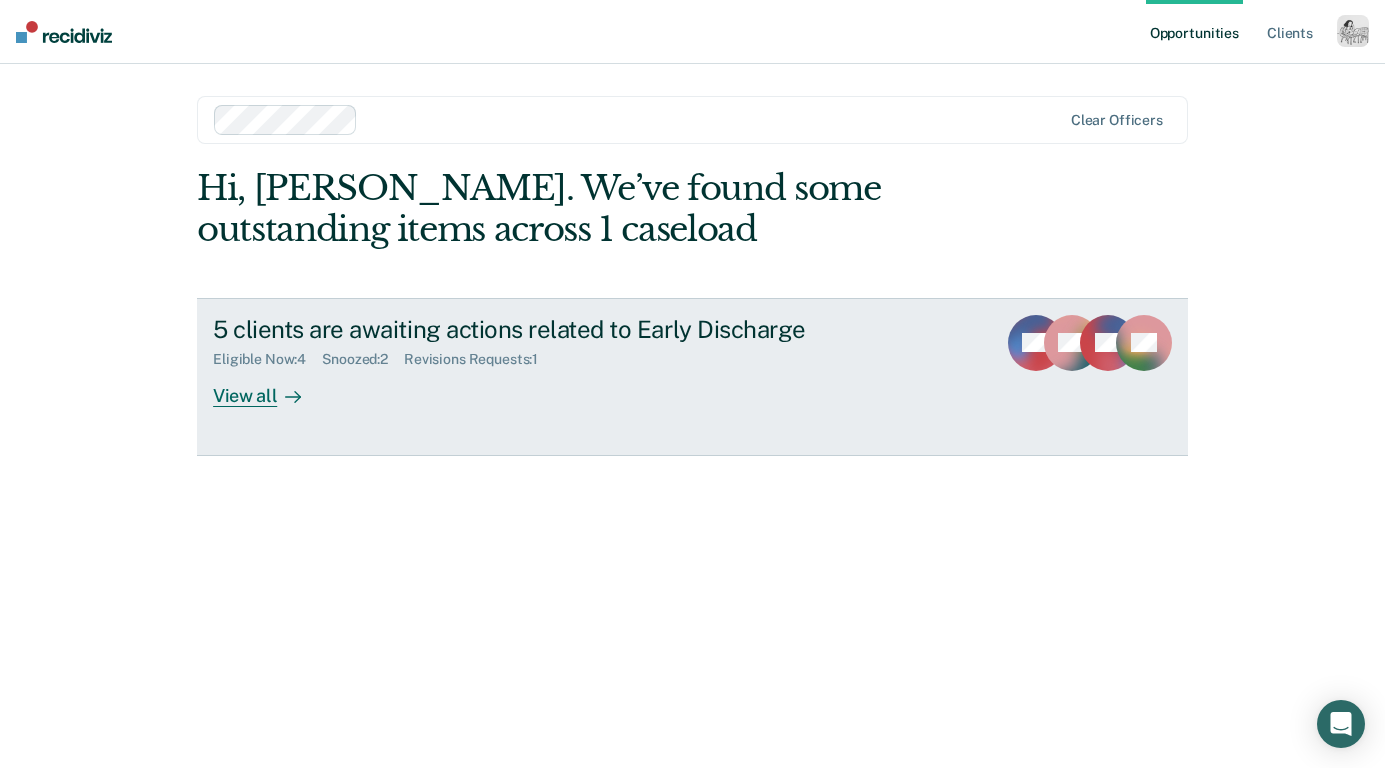 click on "5 clients are awaiting actions related to Early Discharge Eligible Now :  4 Snoozed :  2 Revisions Requests :  1 View all   GK TM DB + 2" at bounding box center (692, 377) 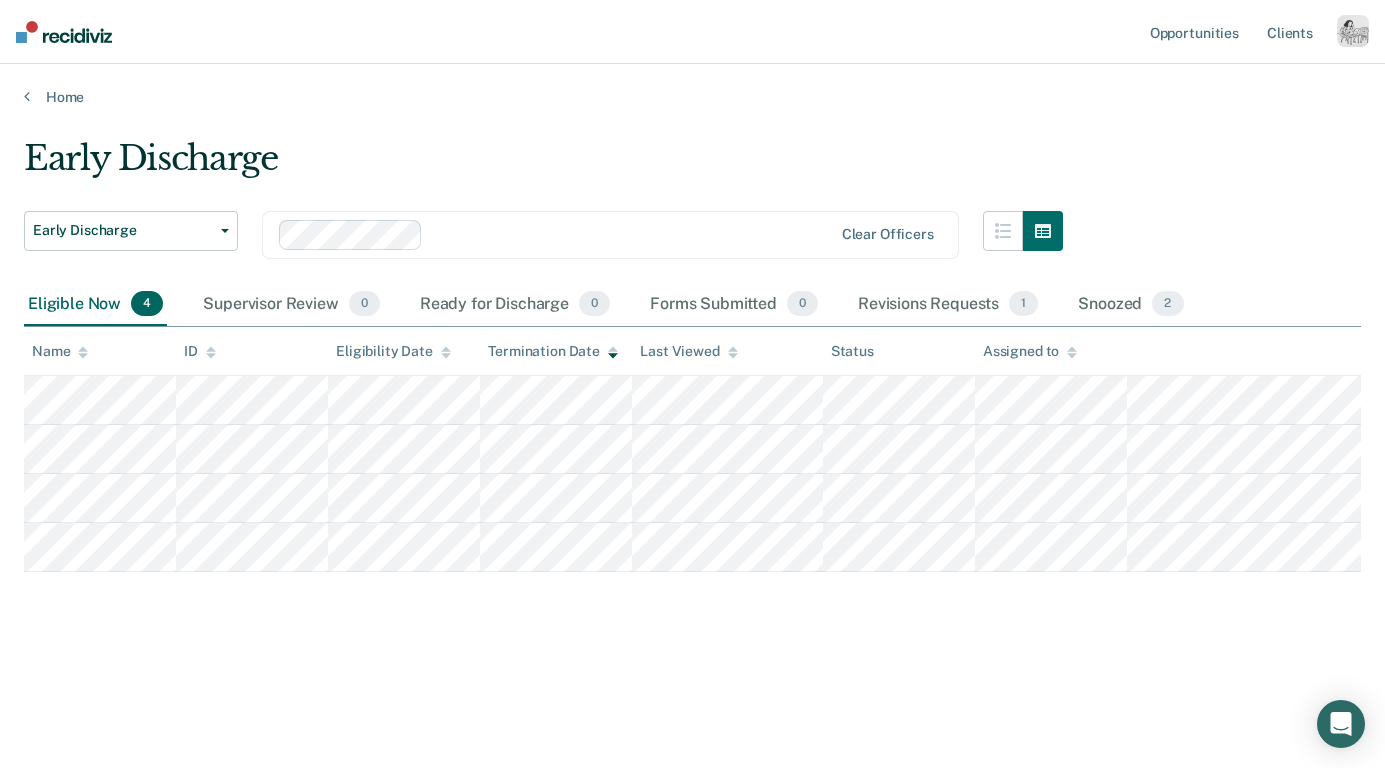 click 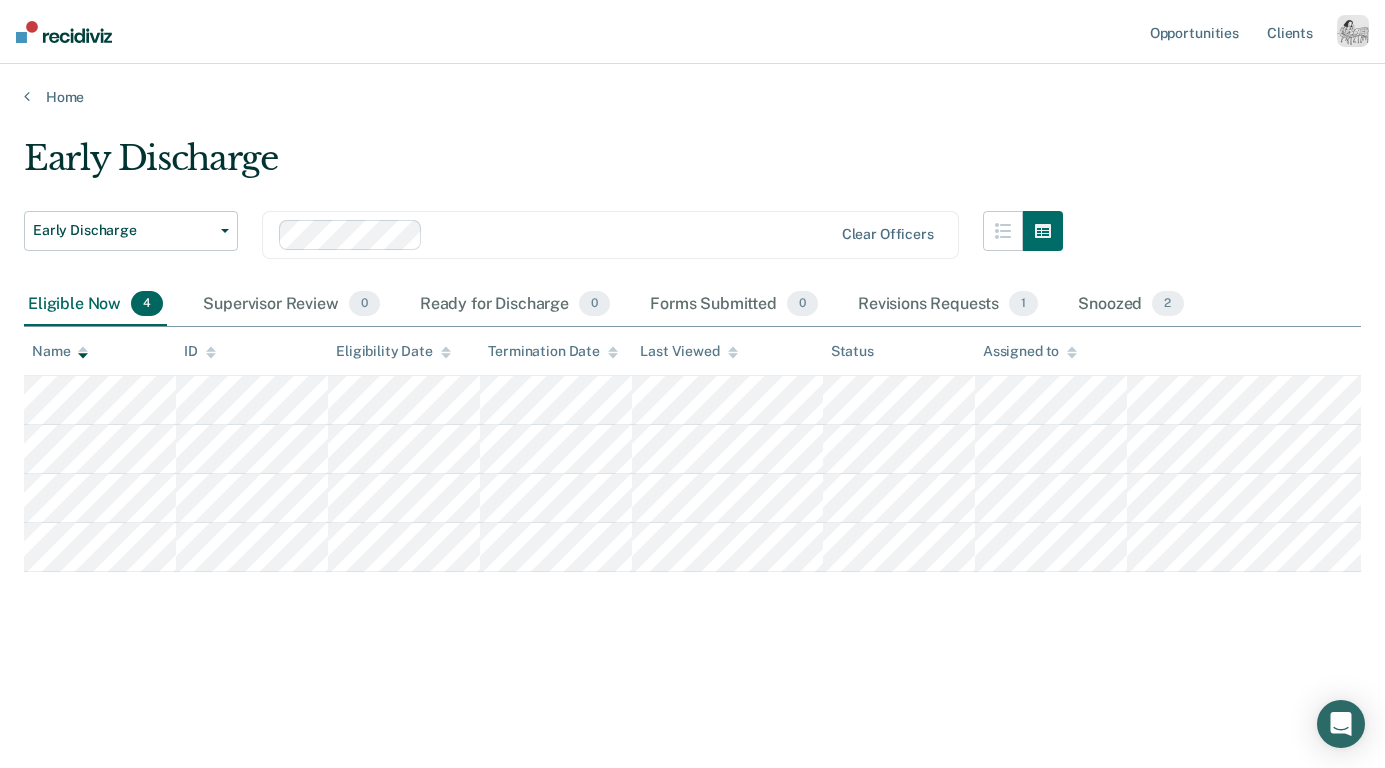 click 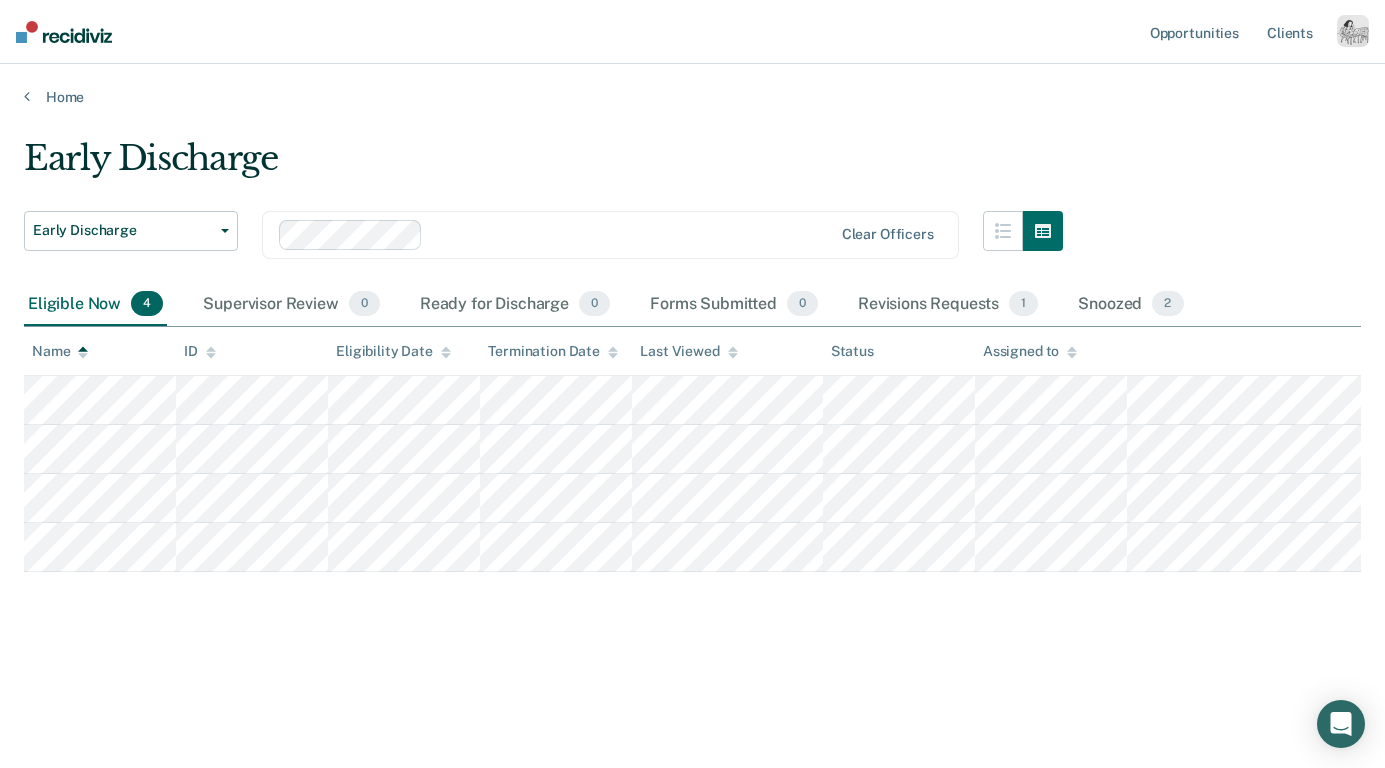 click 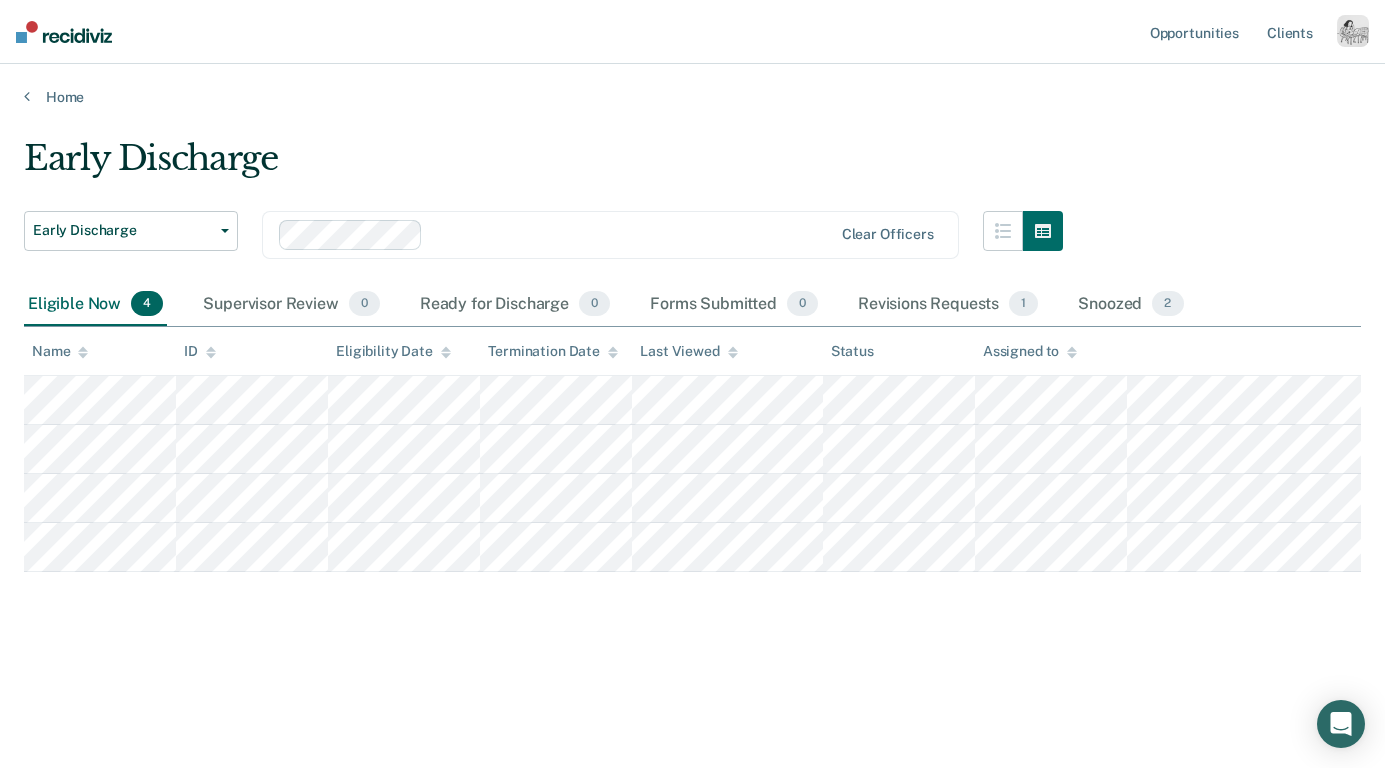 click 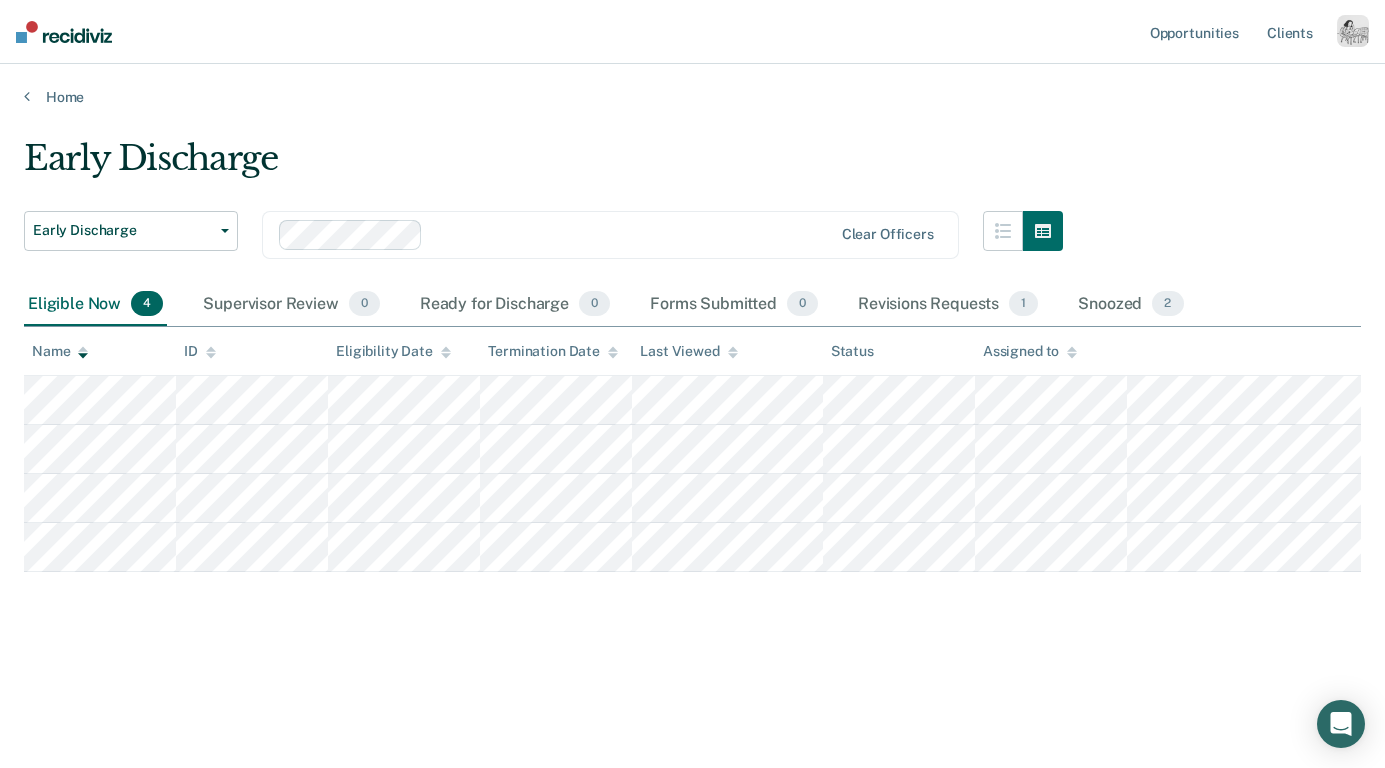 click at bounding box center [631, 234] 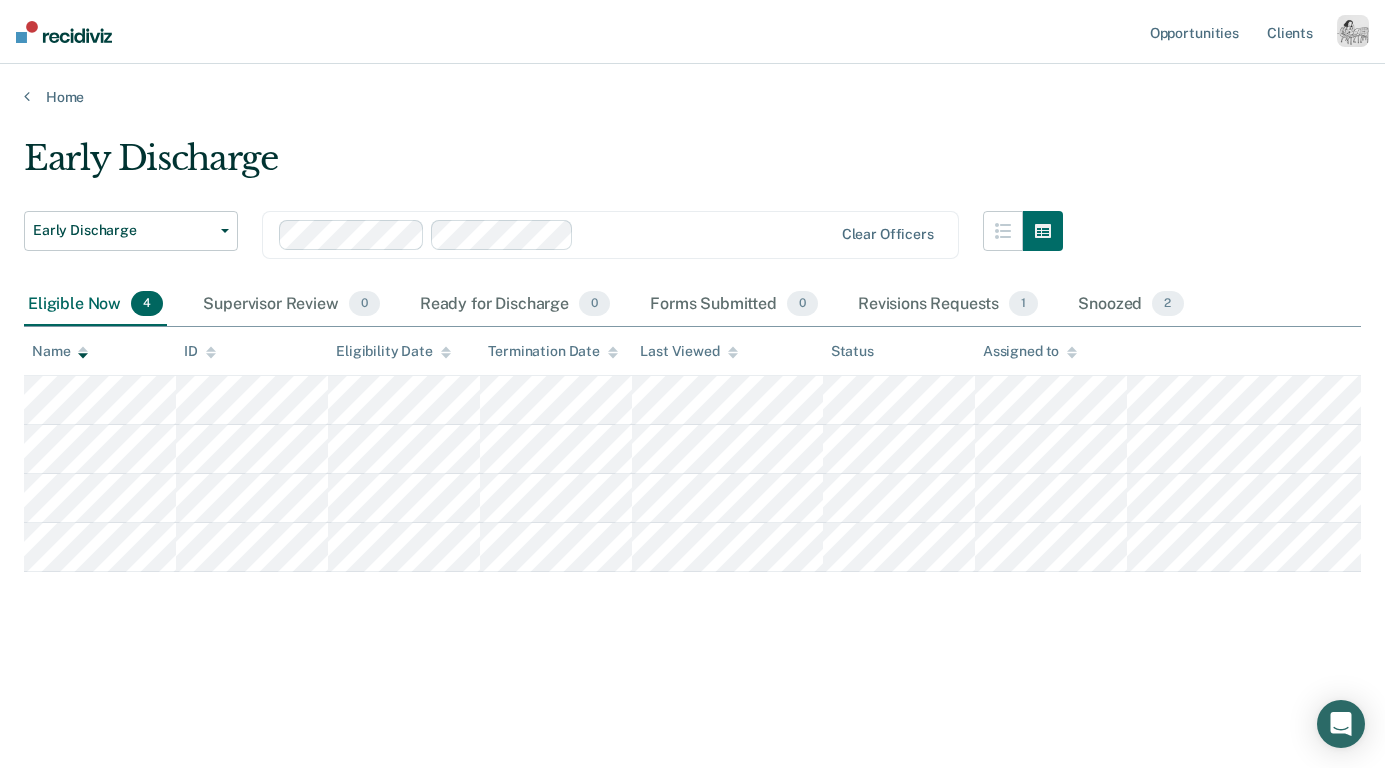 click on "Early Discharge   Early Discharge Early Discharge option [PERSON_NAME], selected. Clear   officers Eligible Now 4 Supervisor Review 0 Ready for Discharge 0 Forms Submitted 0 Revisions Requests 1 Snoozed 2
To pick up a draggable item, press the space bar.
While dragging, use the arrow keys to move the item.
Press space again to drop the item in its new position, or press escape to cancel.
Name ID Eligibility Date Termination Date Last Viewed Status Assigned to" at bounding box center (692, 378) 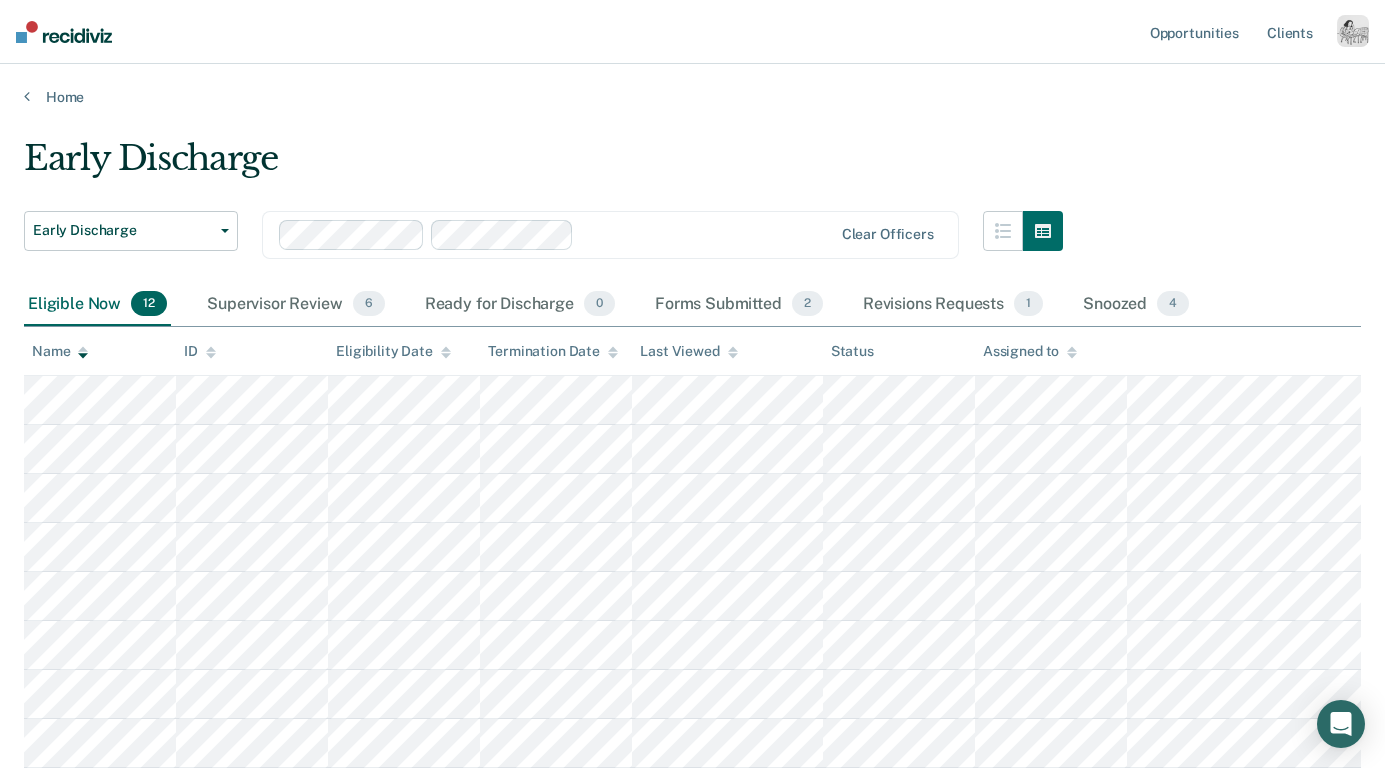 click at bounding box center (706, 234) 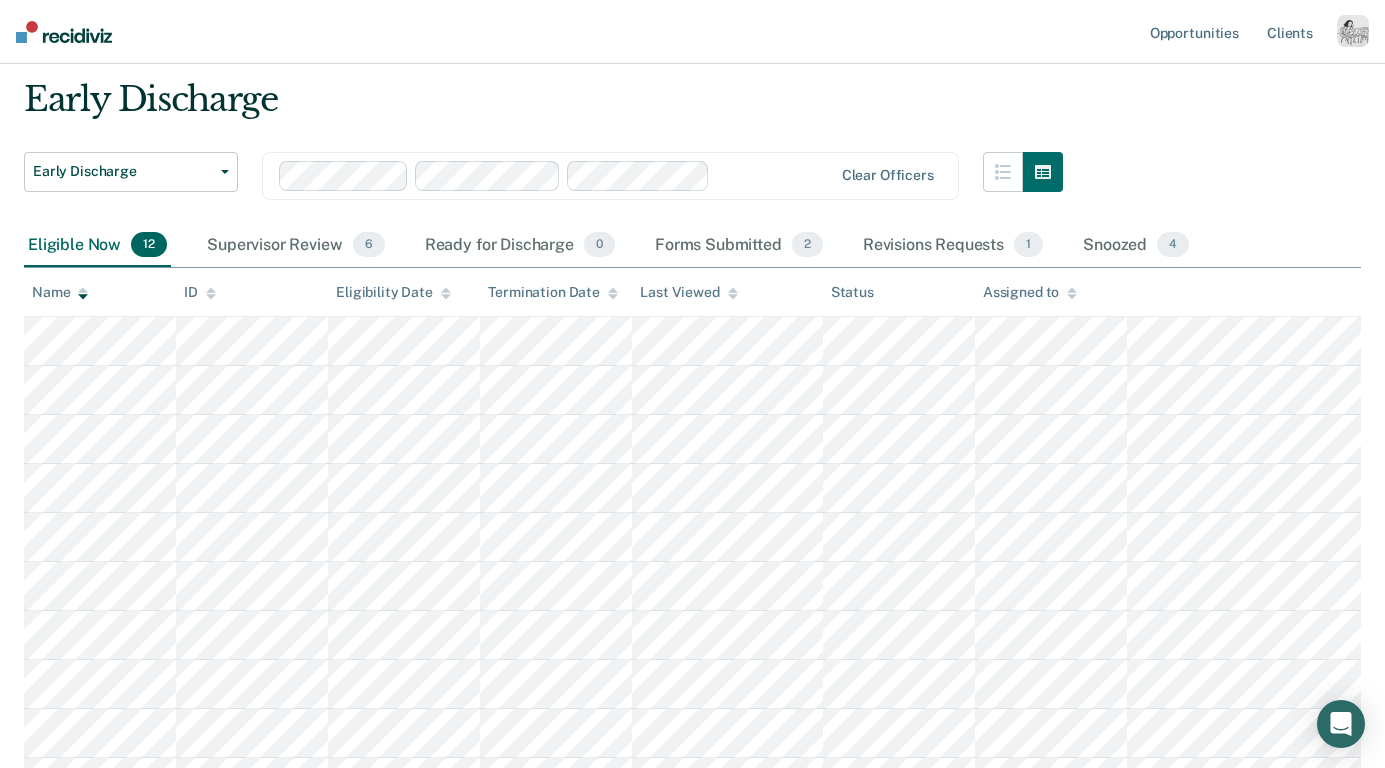 scroll, scrollTop: 0, scrollLeft: 0, axis: both 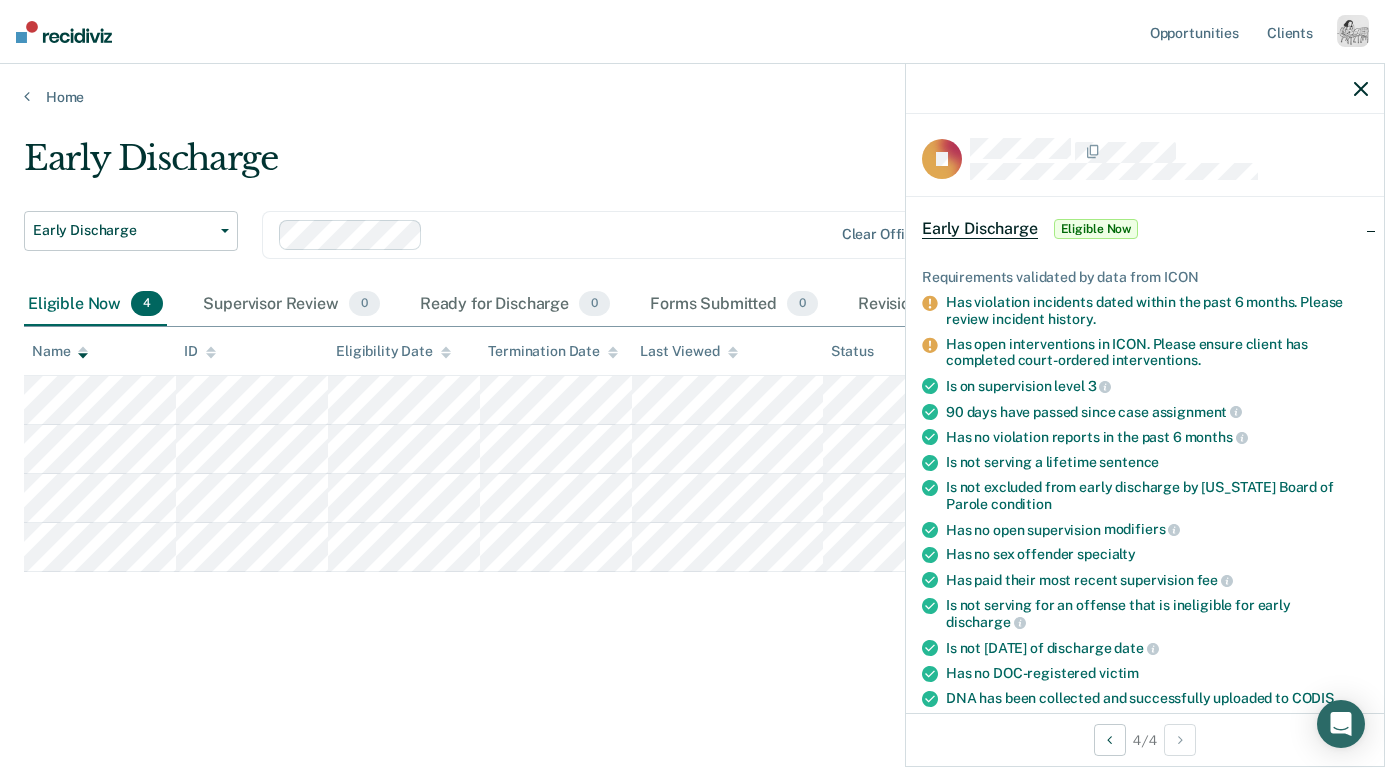 click 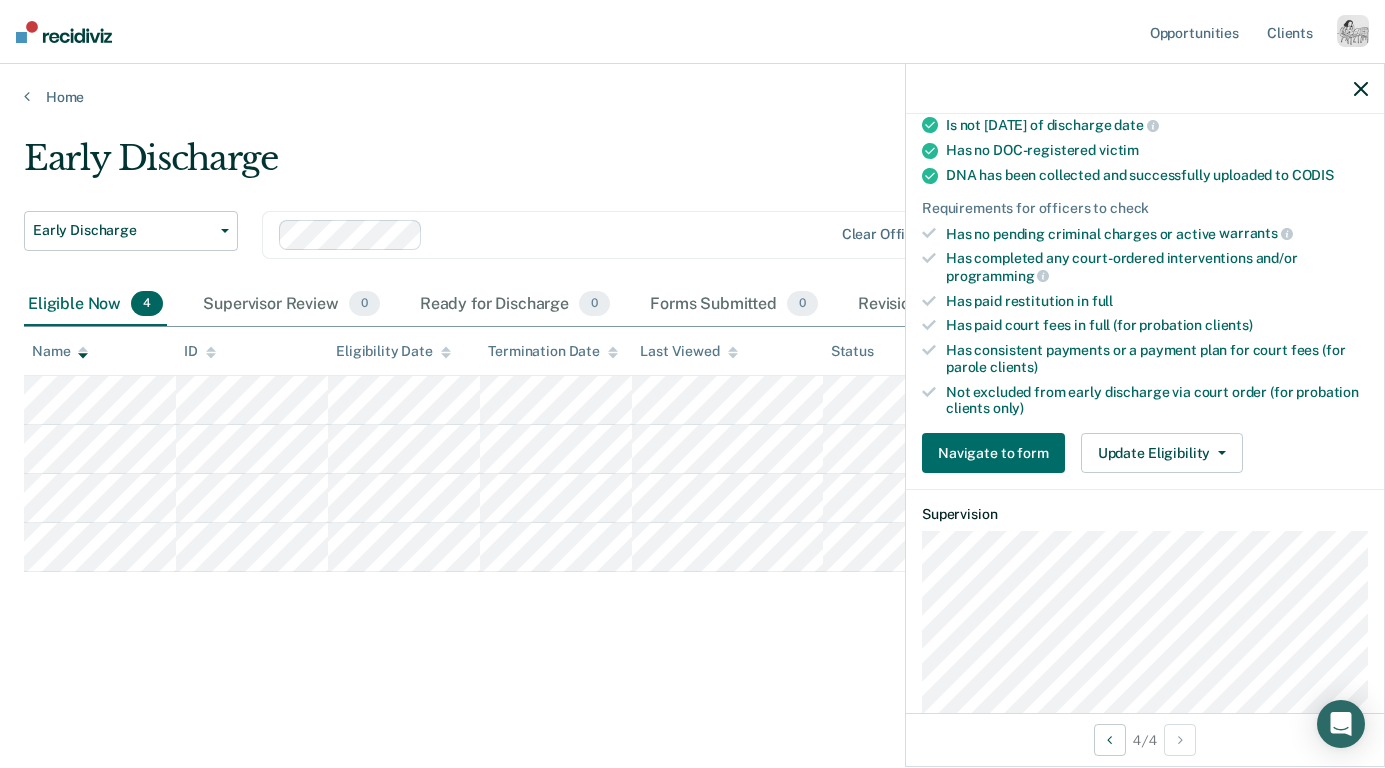 scroll, scrollTop: 531, scrollLeft: 0, axis: vertical 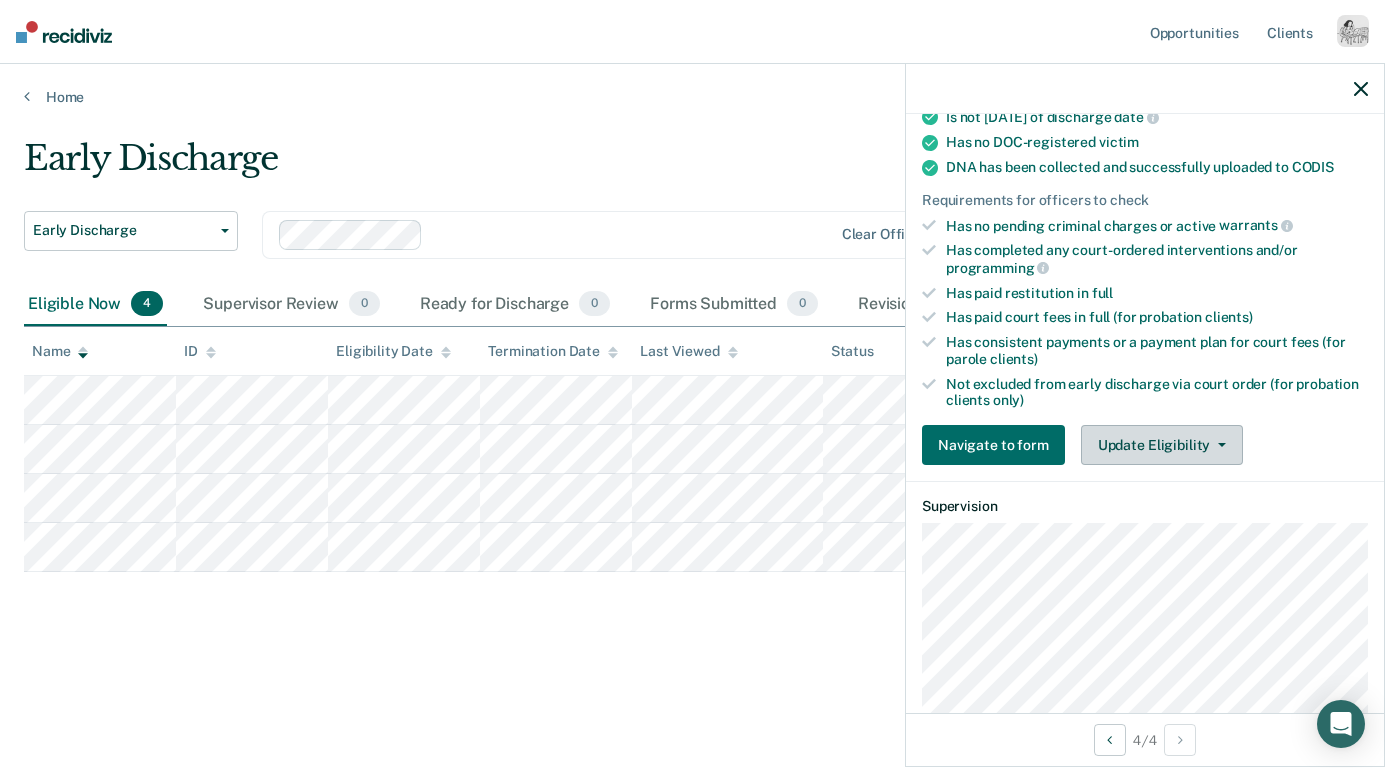 click on "Update Eligibility" at bounding box center (1162, 445) 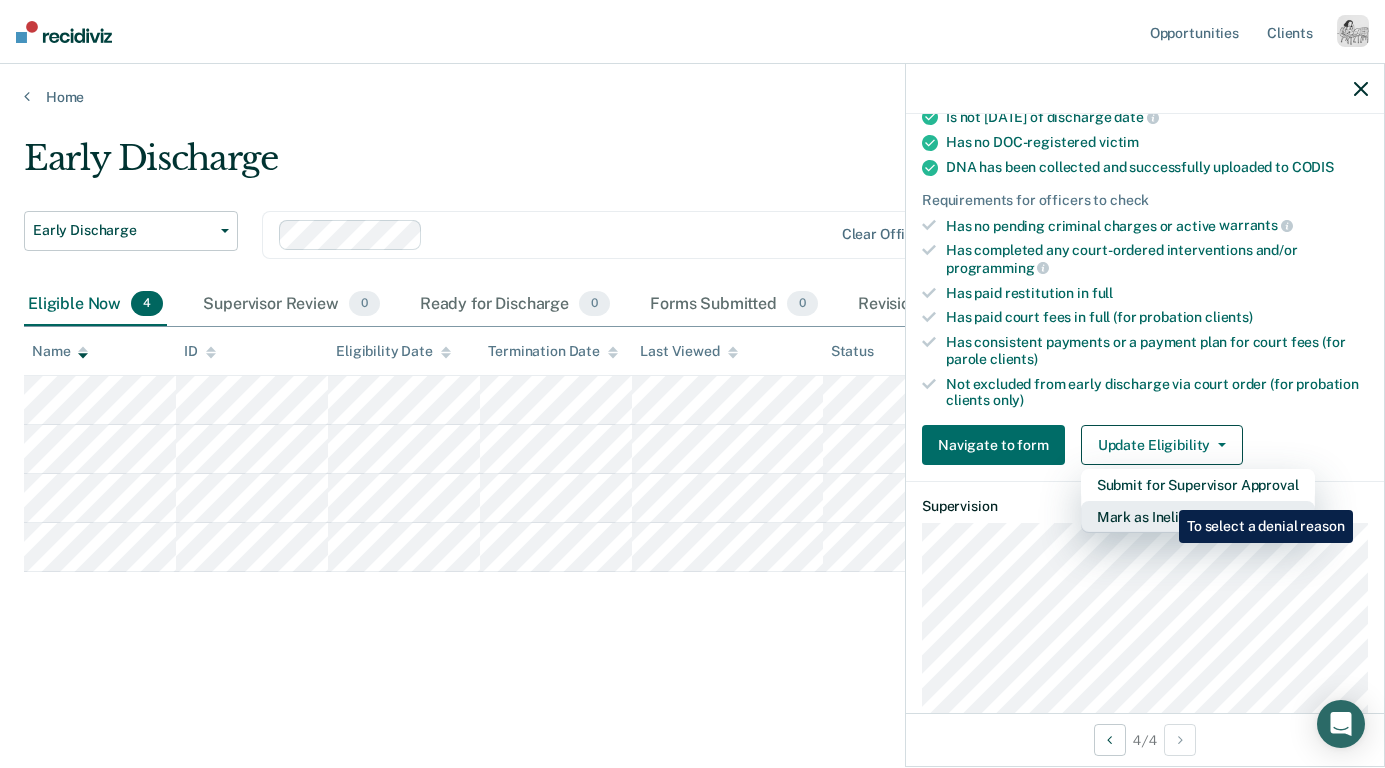click on "Mark as Ineligible" at bounding box center (1198, 517) 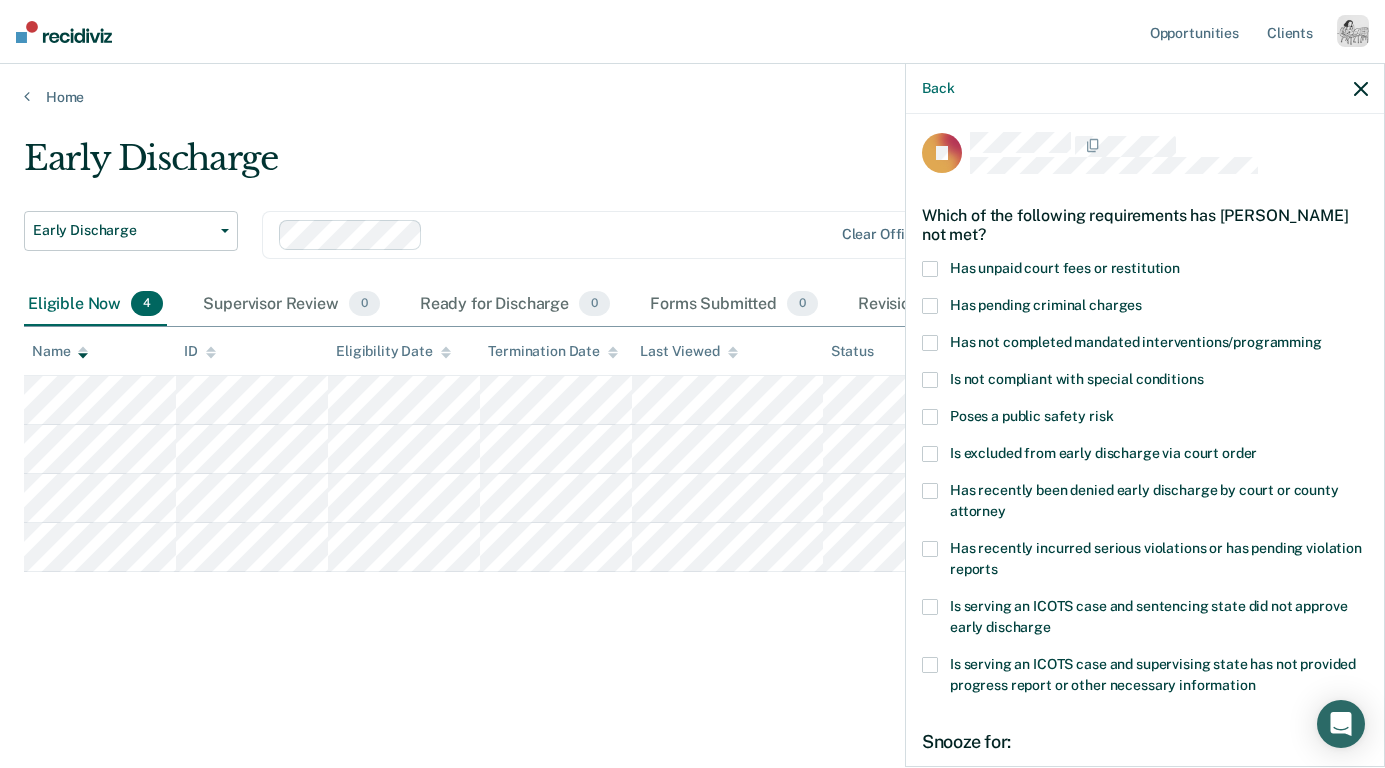 scroll, scrollTop: 5, scrollLeft: 0, axis: vertical 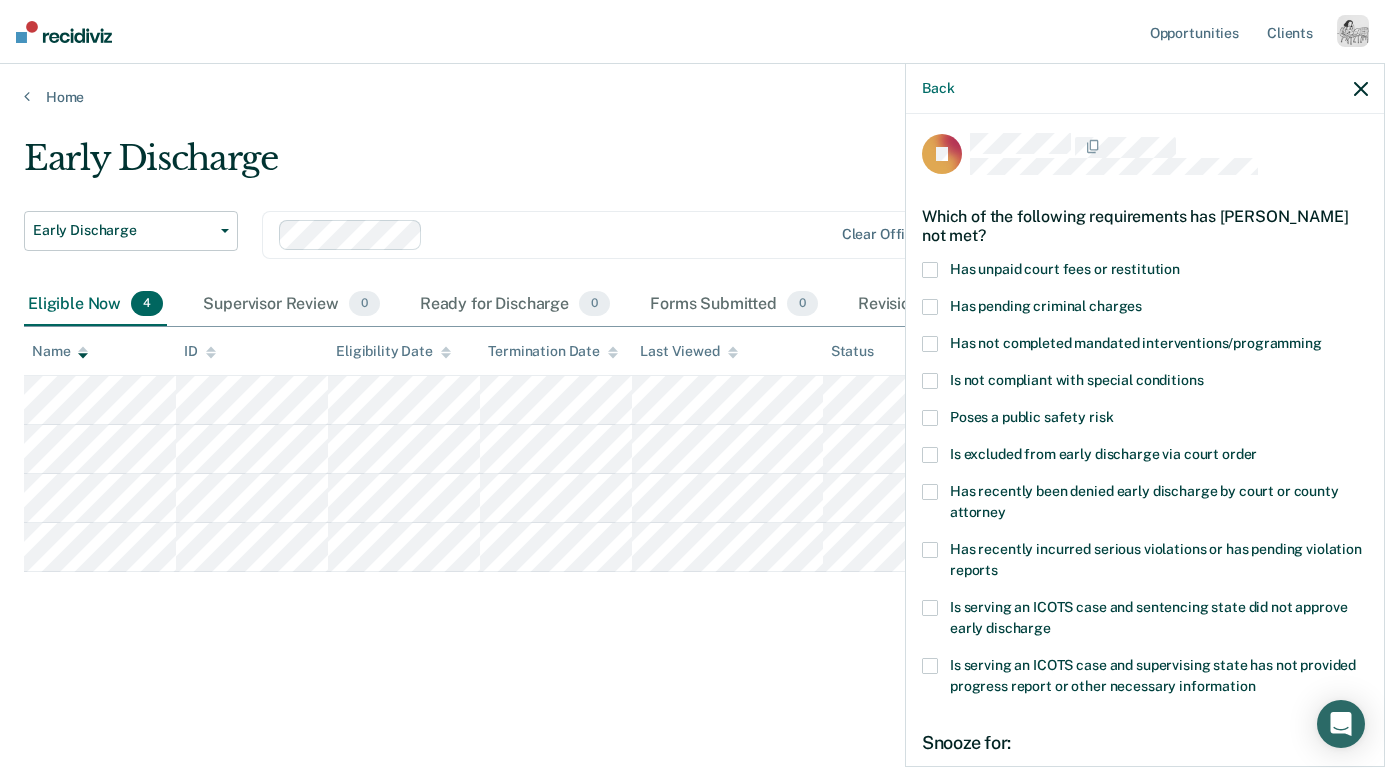 click on "Has not completed mandated interventions/programming" at bounding box center (1136, 343) 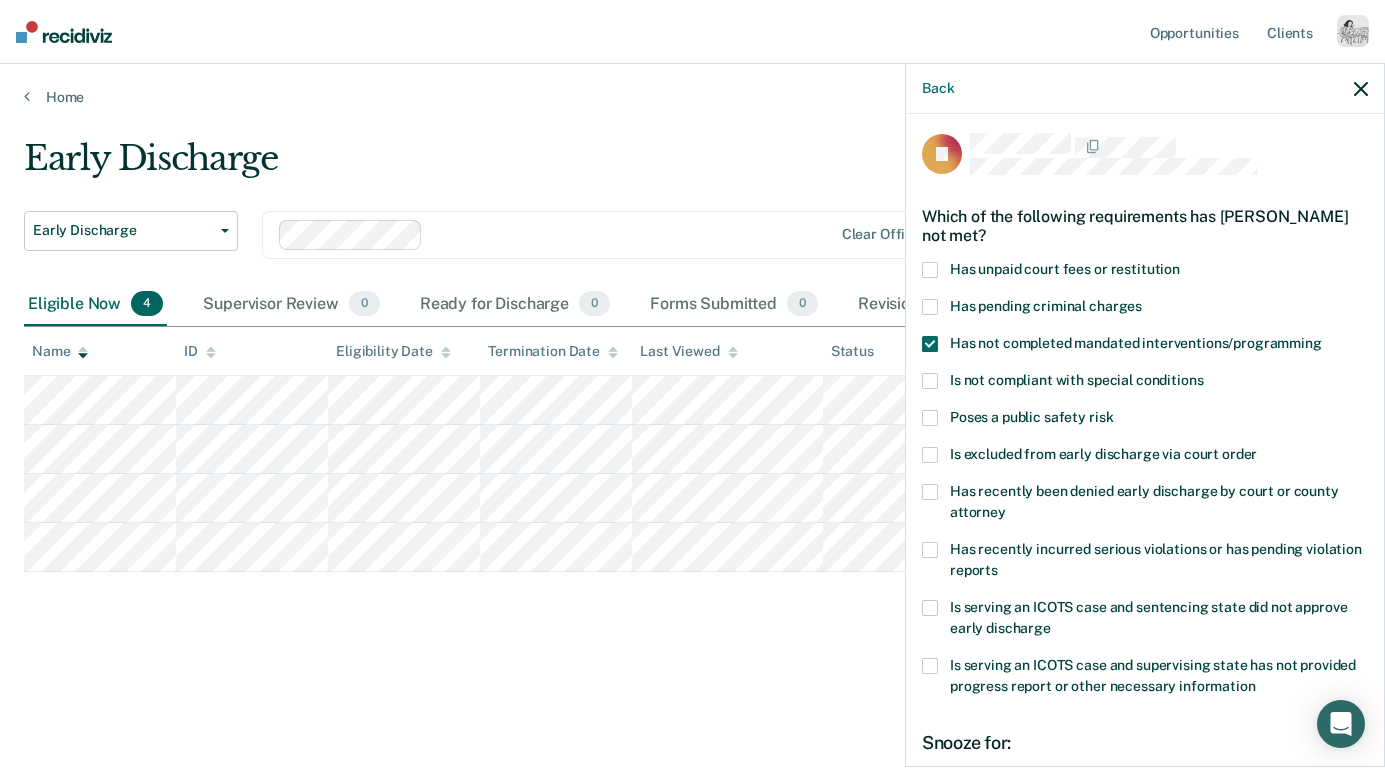 click on "Has unpaid court fees or restitution" at bounding box center (1065, 269) 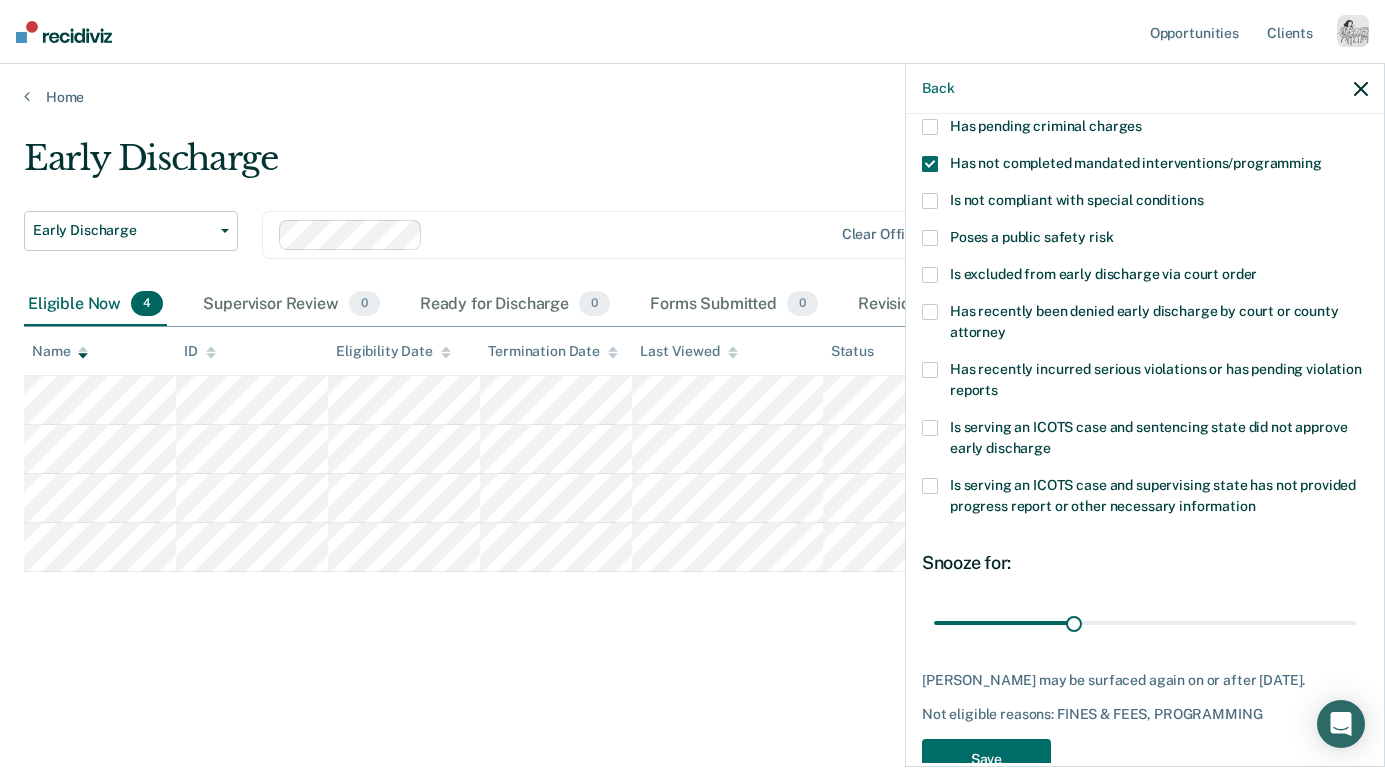 scroll, scrollTop: 235, scrollLeft: 0, axis: vertical 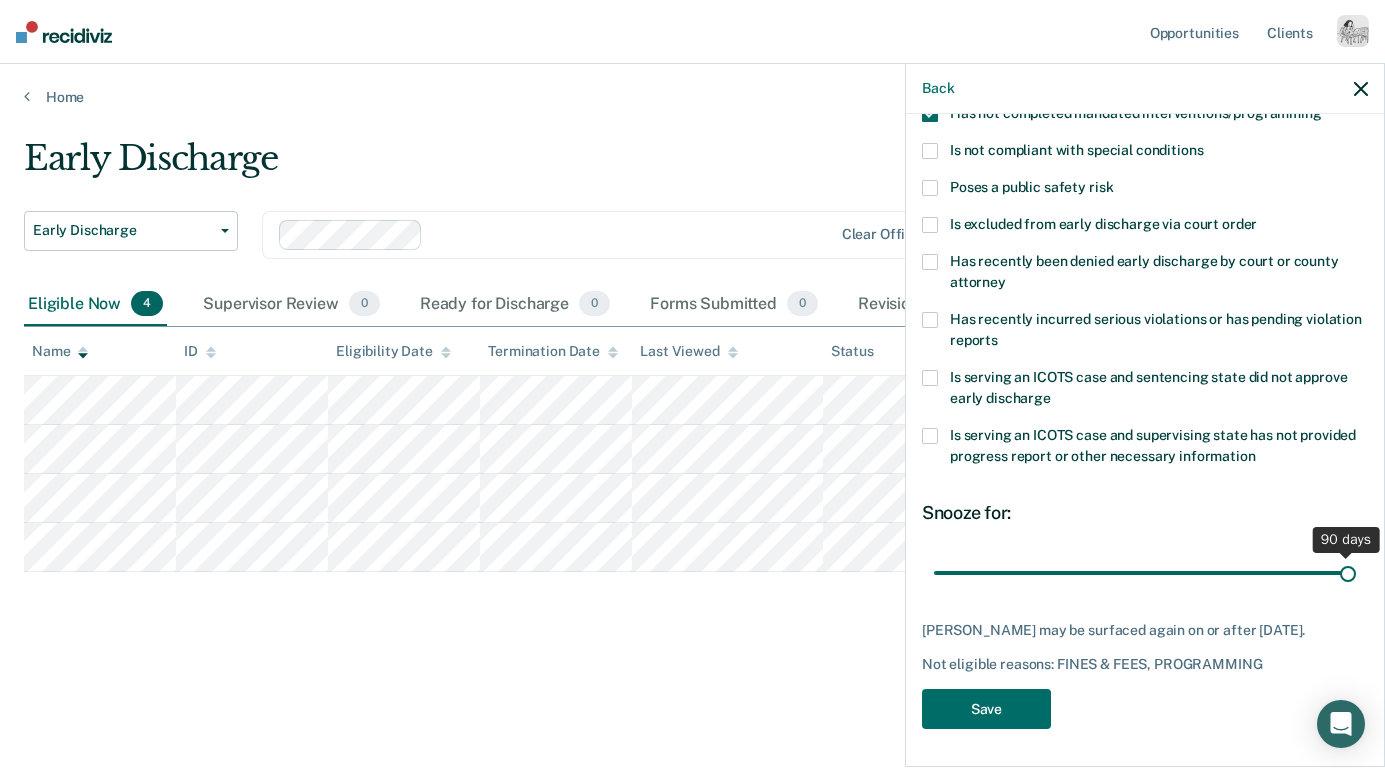 drag, startPoint x: 1076, startPoint y: 574, endPoint x: 1368, endPoint y: 580, distance: 292.06165 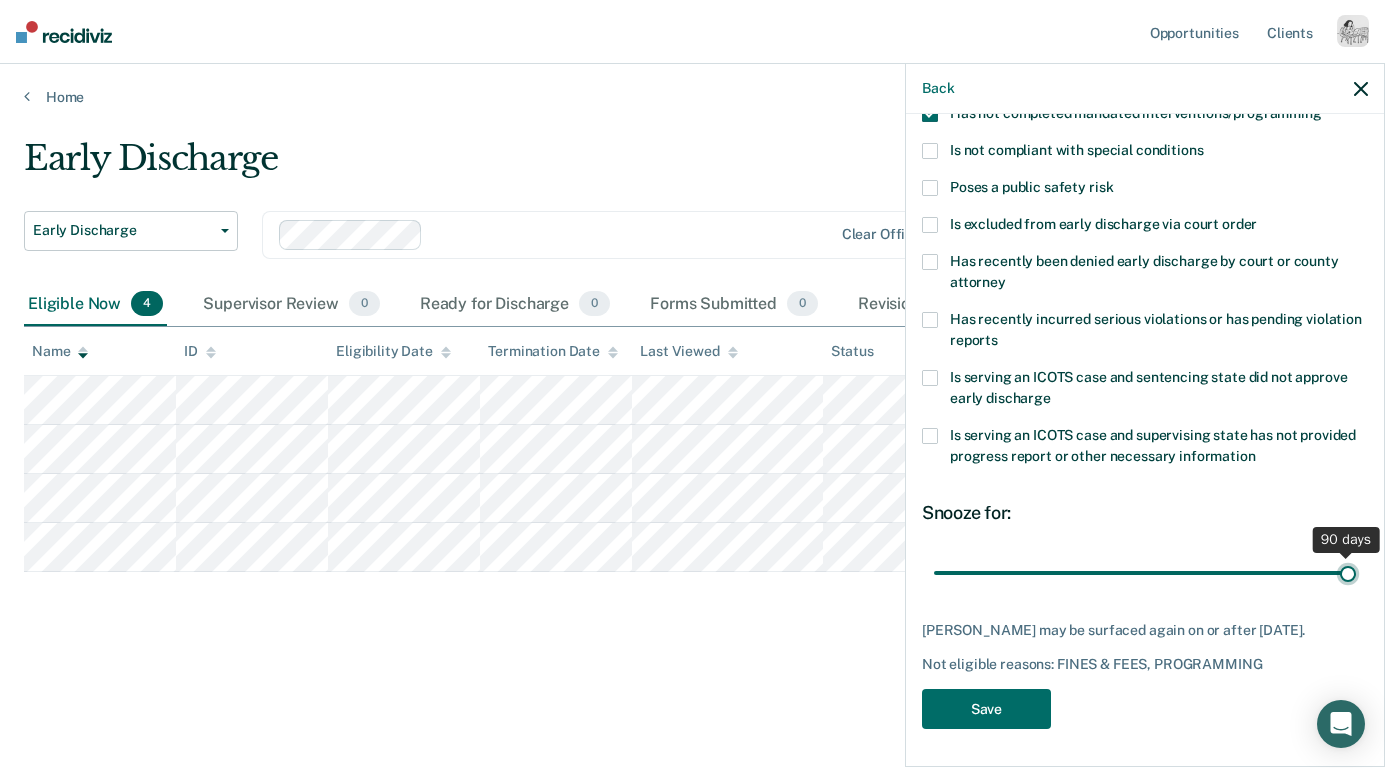 type on "90" 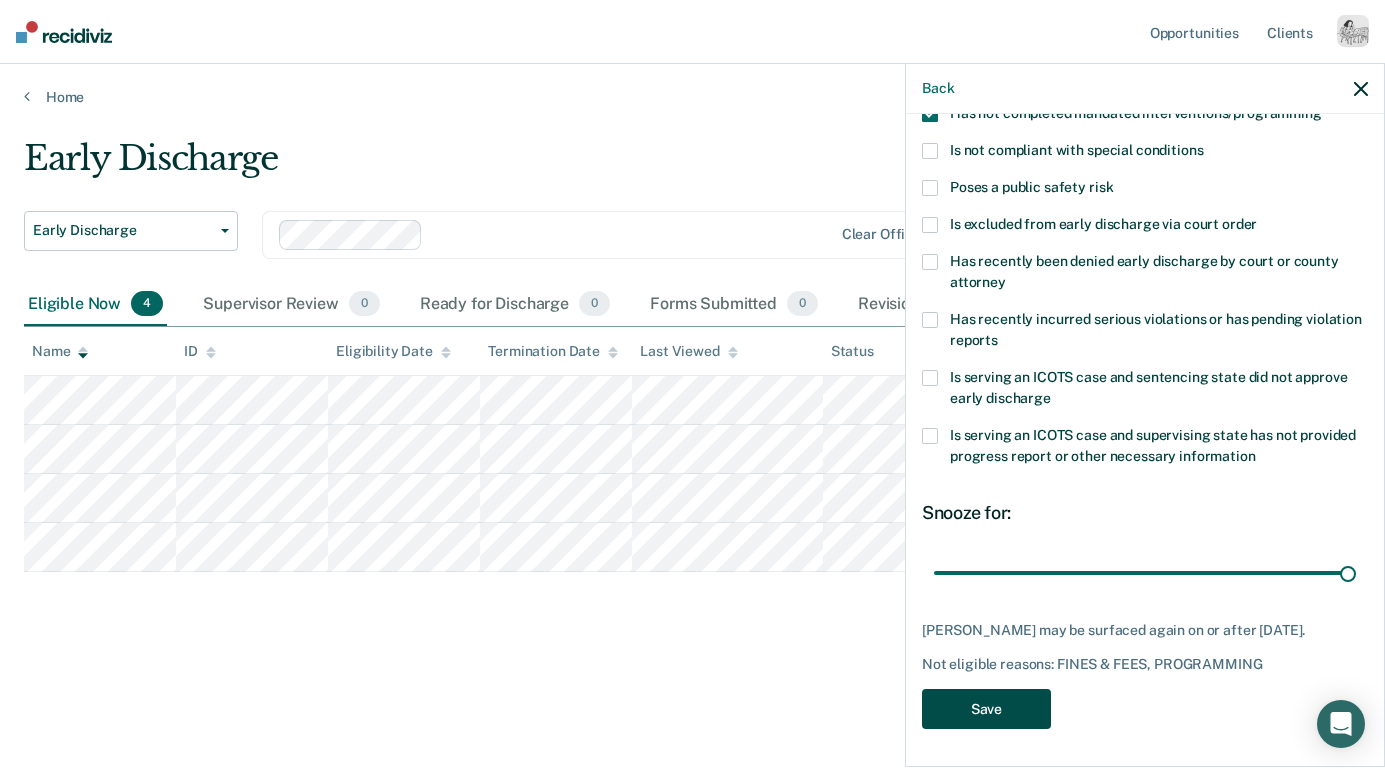 click on "Save" at bounding box center (986, 709) 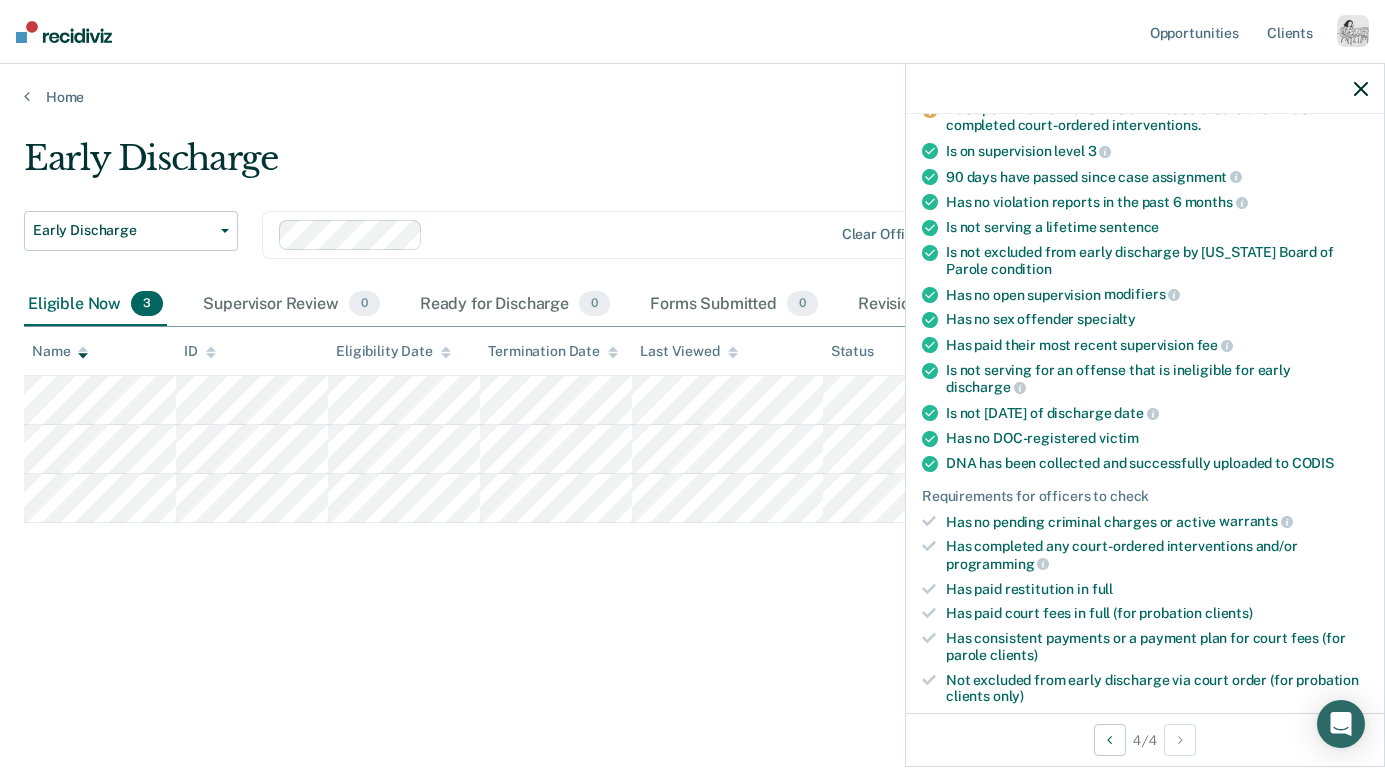 click at bounding box center [1145, 89] 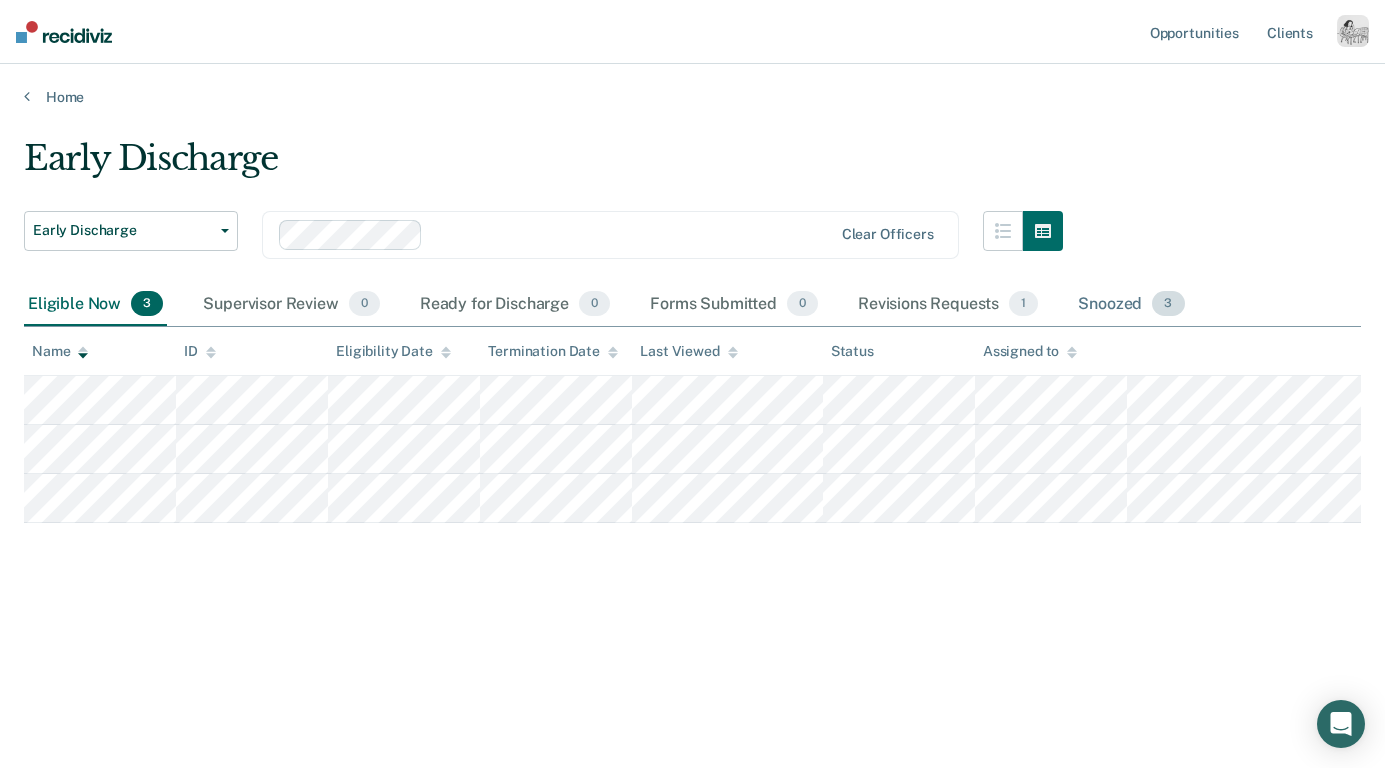 click on "Snoozed 3" at bounding box center [1131, 305] 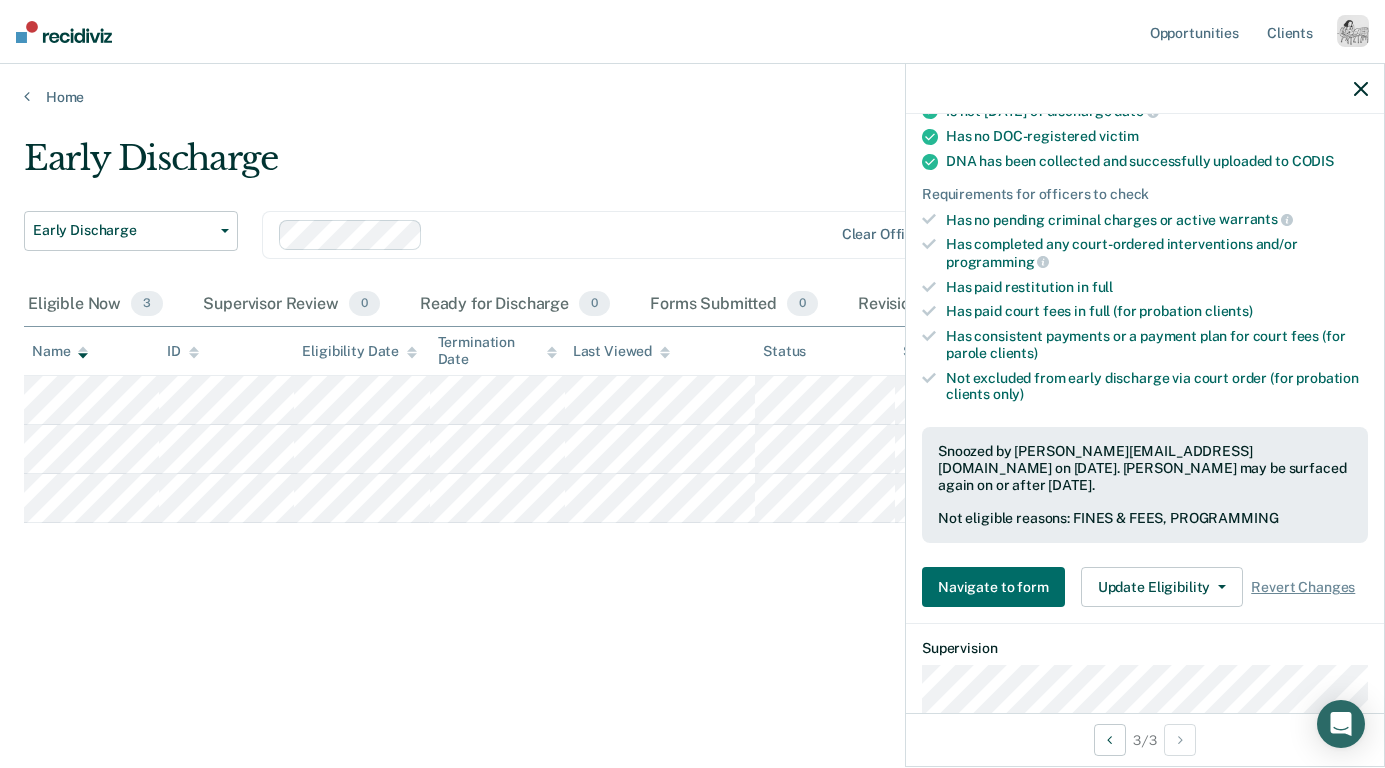 scroll, scrollTop: 542, scrollLeft: 0, axis: vertical 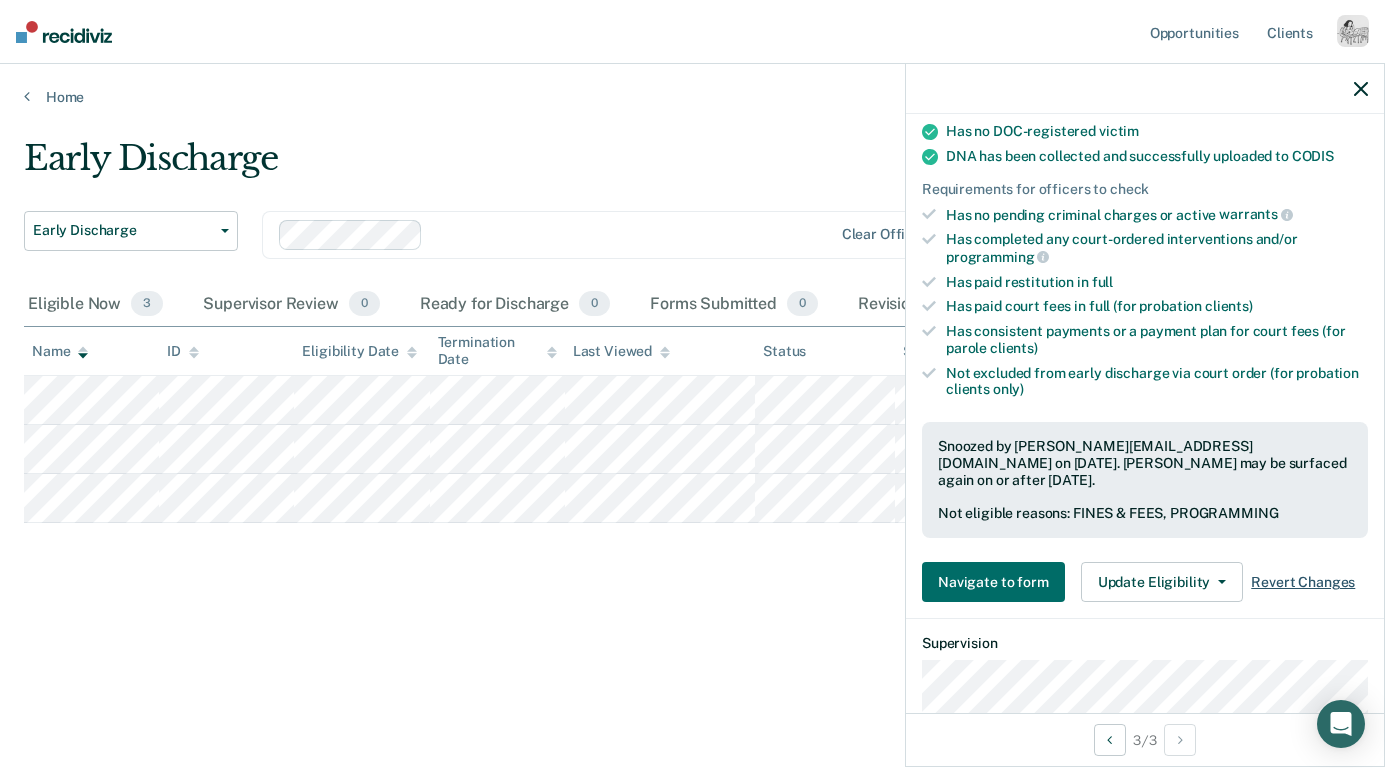 click on "Revert Changes" at bounding box center [1303, 582] 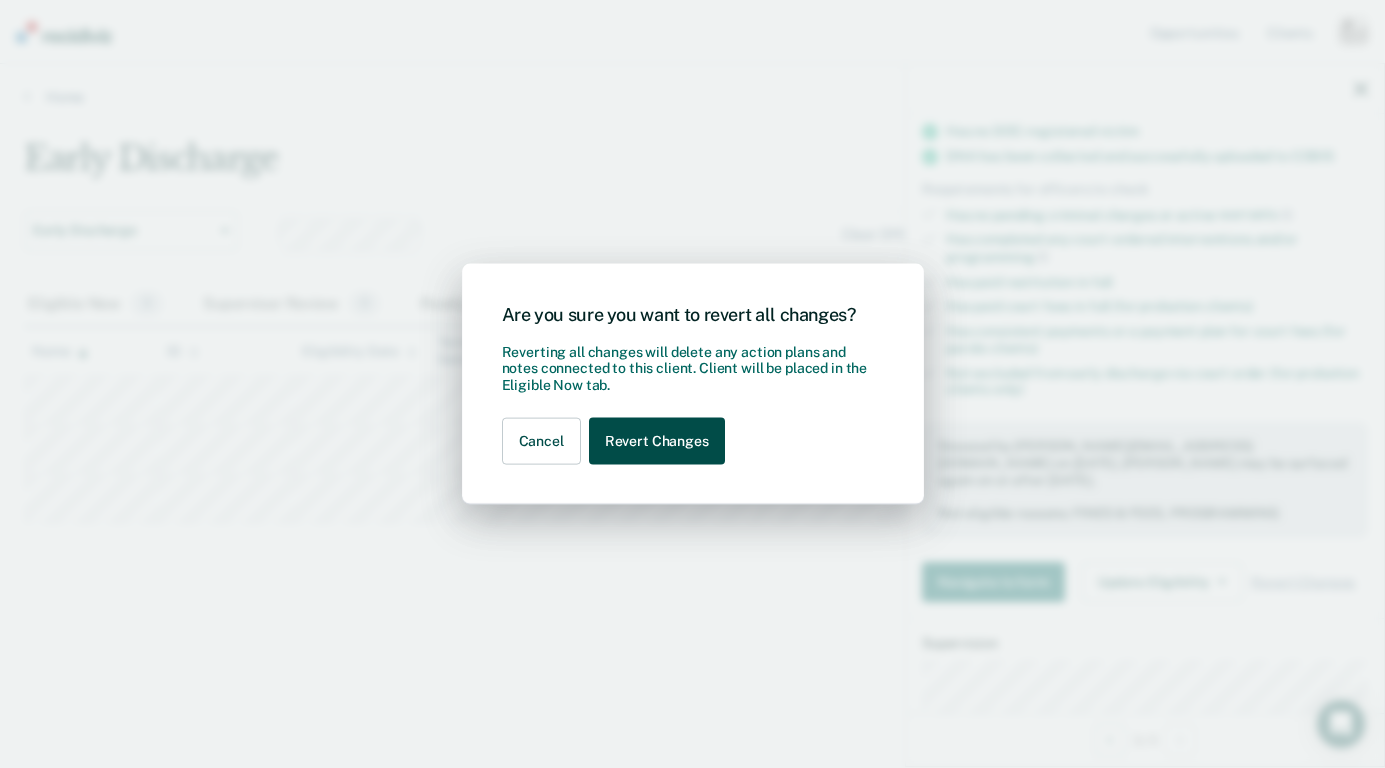 click on "Revert Changes" at bounding box center (657, 441) 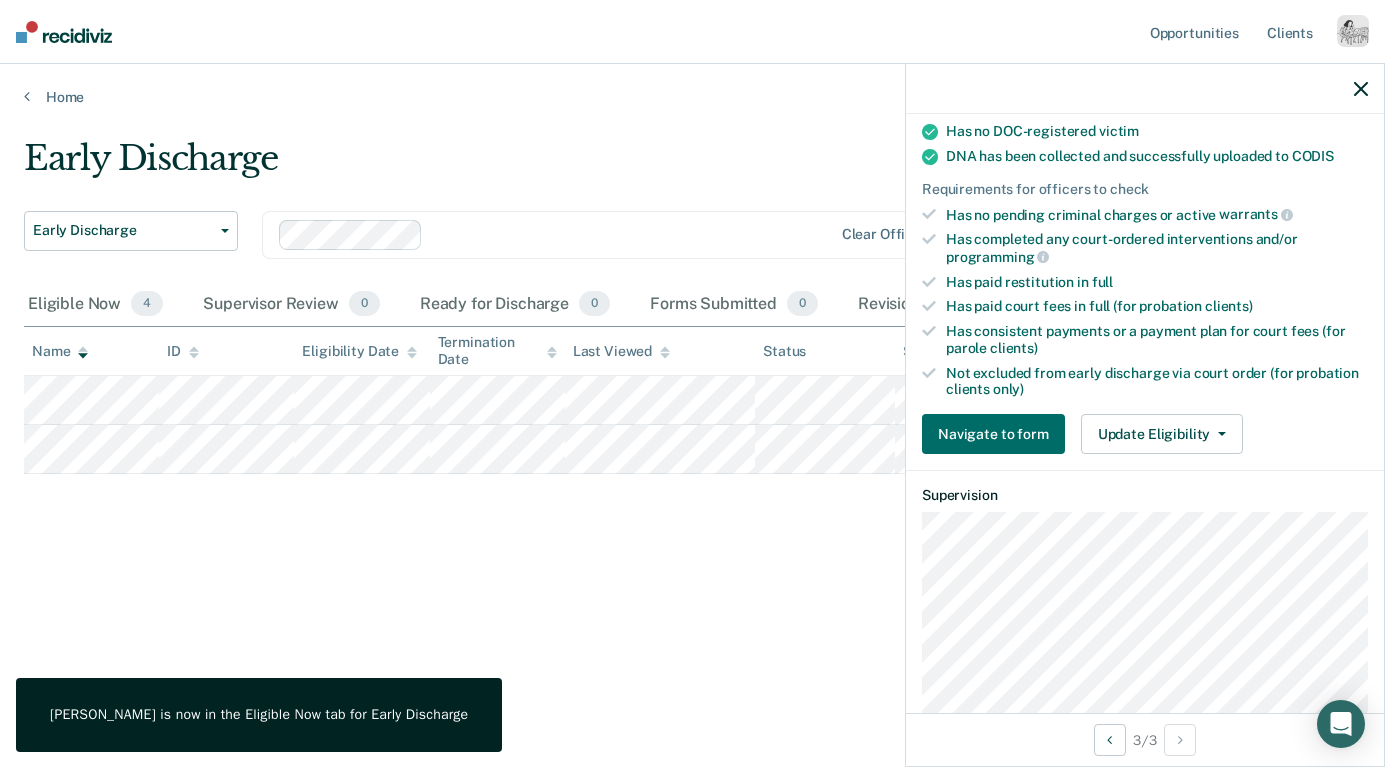 click 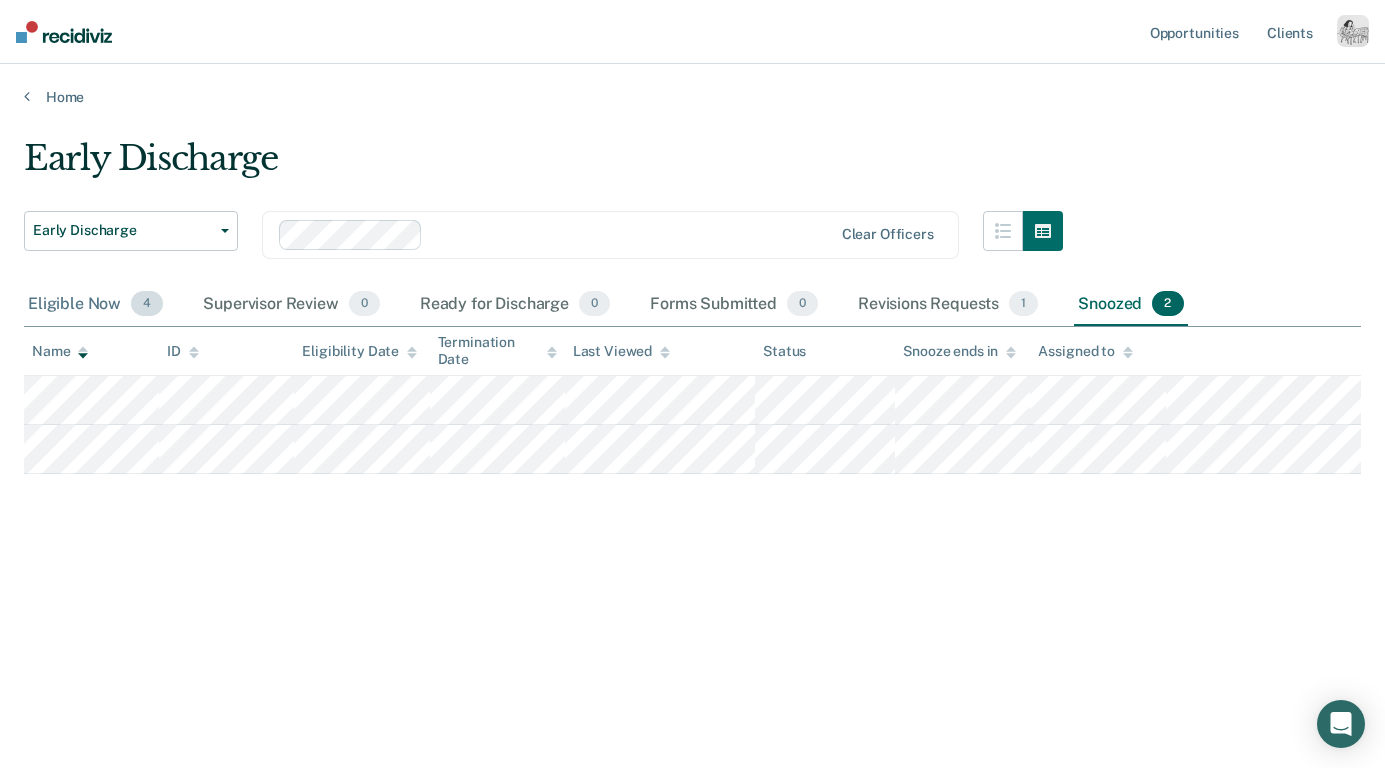 click on "Eligible Now 4" at bounding box center [95, 305] 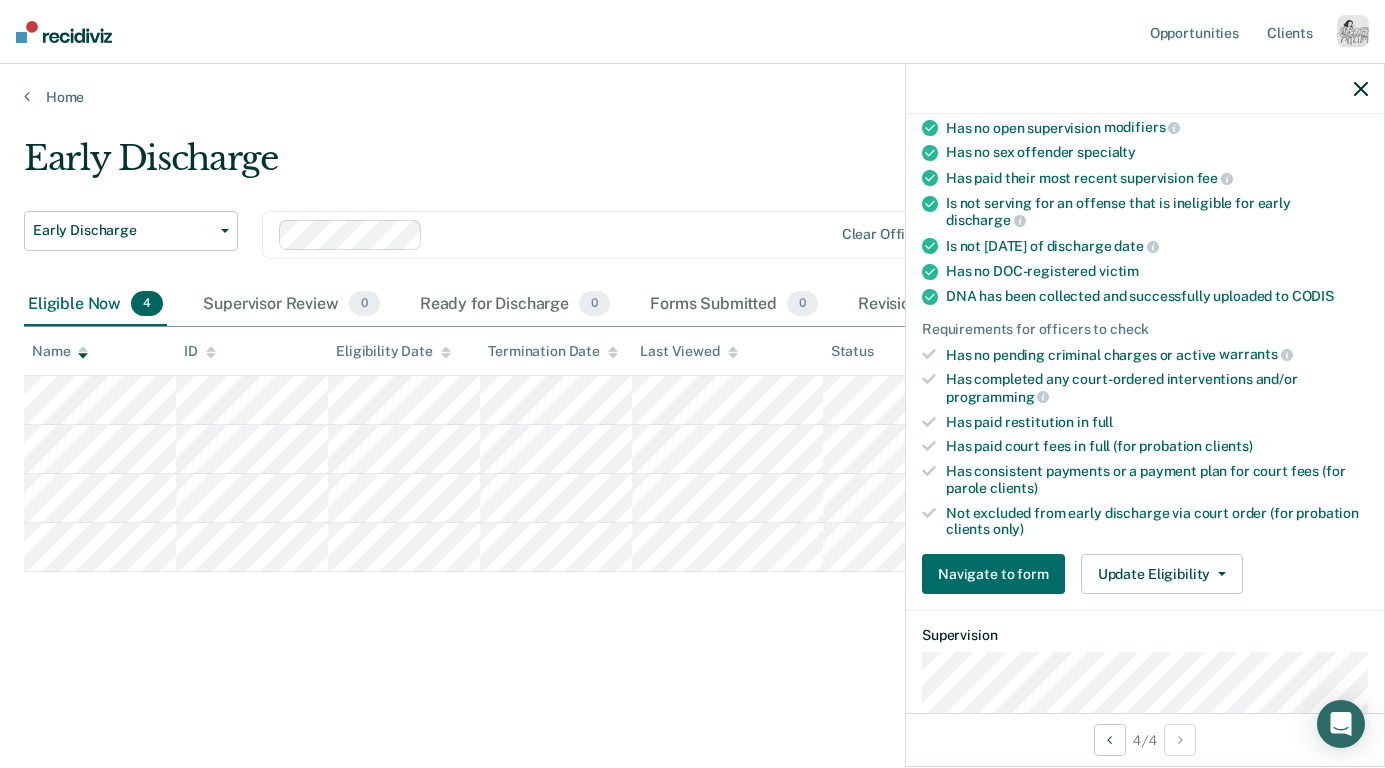 scroll, scrollTop: 404, scrollLeft: 0, axis: vertical 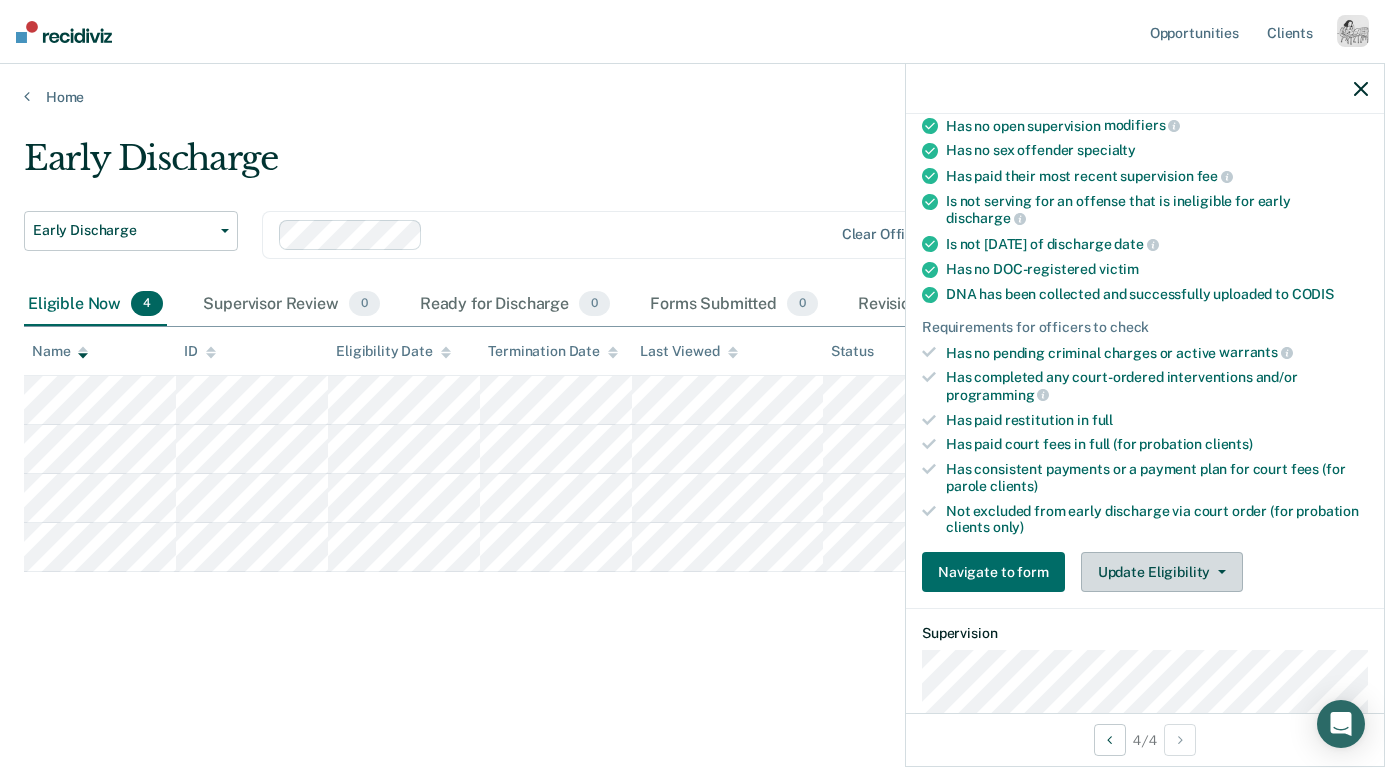 click on "Update Eligibility" at bounding box center [1162, 572] 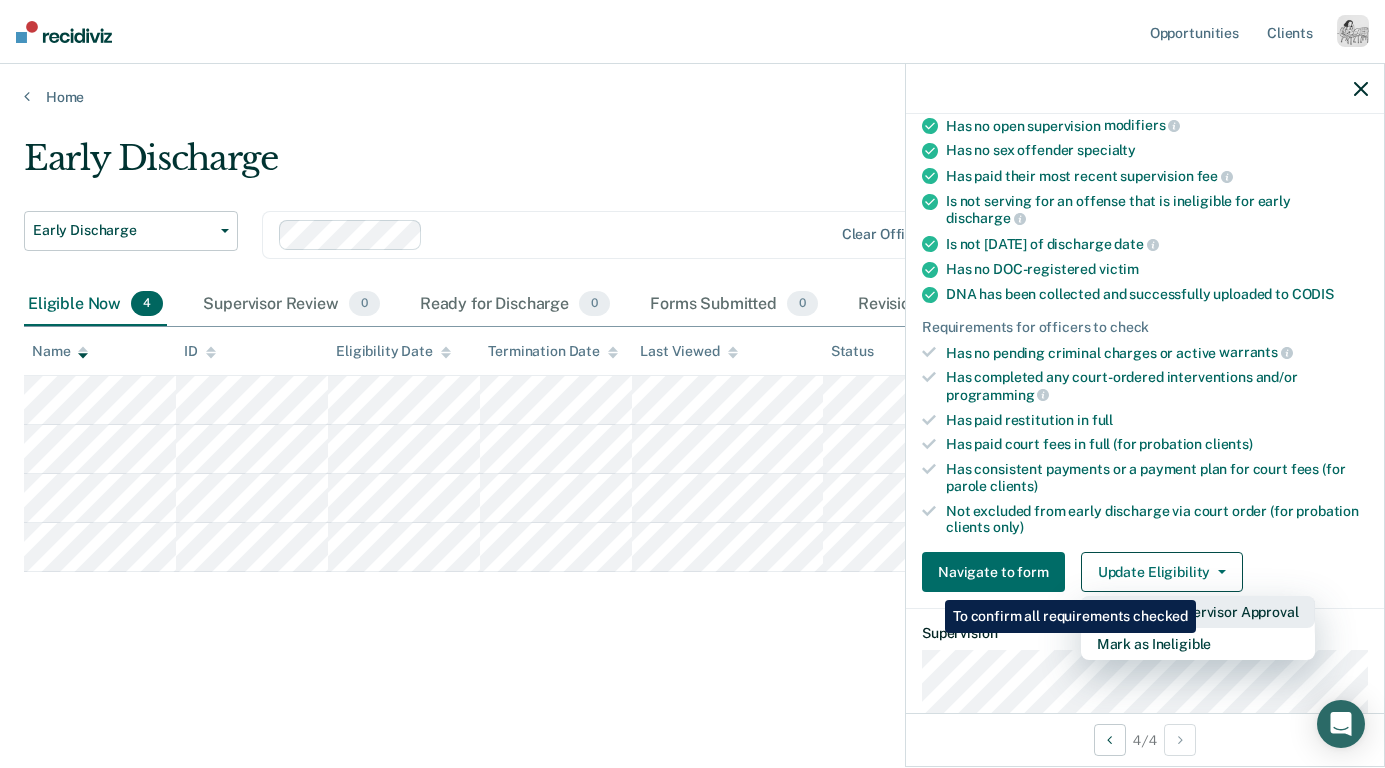click on "Submit for Supervisor Approval" at bounding box center (1198, 612) 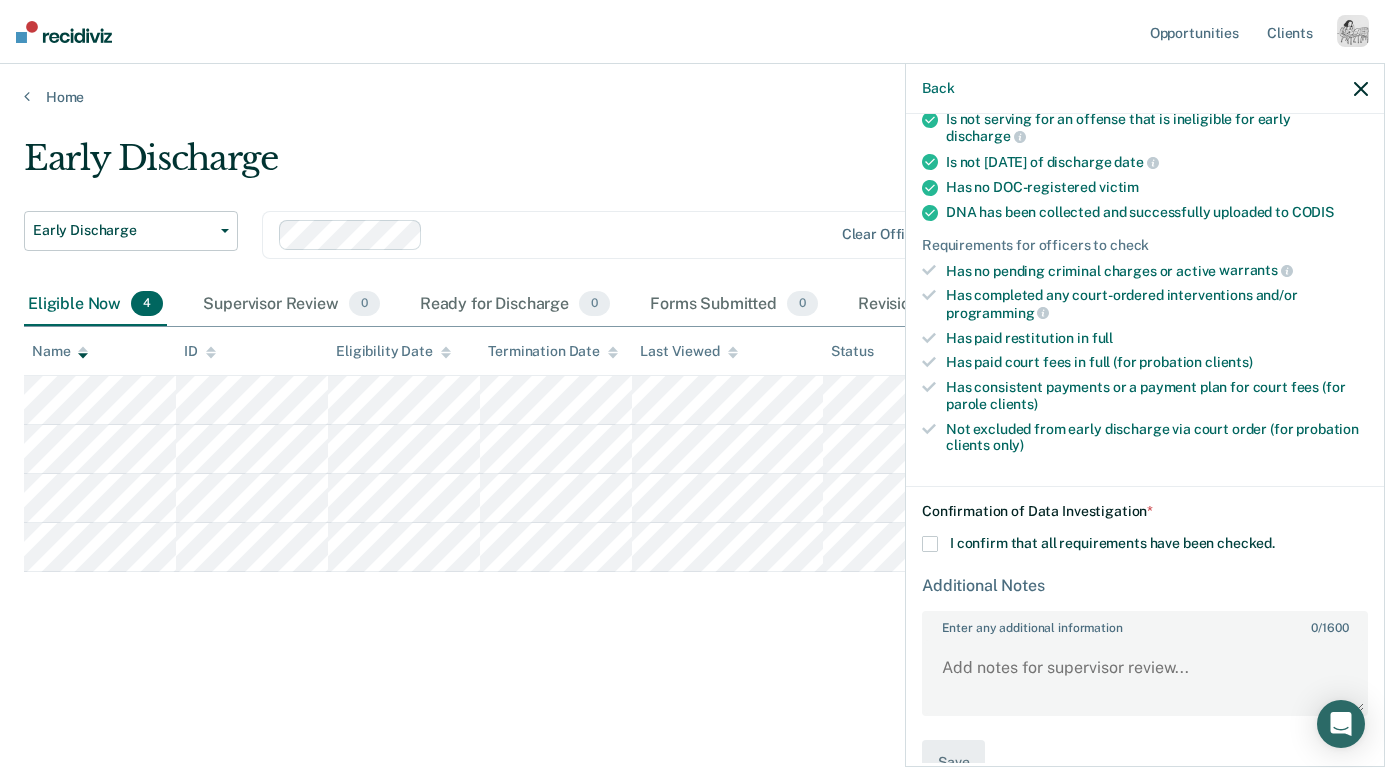scroll, scrollTop: 508, scrollLeft: 0, axis: vertical 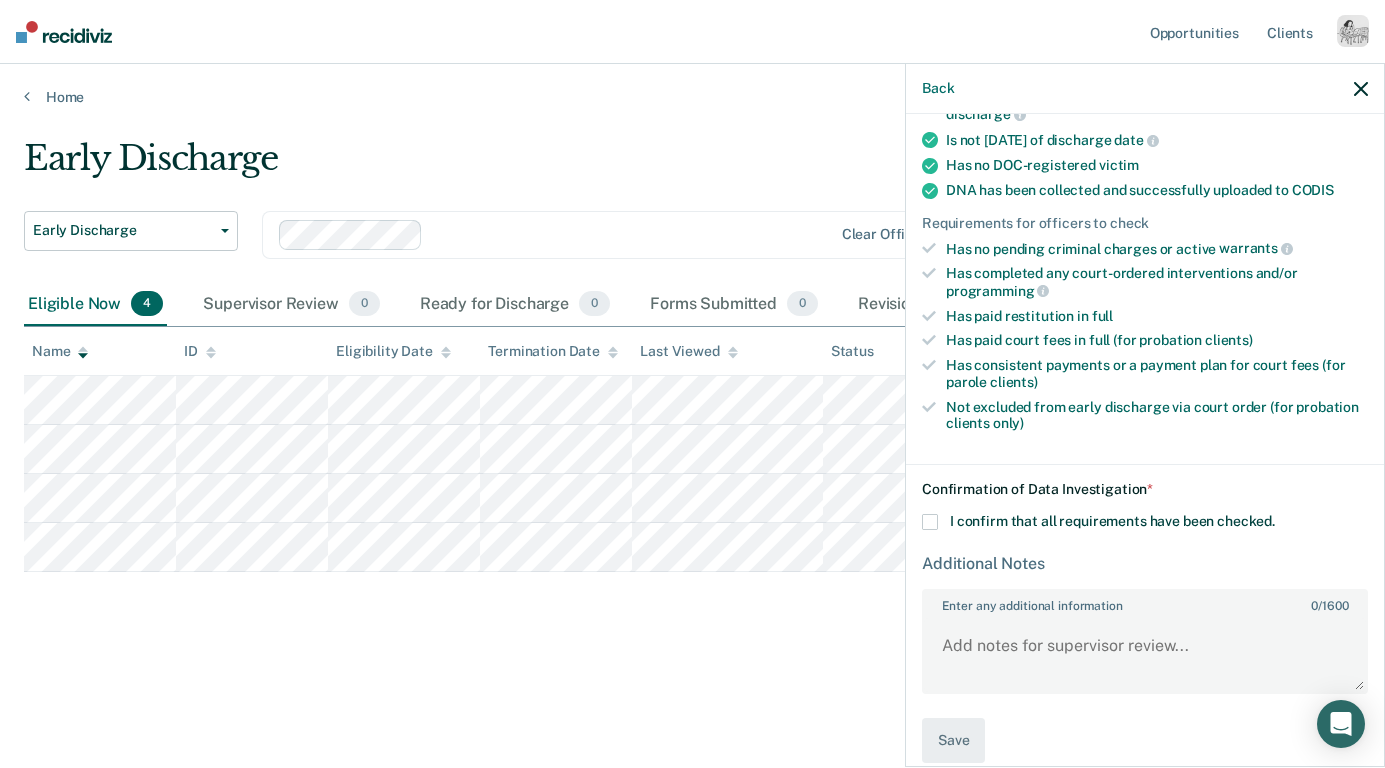 click on "I confirm that all requirements have been checked." at bounding box center [1112, 521] 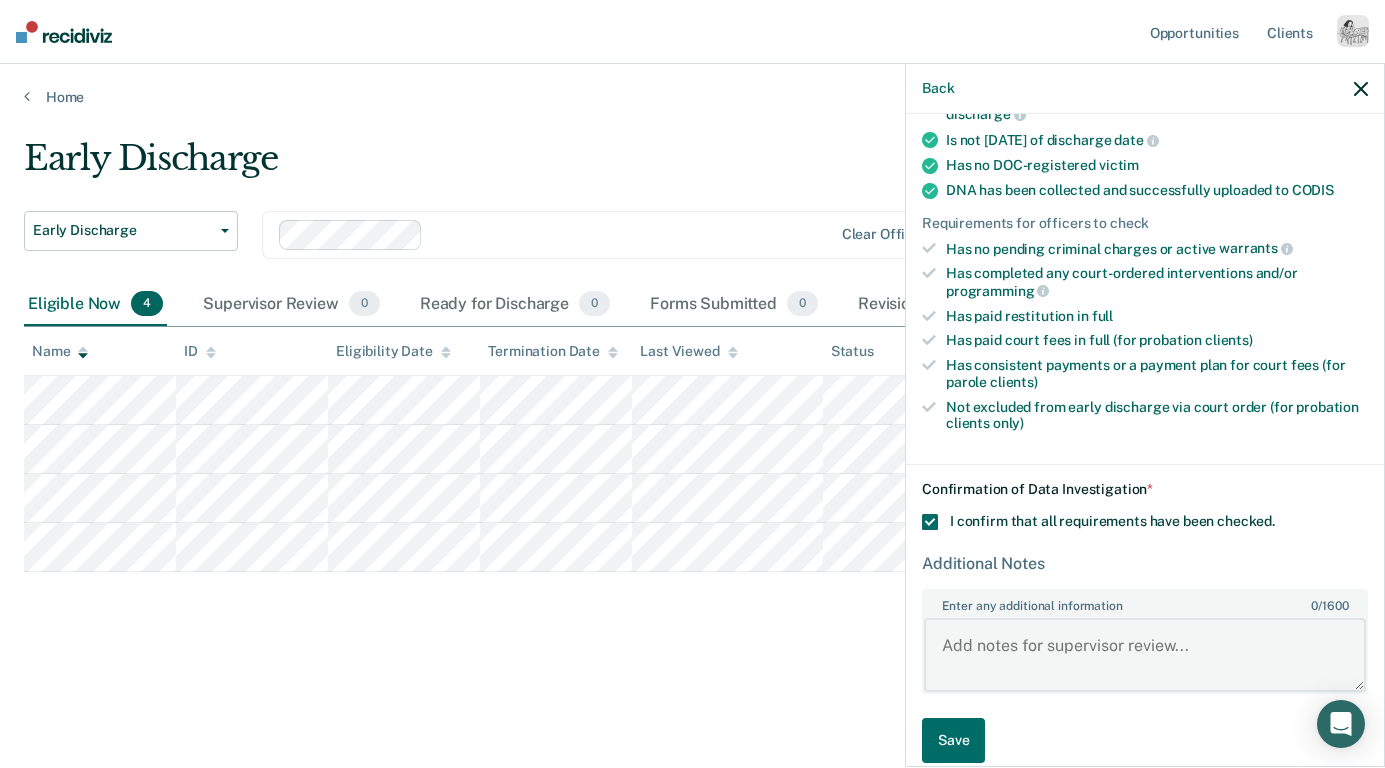 click on "Enter any additional information 0  /  1600" at bounding box center (1145, 655) 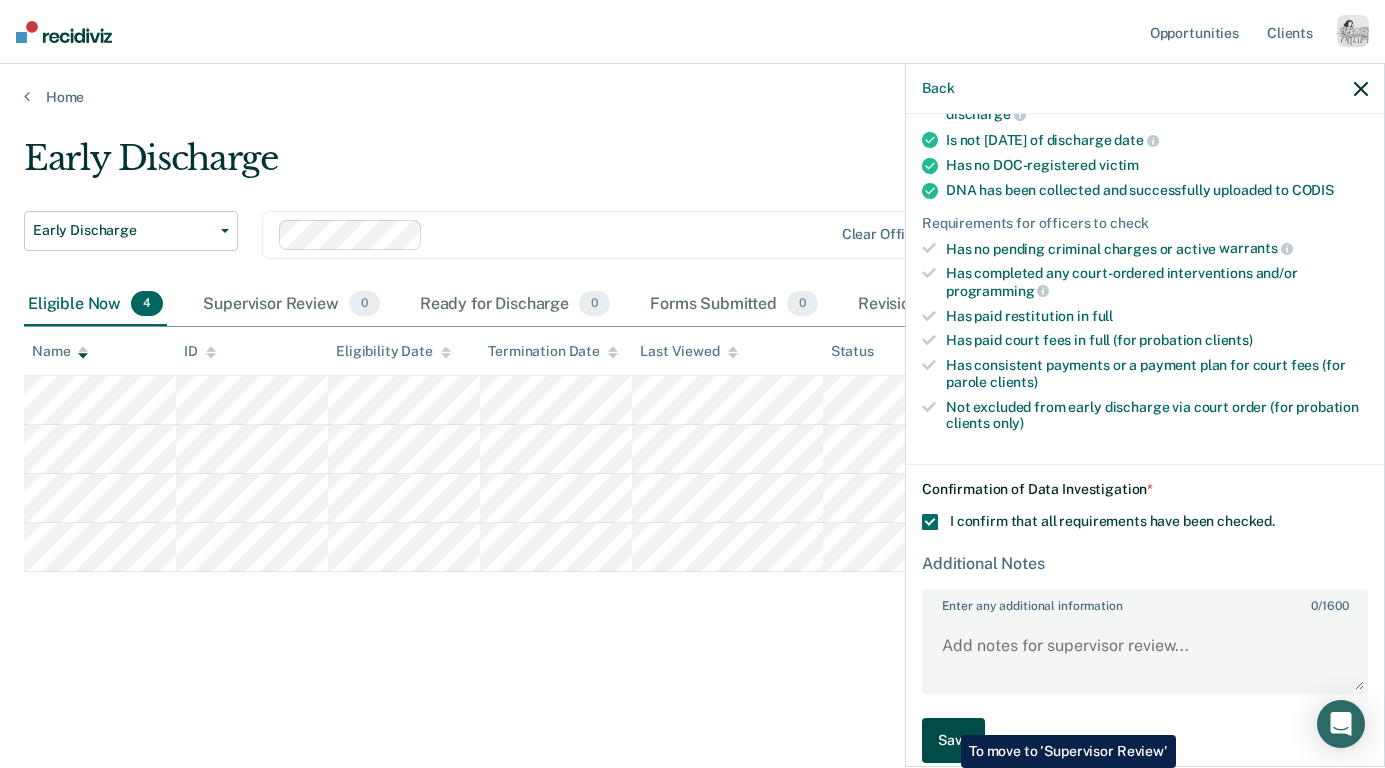 click on "Save" at bounding box center [953, 740] 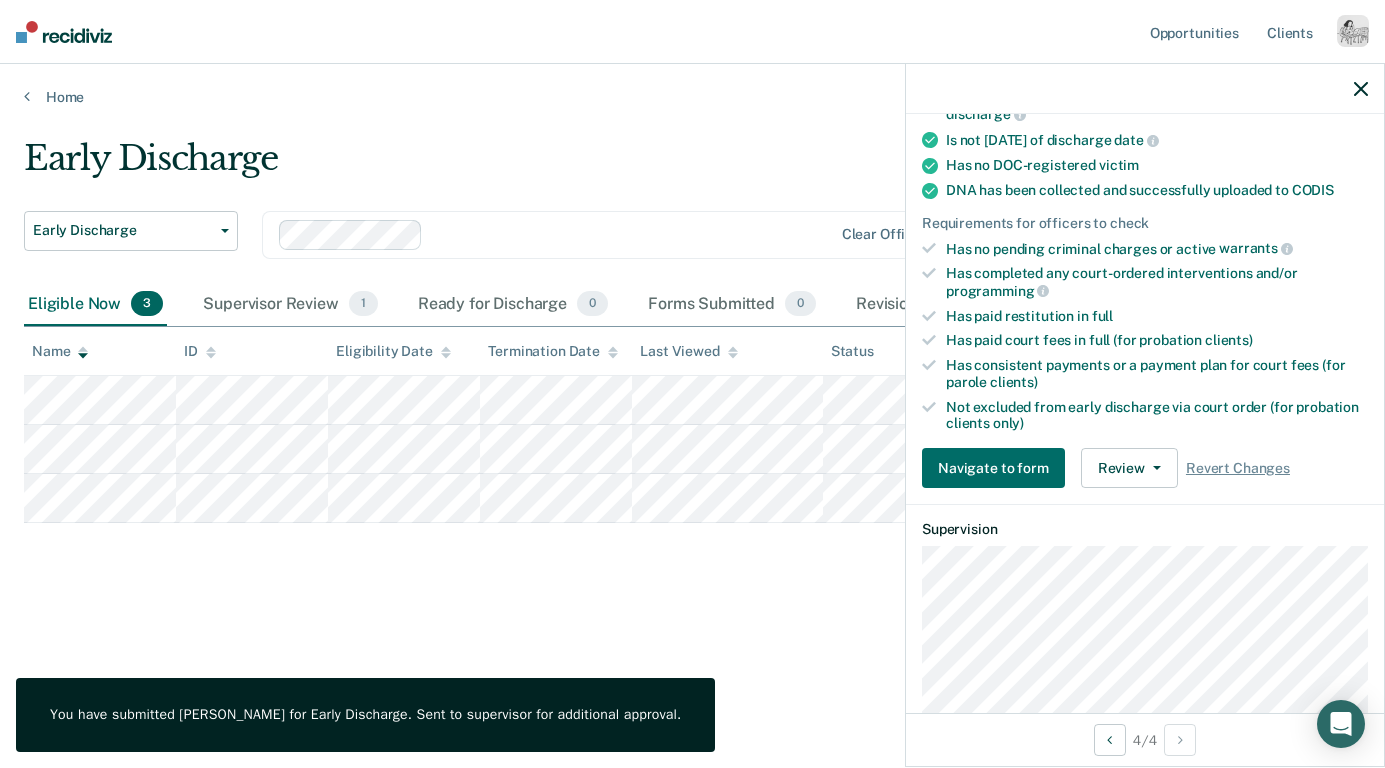 click 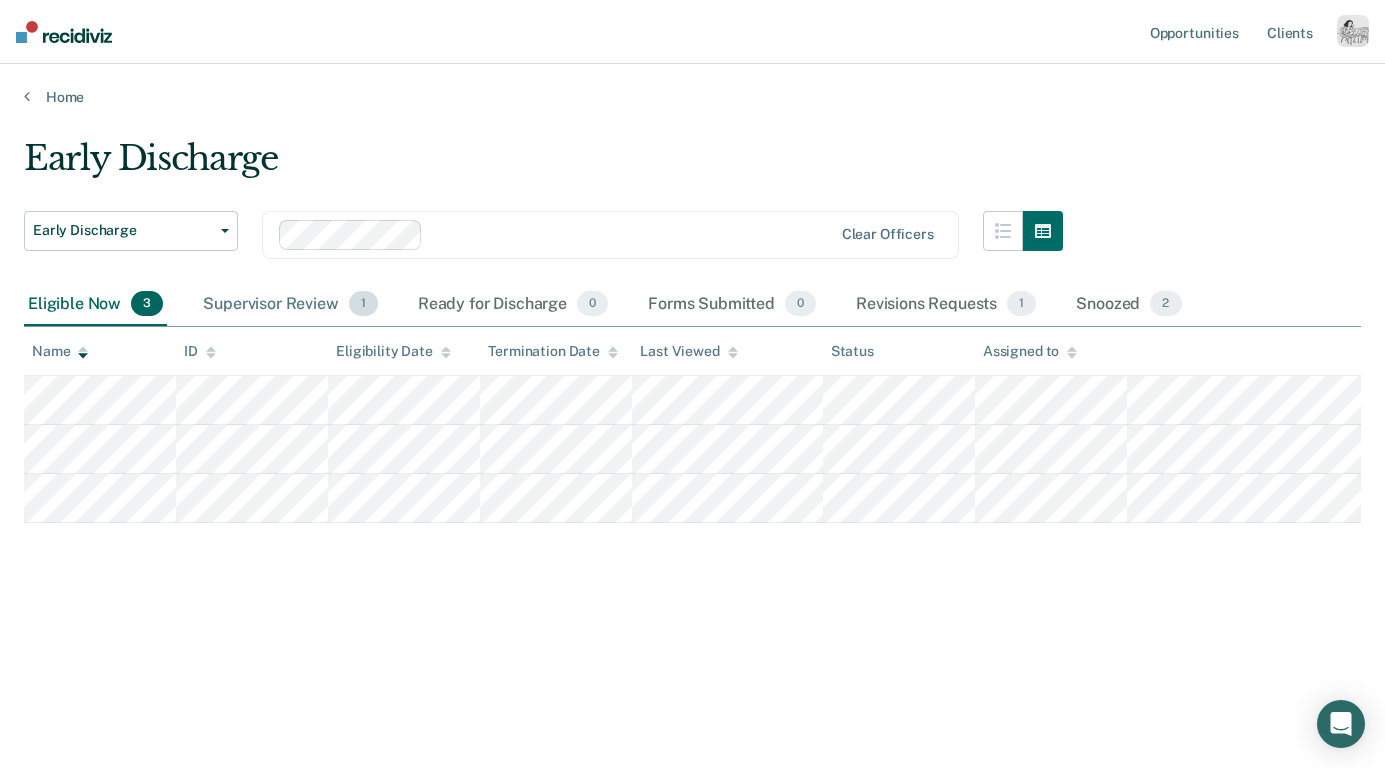 click on "Supervisor Review 1" at bounding box center (290, 305) 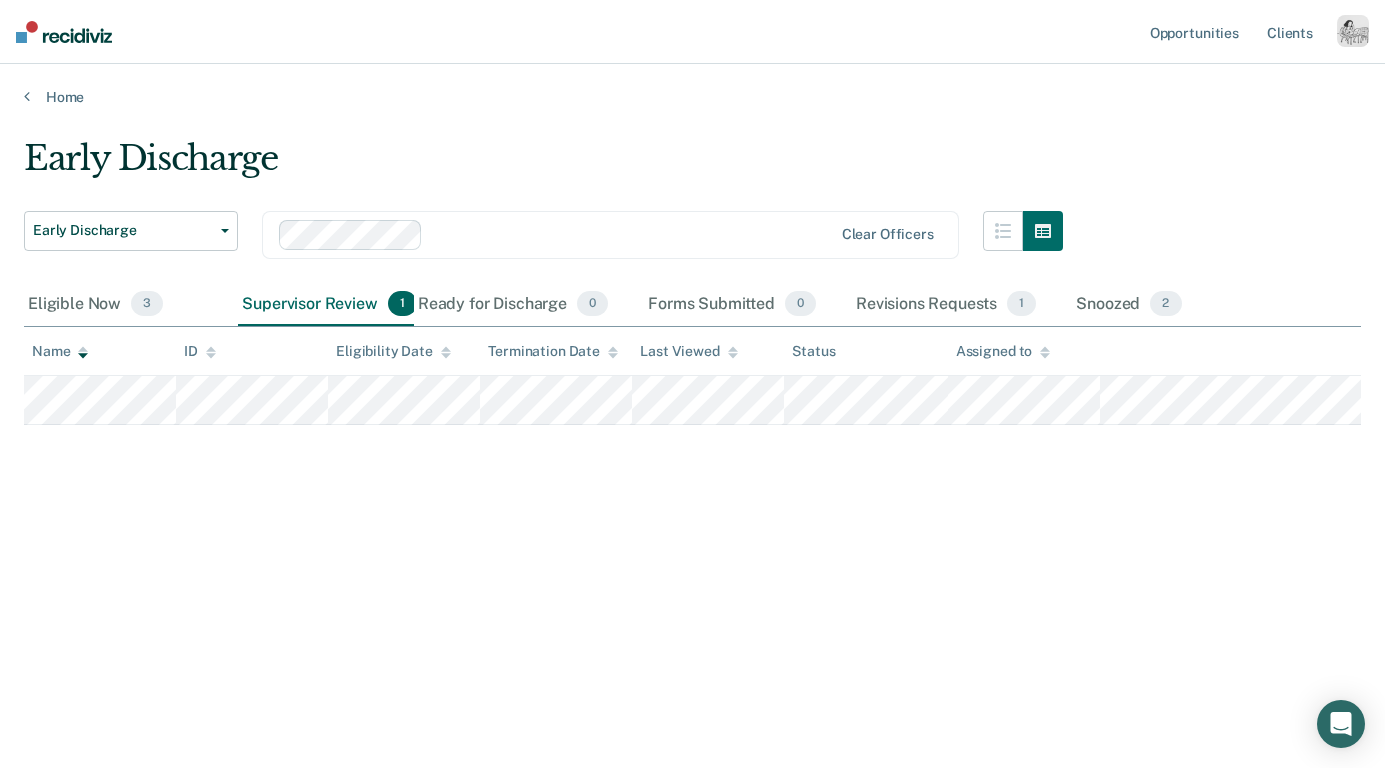 drag, startPoint x: 292, startPoint y: 304, endPoint x: 331, endPoint y: 313, distance: 40.024994 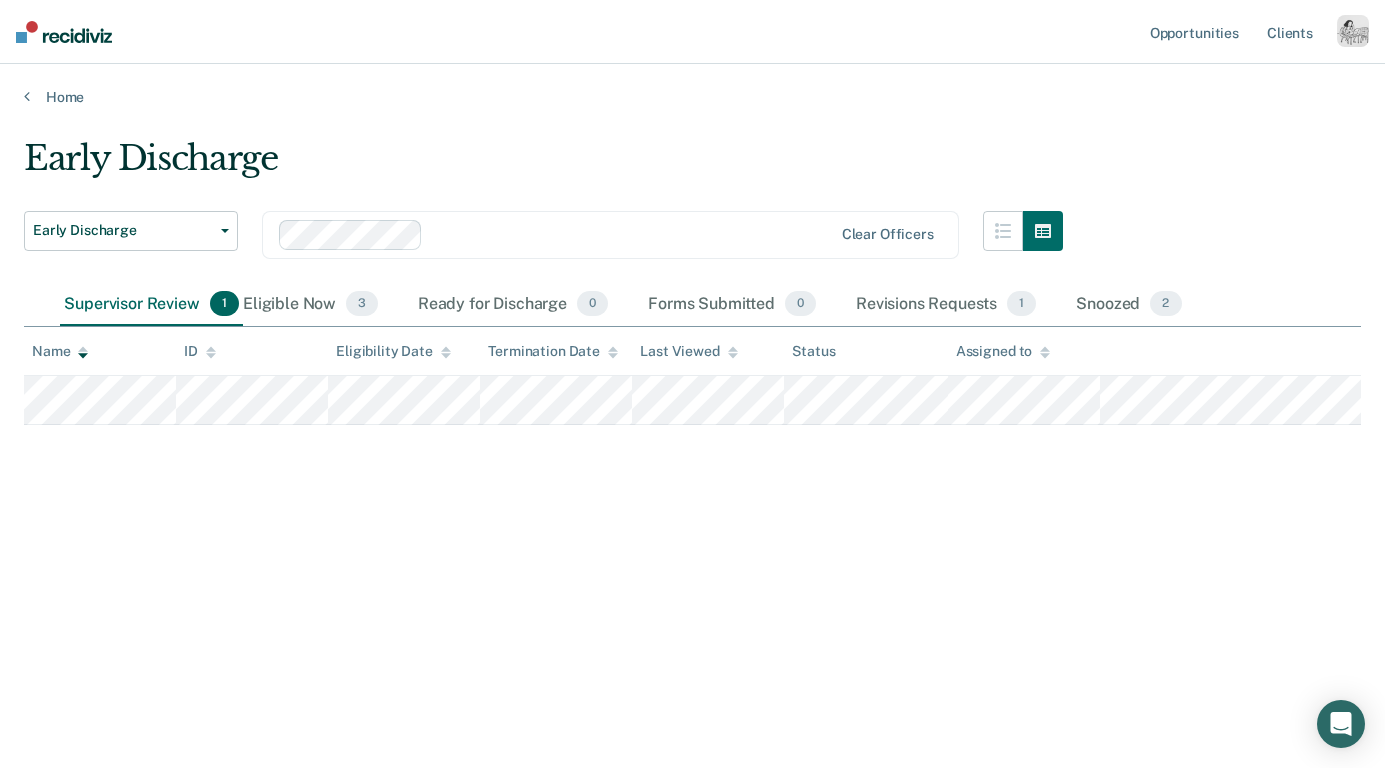 drag, startPoint x: 276, startPoint y: 296, endPoint x: 137, endPoint y: 308, distance: 139.51703 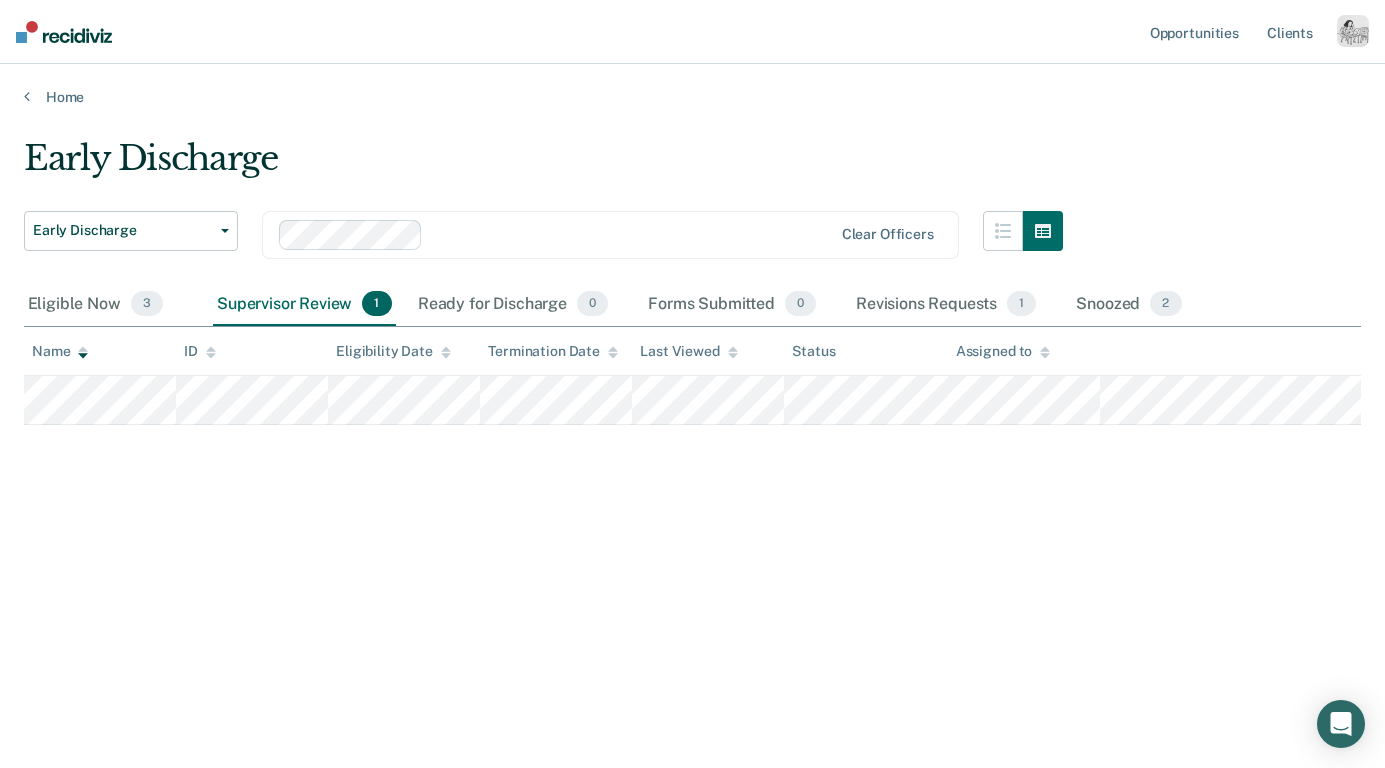 drag, startPoint x: 104, startPoint y: 305, endPoint x: 293, endPoint y: 307, distance: 189.01057 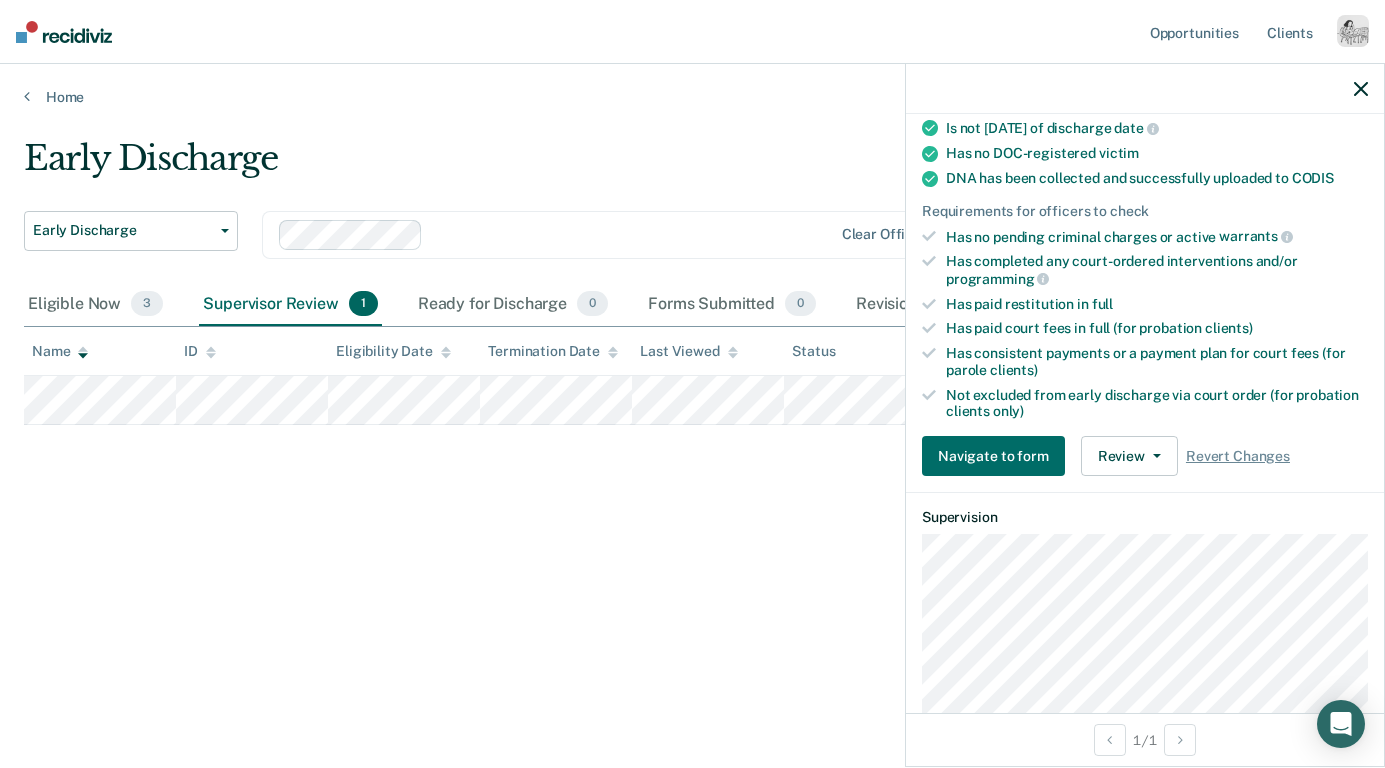 scroll, scrollTop: 554, scrollLeft: 0, axis: vertical 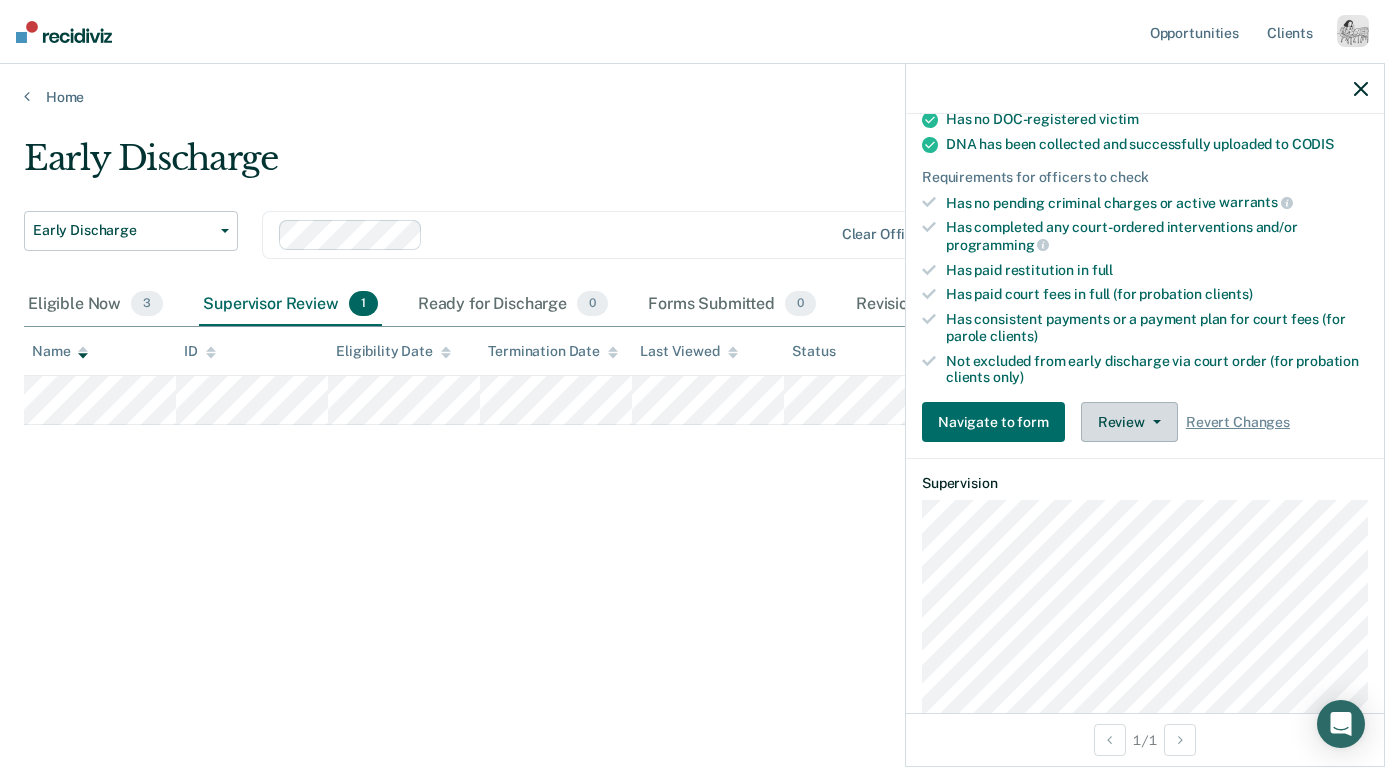 click on "Review" at bounding box center (1129, 422) 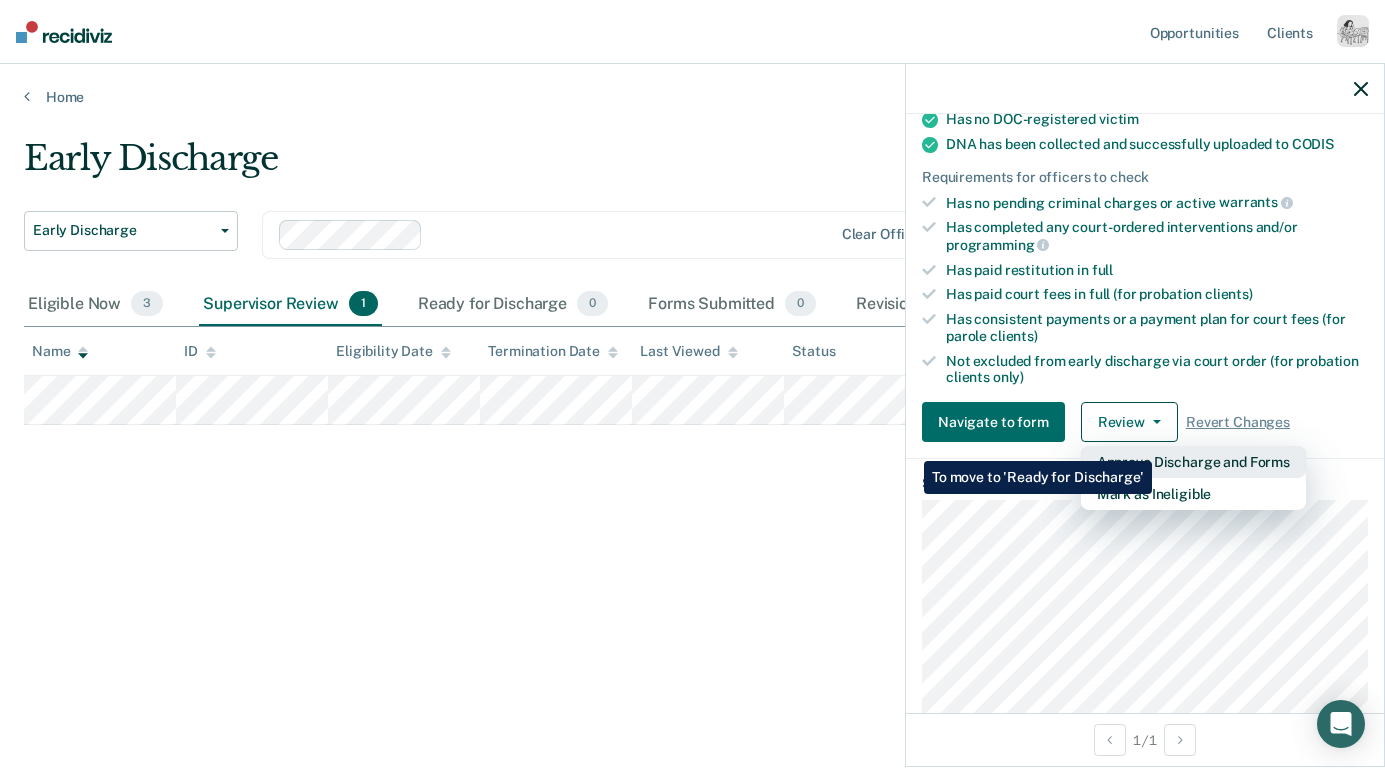 click on "Approve Discharge and Forms" at bounding box center [1193, 462] 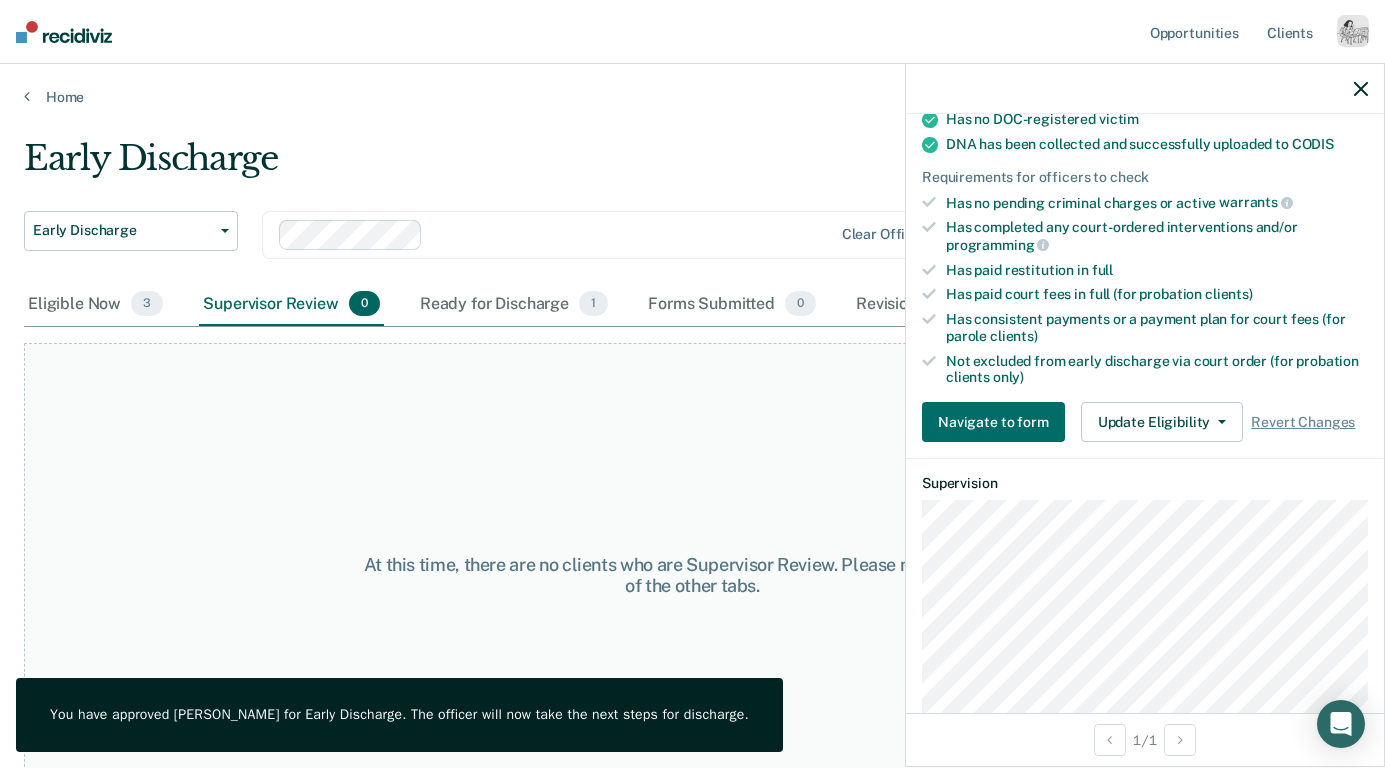 click 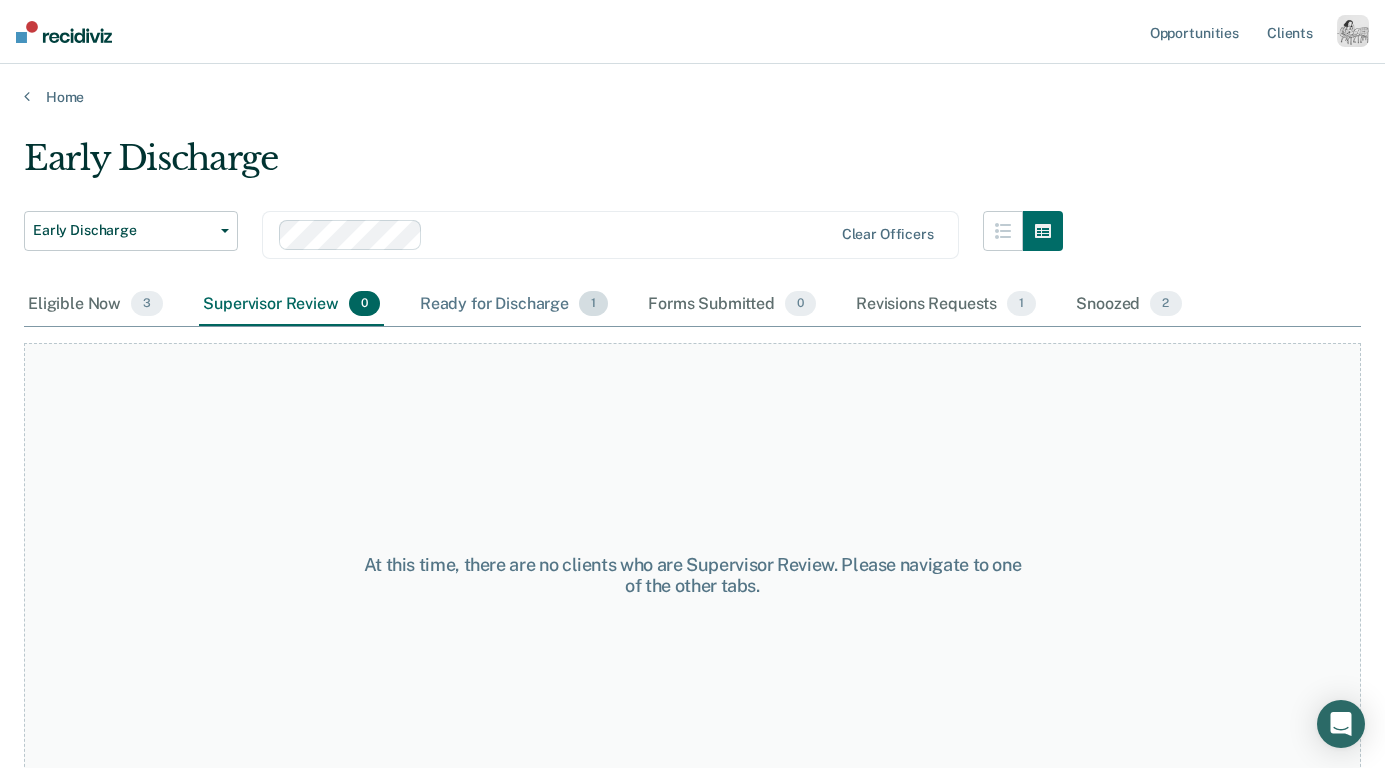 click on "Ready for Discharge 1" at bounding box center [514, 305] 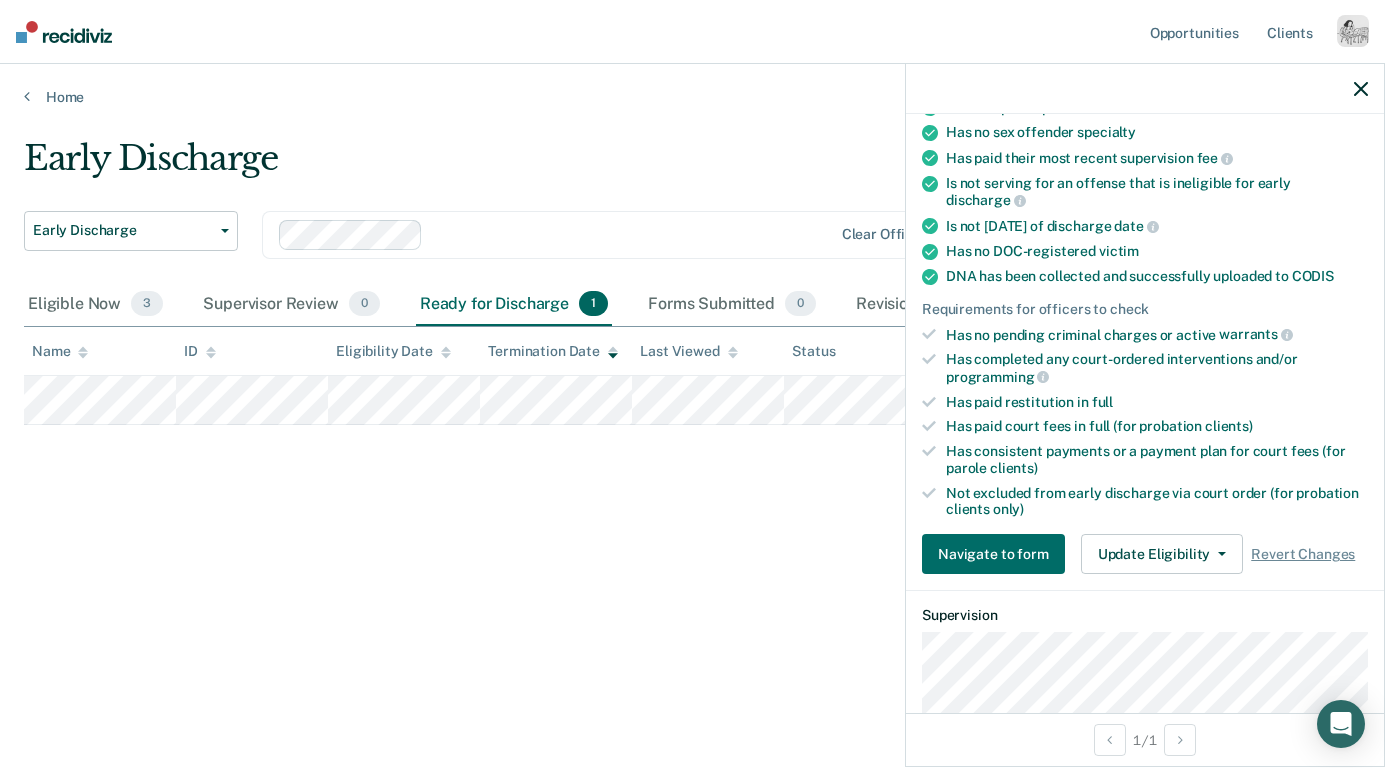 scroll, scrollTop: 434, scrollLeft: 0, axis: vertical 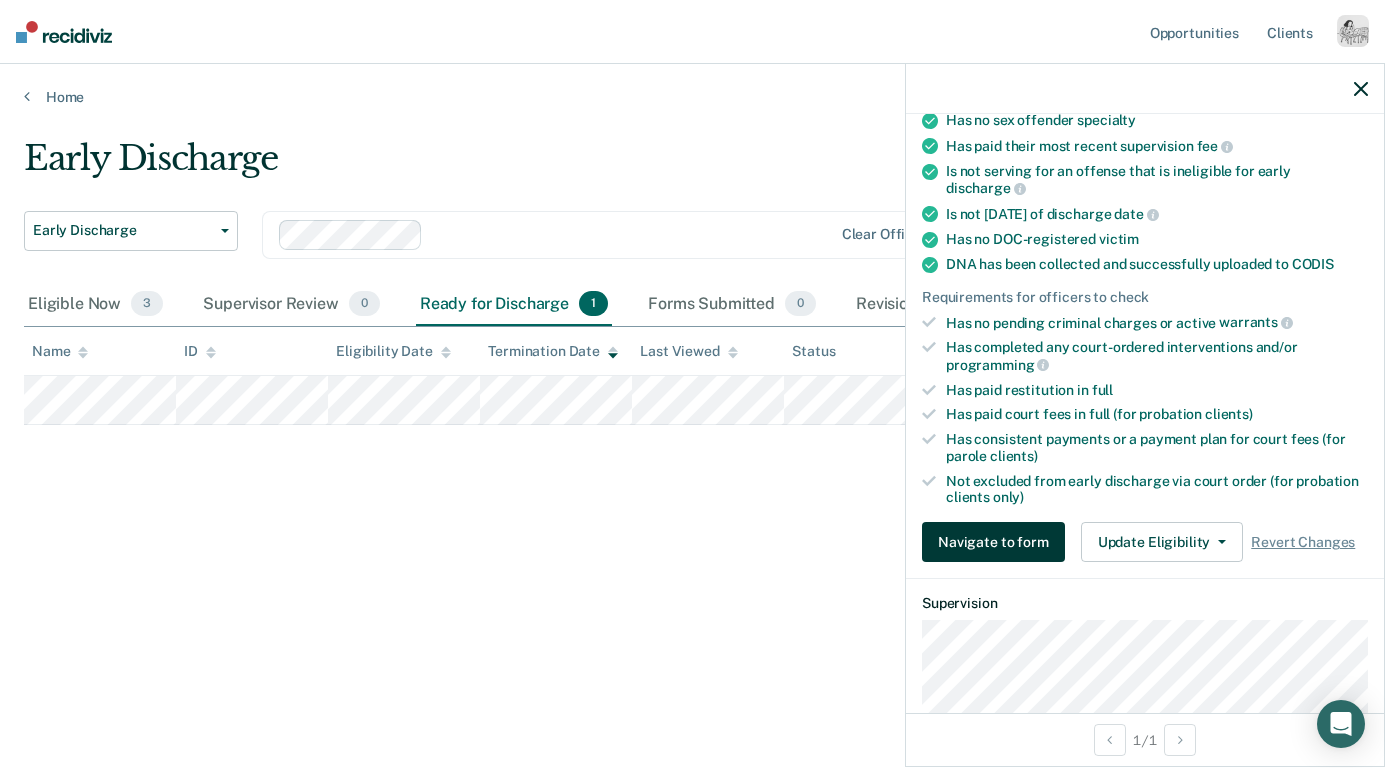 click on "Navigate to form" at bounding box center (993, 542) 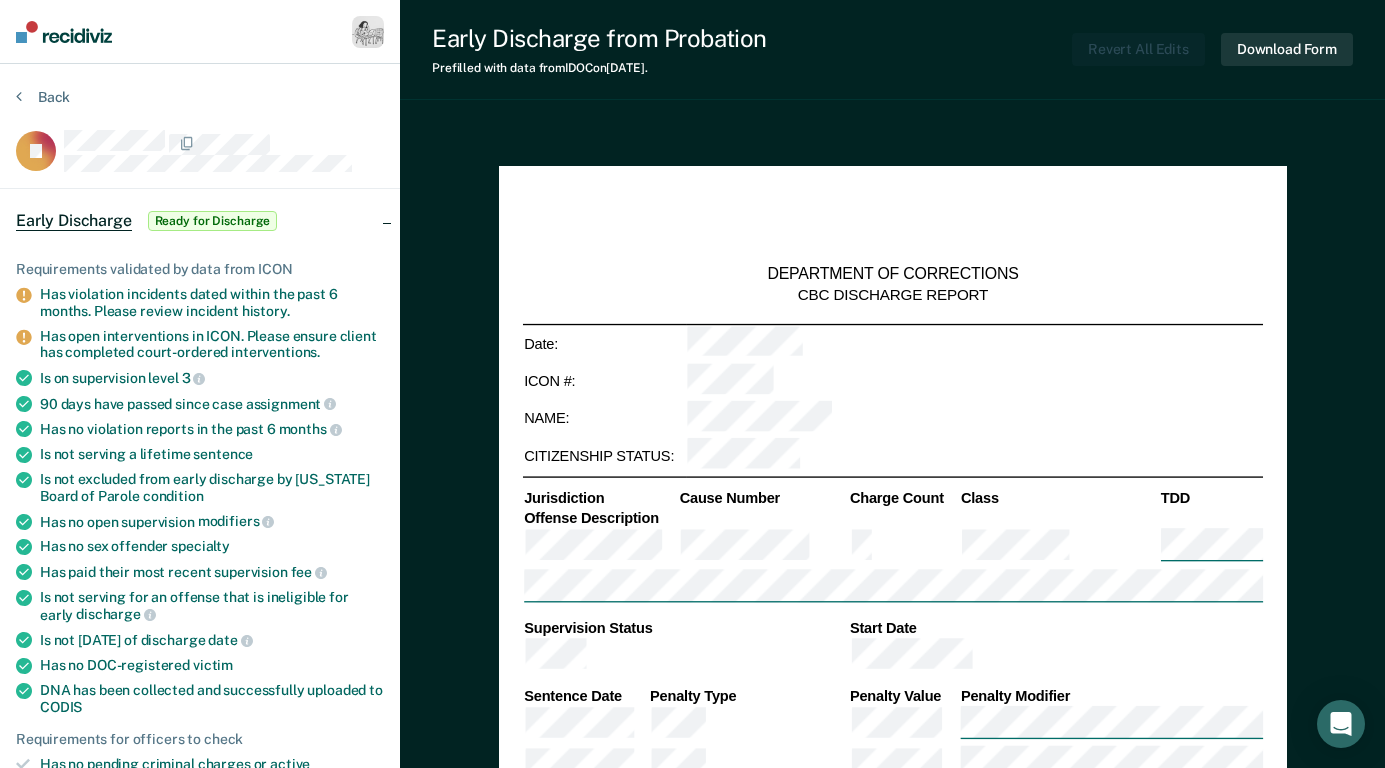 type on "x" 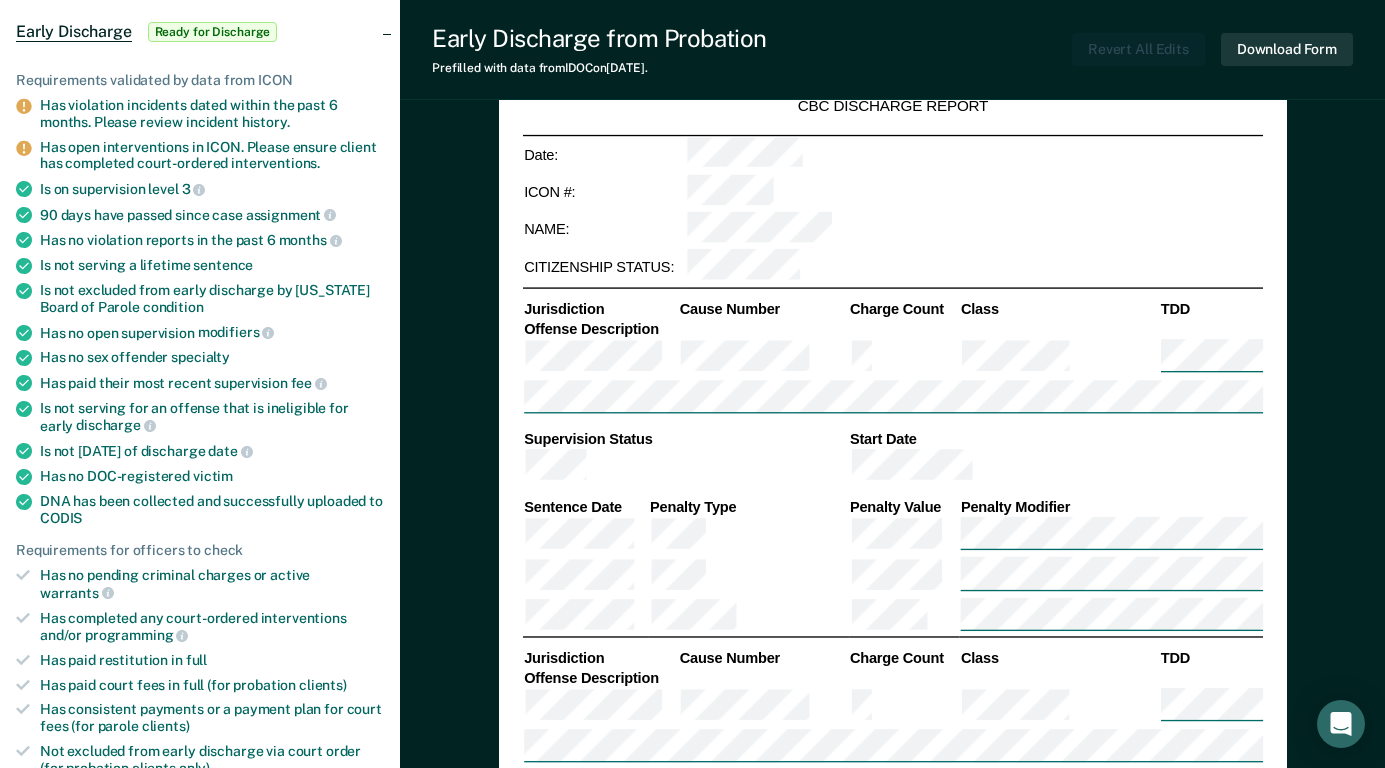 scroll, scrollTop: 194, scrollLeft: 0, axis: vertical 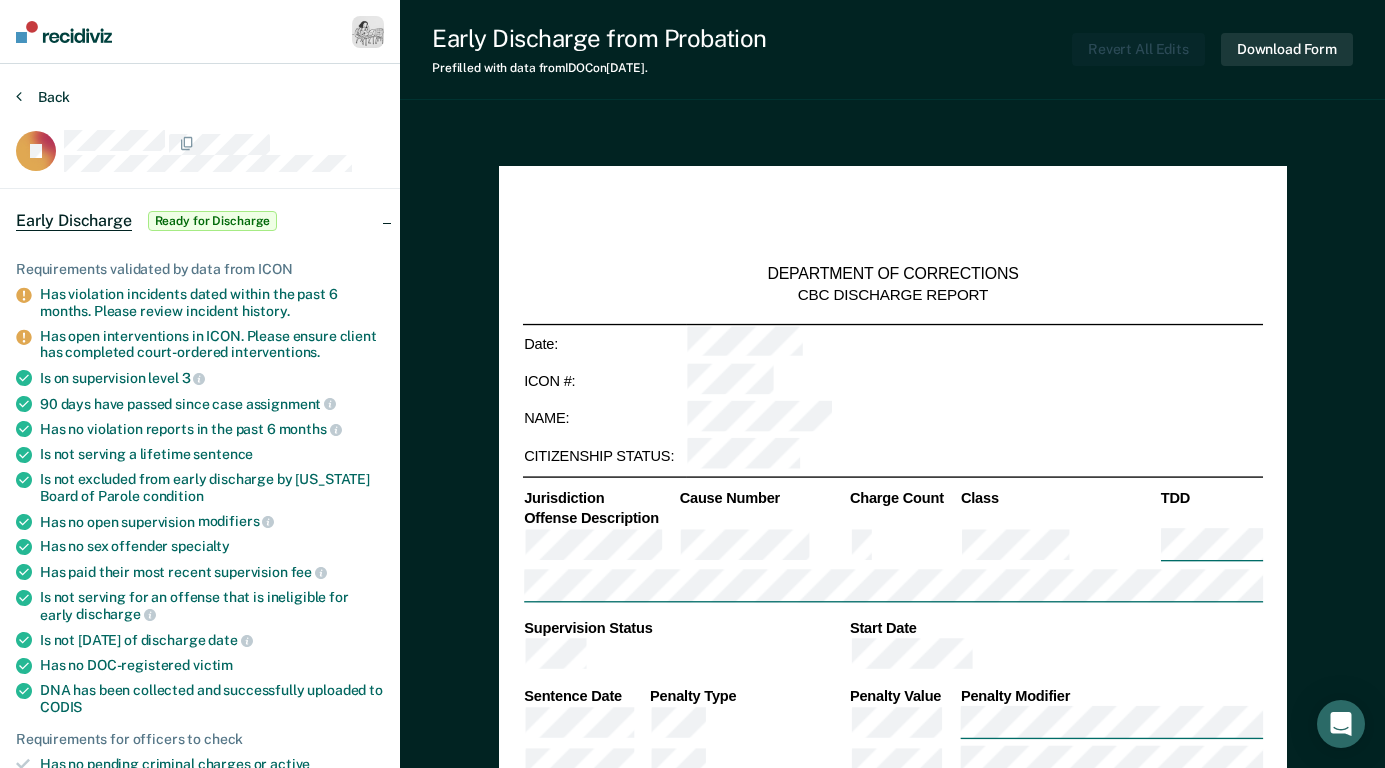 click on "Back" at bounding box center (43, 97) 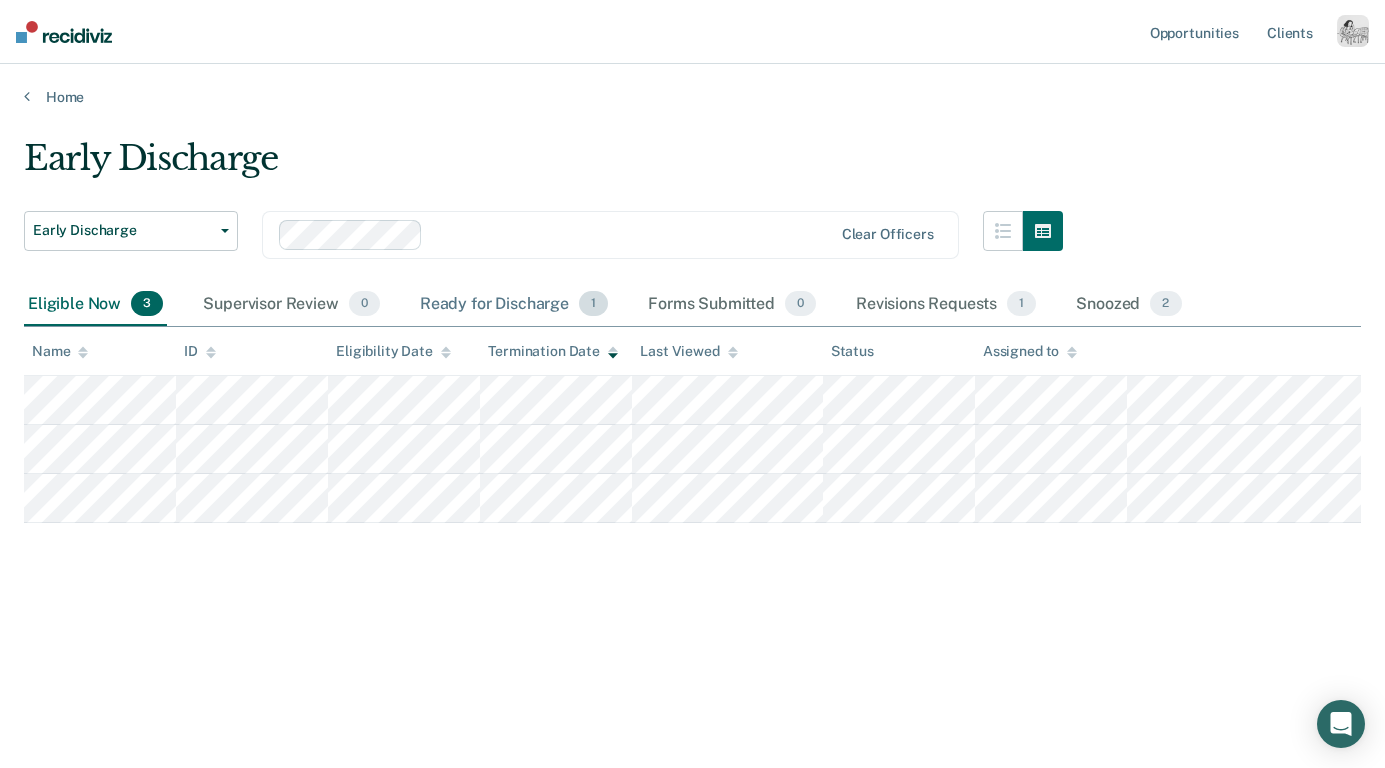 click on "Ready for Discharge 1" at bounding box center [514, 305] 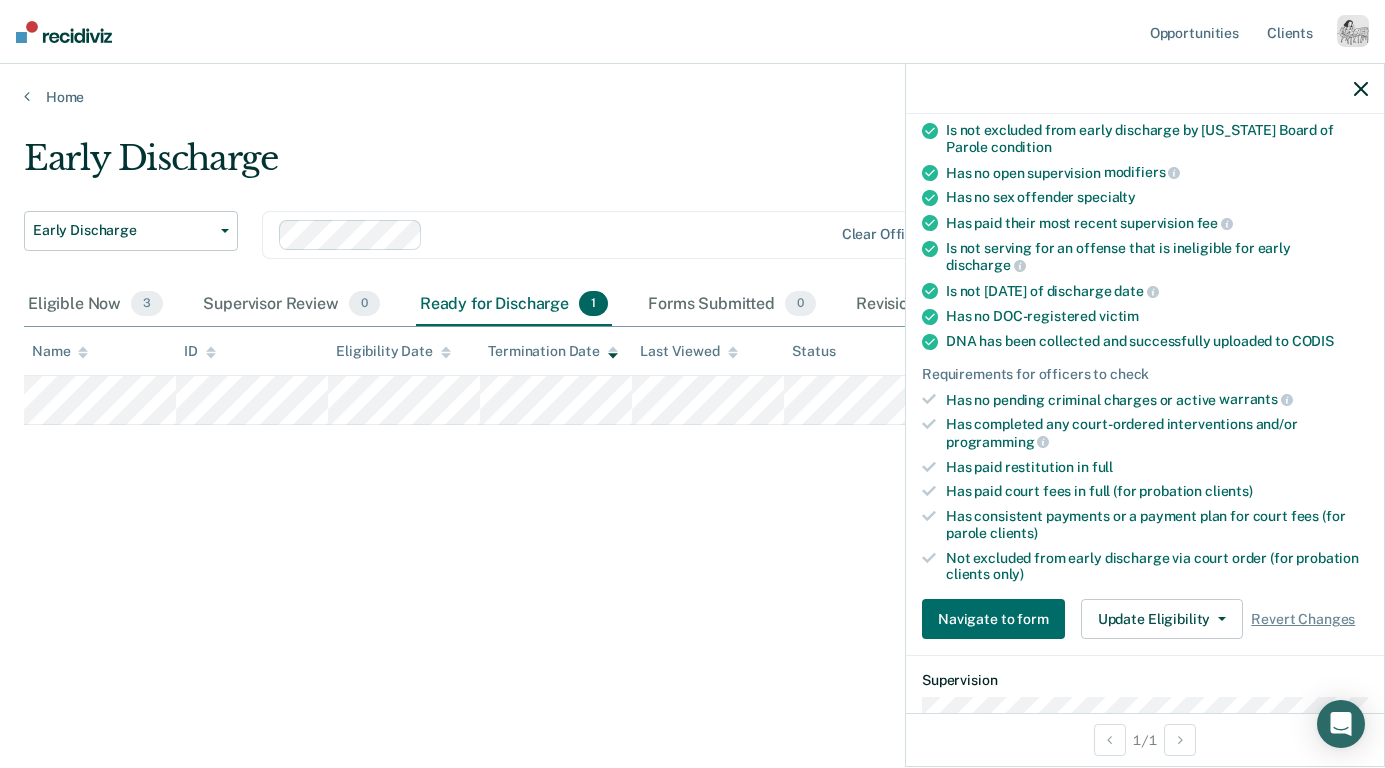 scroll, scrollTop: 360, scrollLeft: 0, axis: vertical 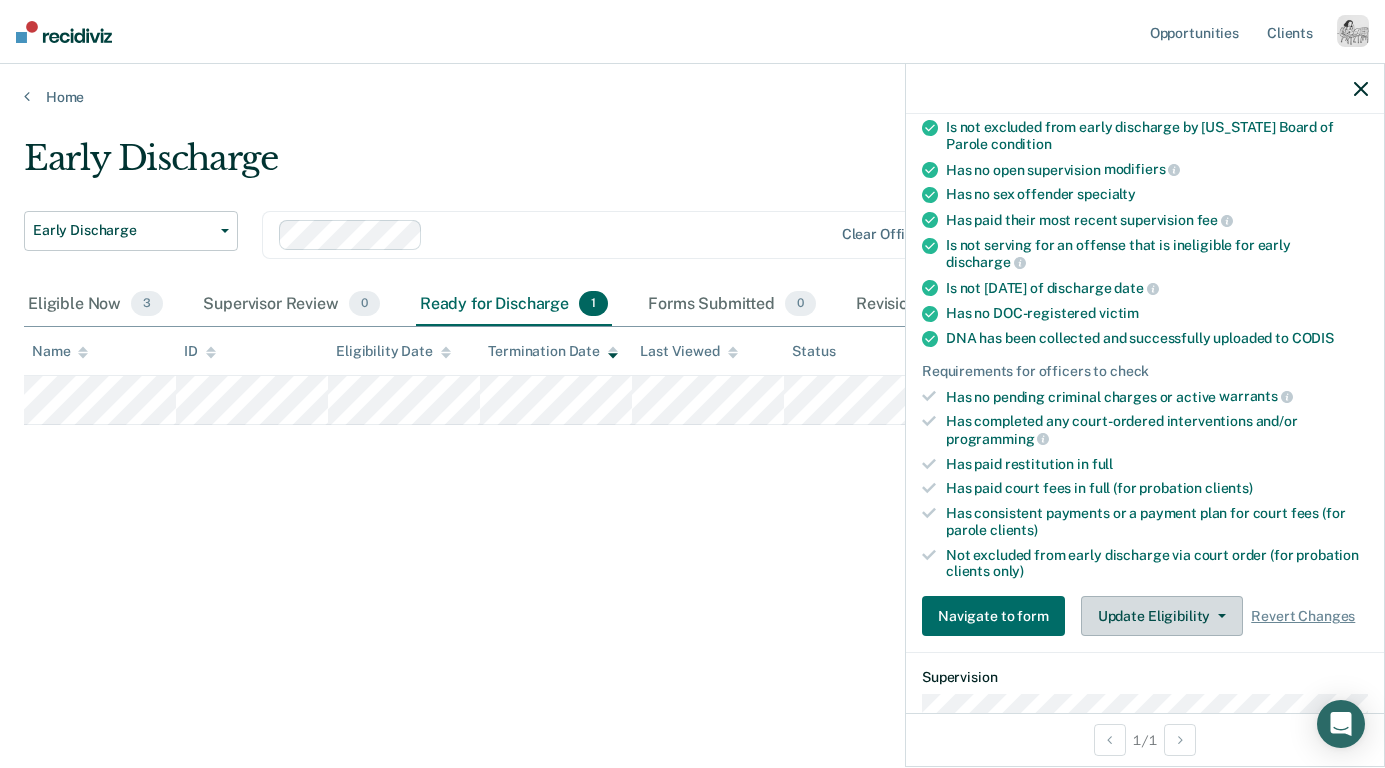 click on "Update Eligibility" at bounding box center (1162, 616) 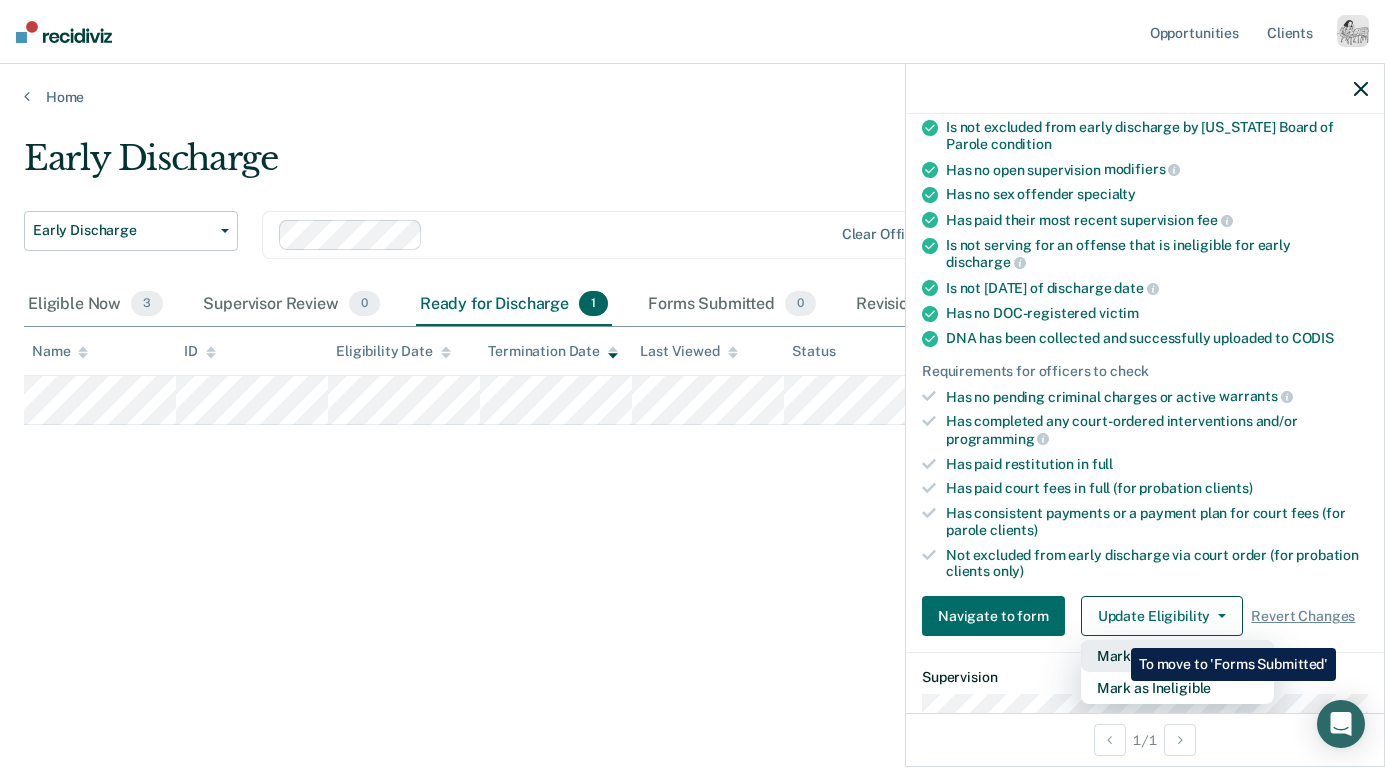 click on "Mark Submitted" at bounding box center [1177, 656] 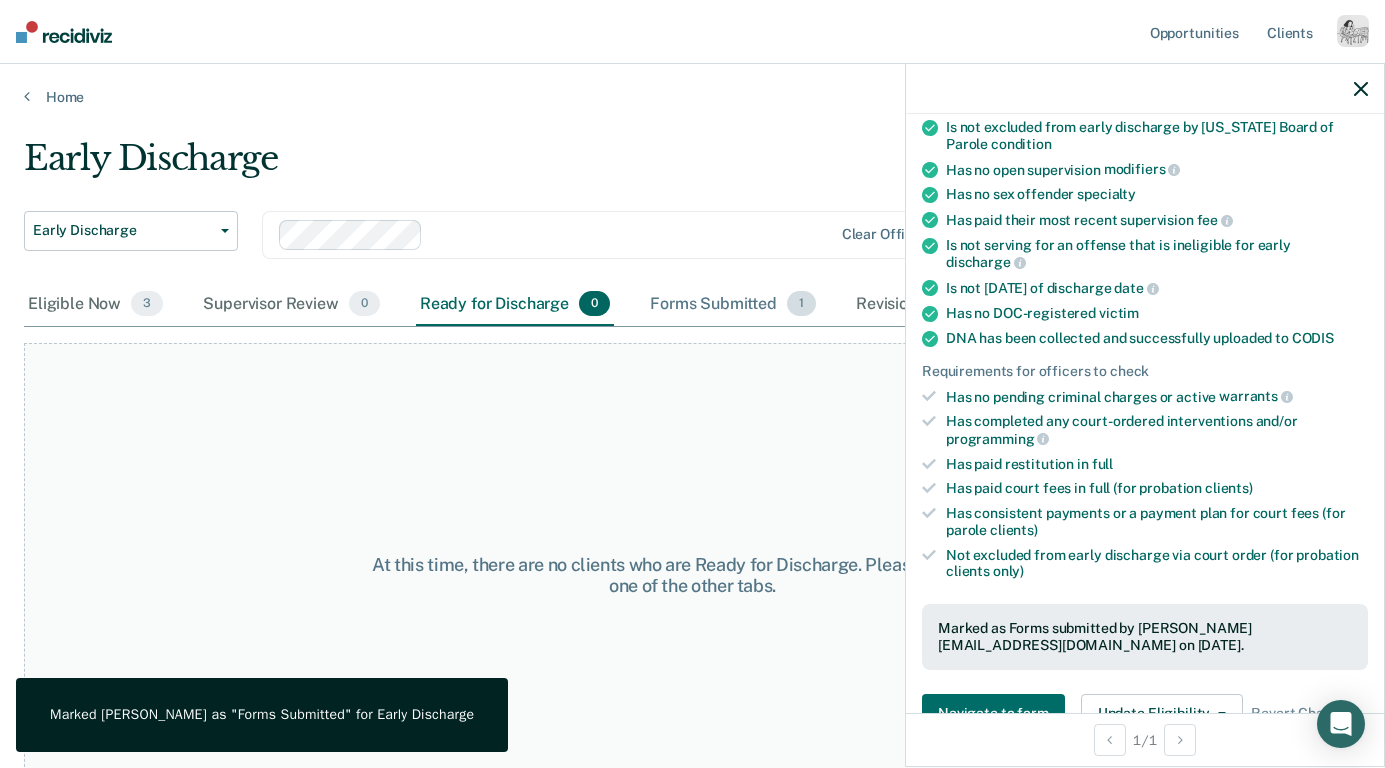 click on "Forms Submitted 1" at bounding box center [733, 305] 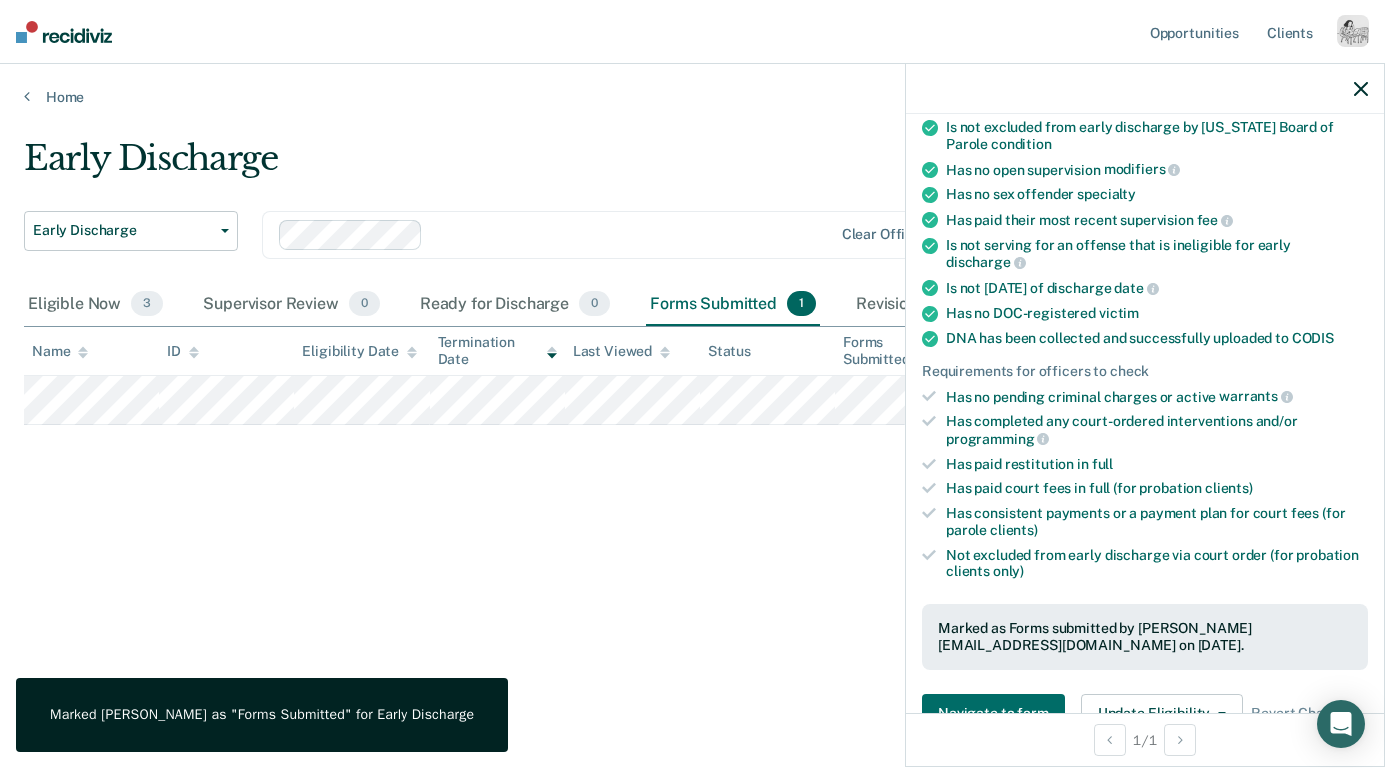 click 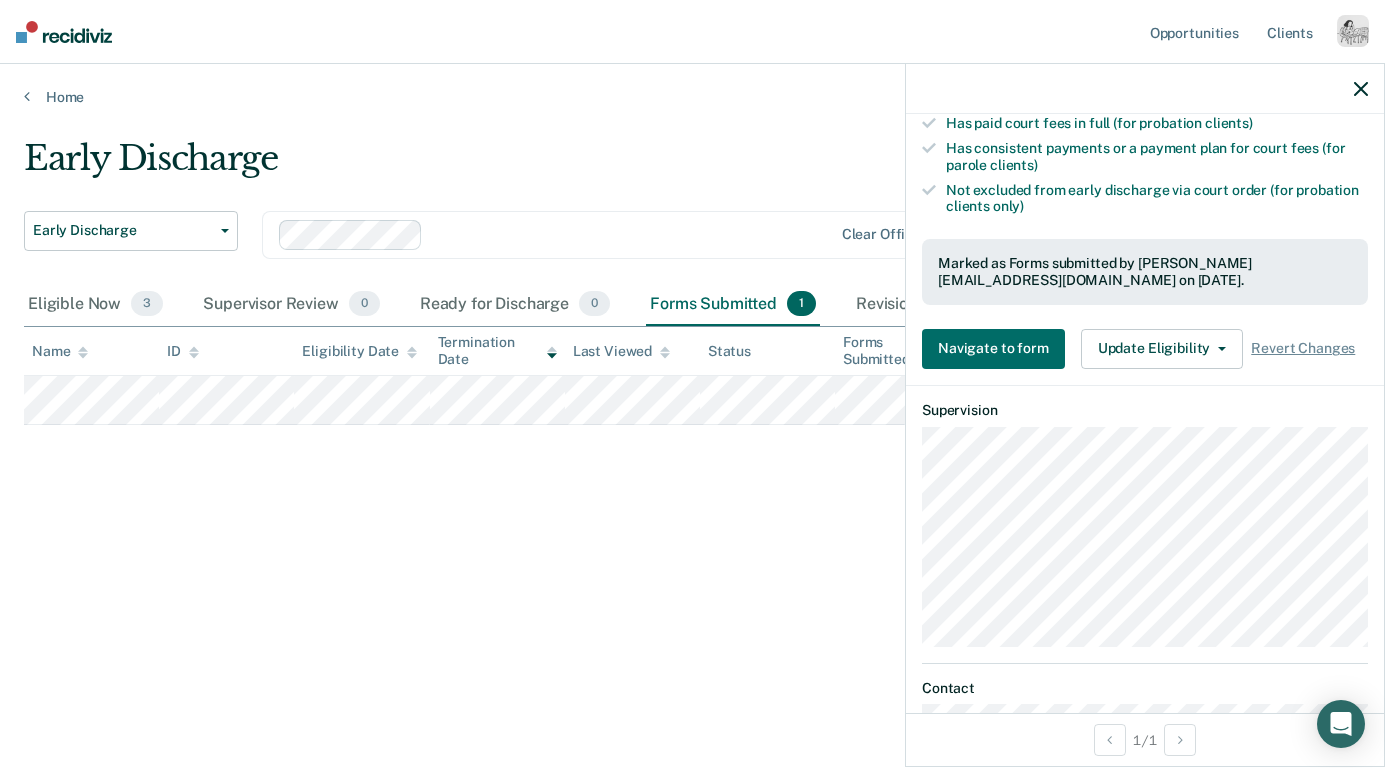 scroll, scrollTop: 750, scrollLeft: 0, axis: vertical 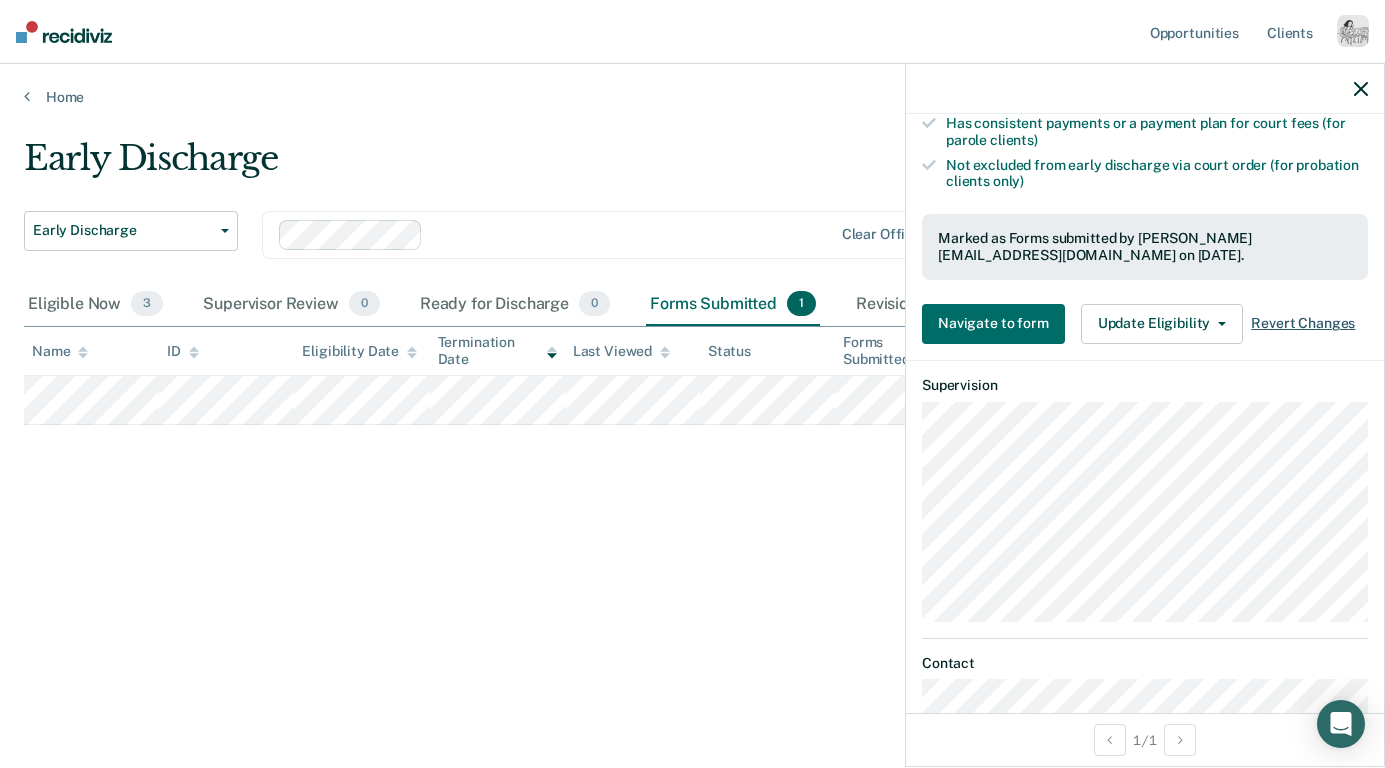 click on "Revert Changes" at bounding box center (1303, 323) 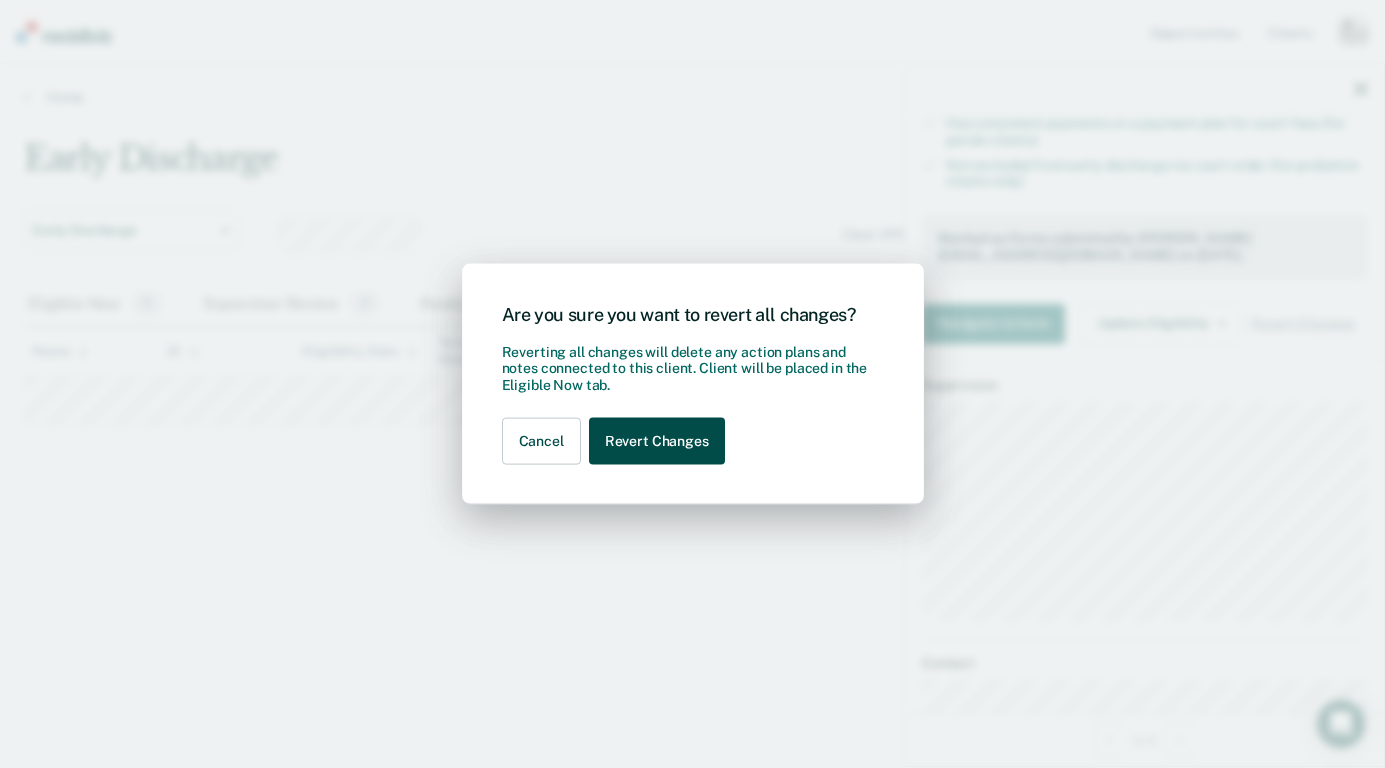 click on "Revert Changes" at bounding box center (657, 441) 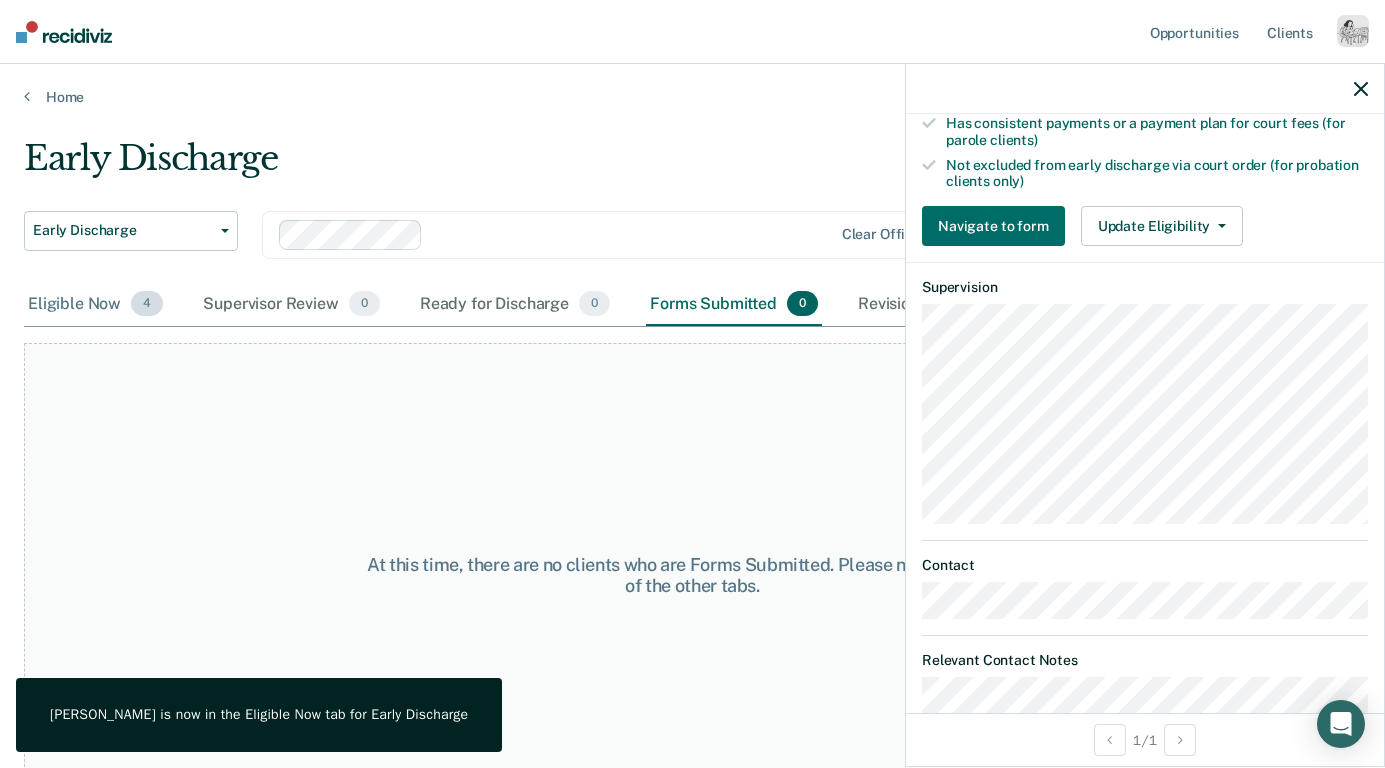 click on "Eligible Now 4" at bounding box center [95, 305] 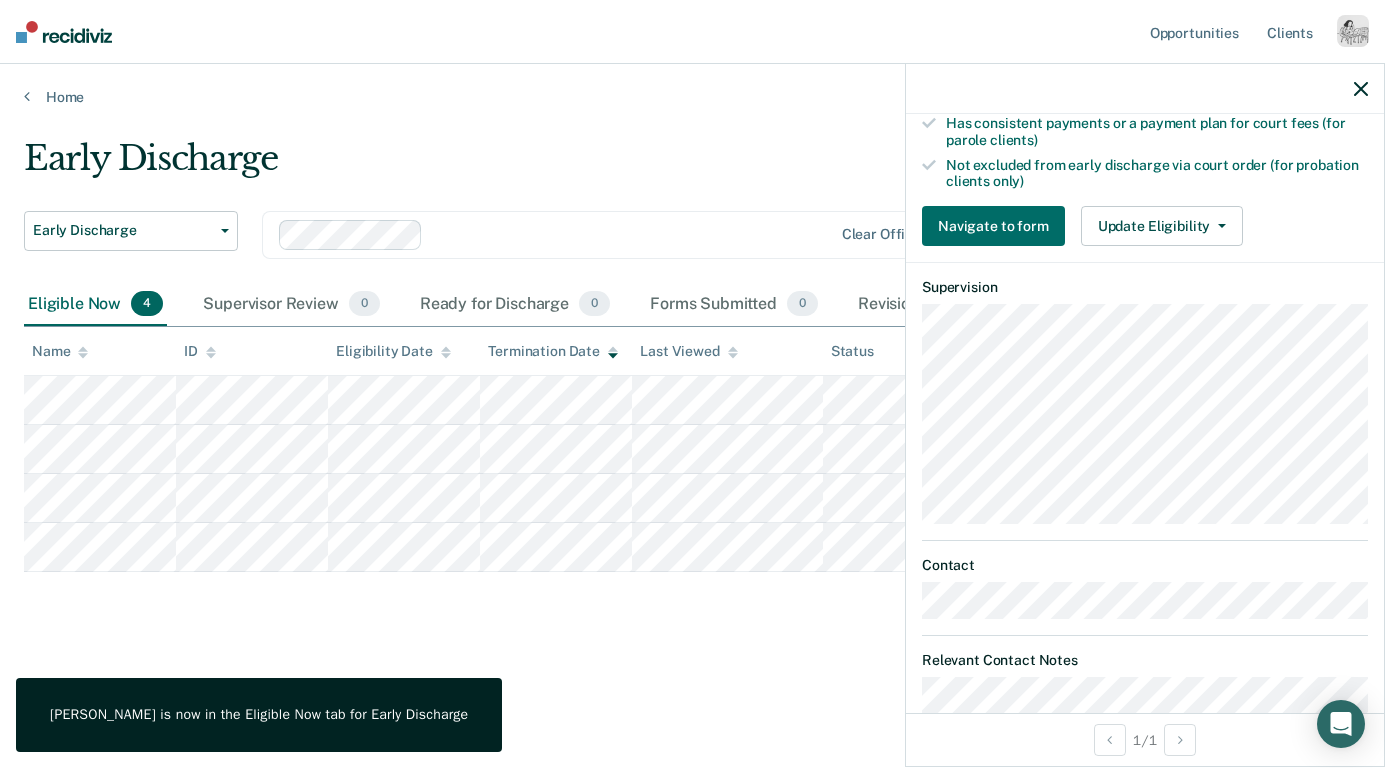 click 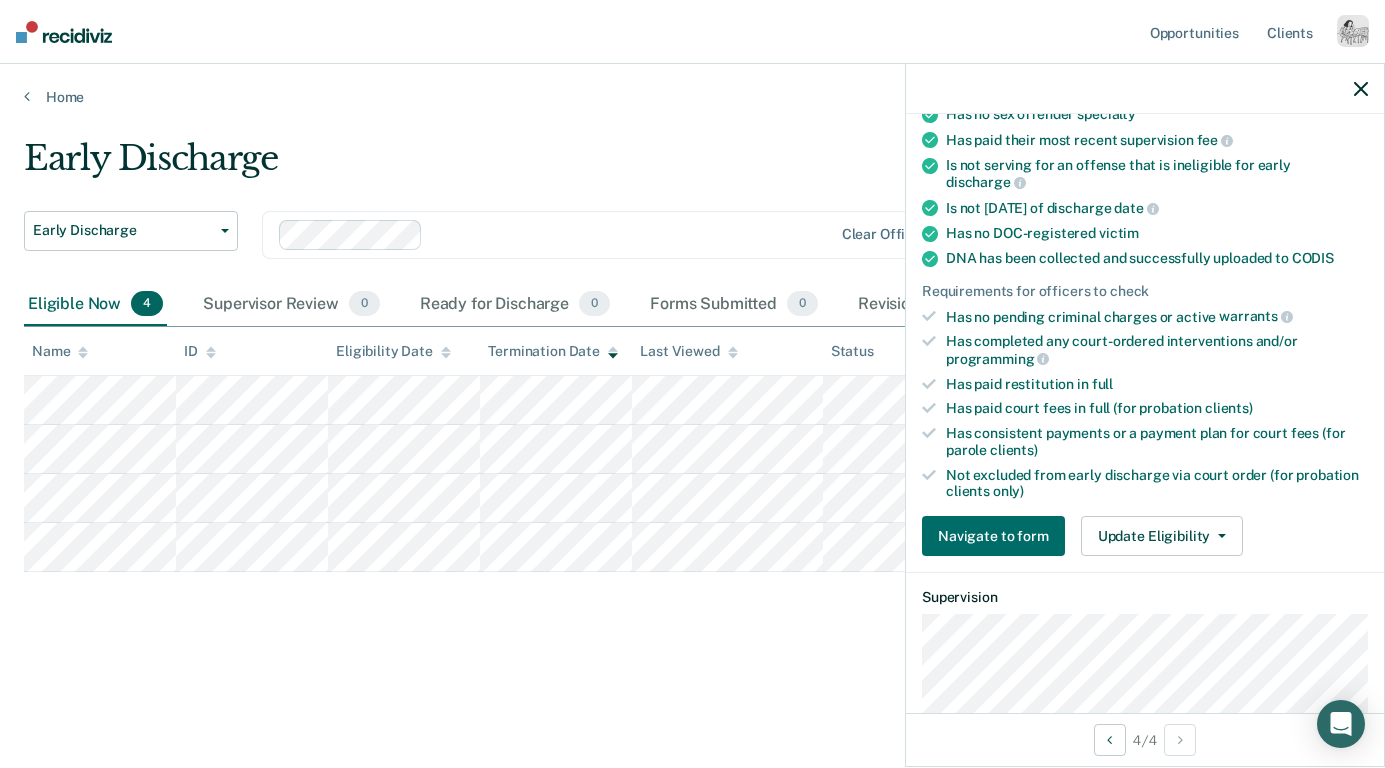 scroll, scrollTop: 452, scrollLeft: 0, axis: vertical 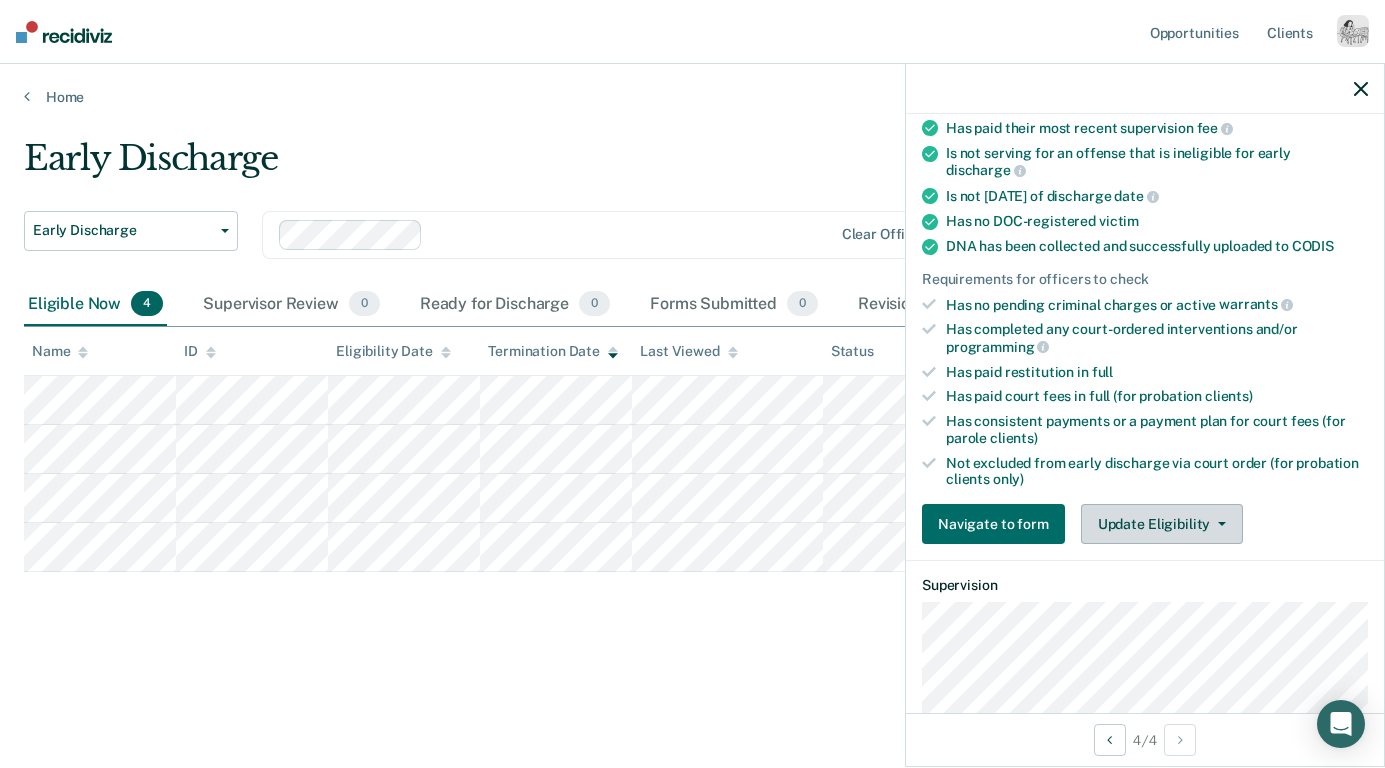 click on "Update Eligibility" at bounding box center [1162, 524] 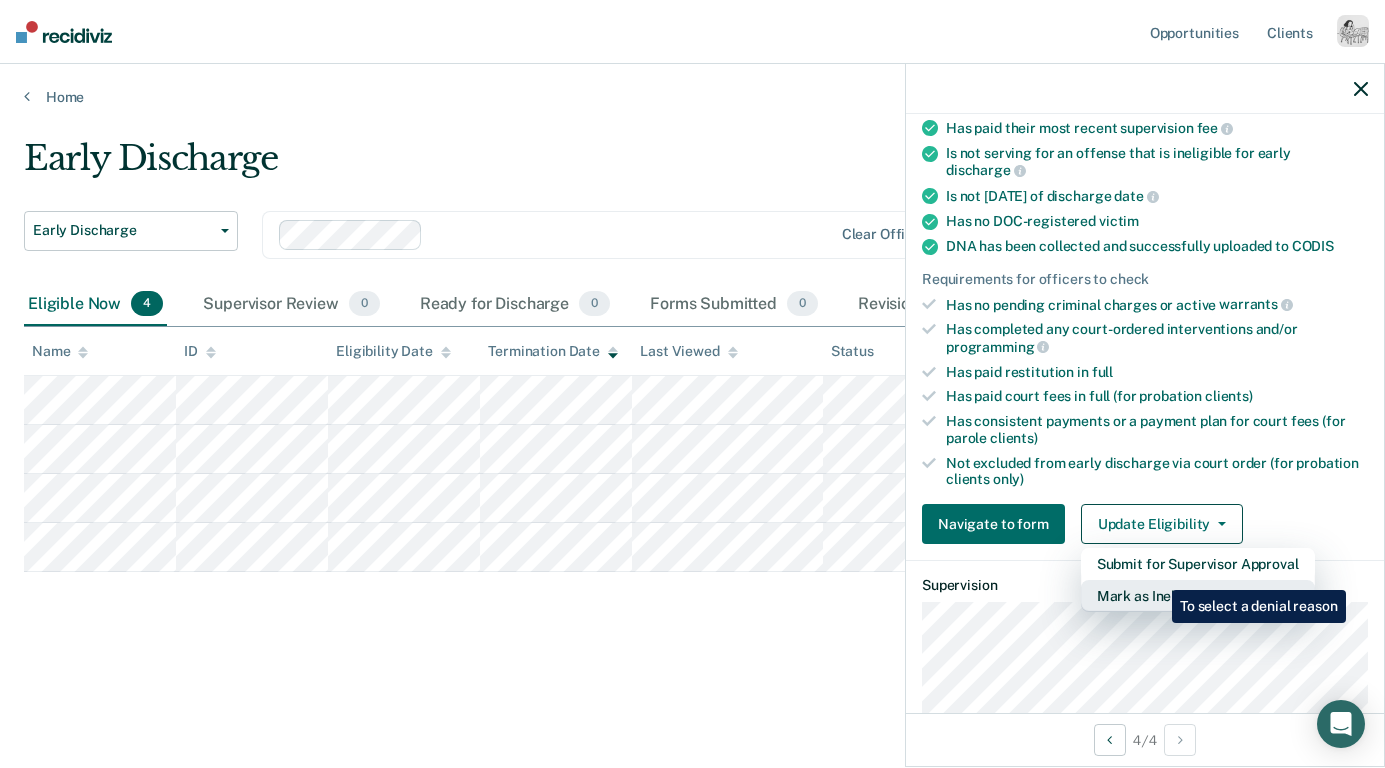 click on "Mark as Ineligible" at bounding box center [1198, 596] 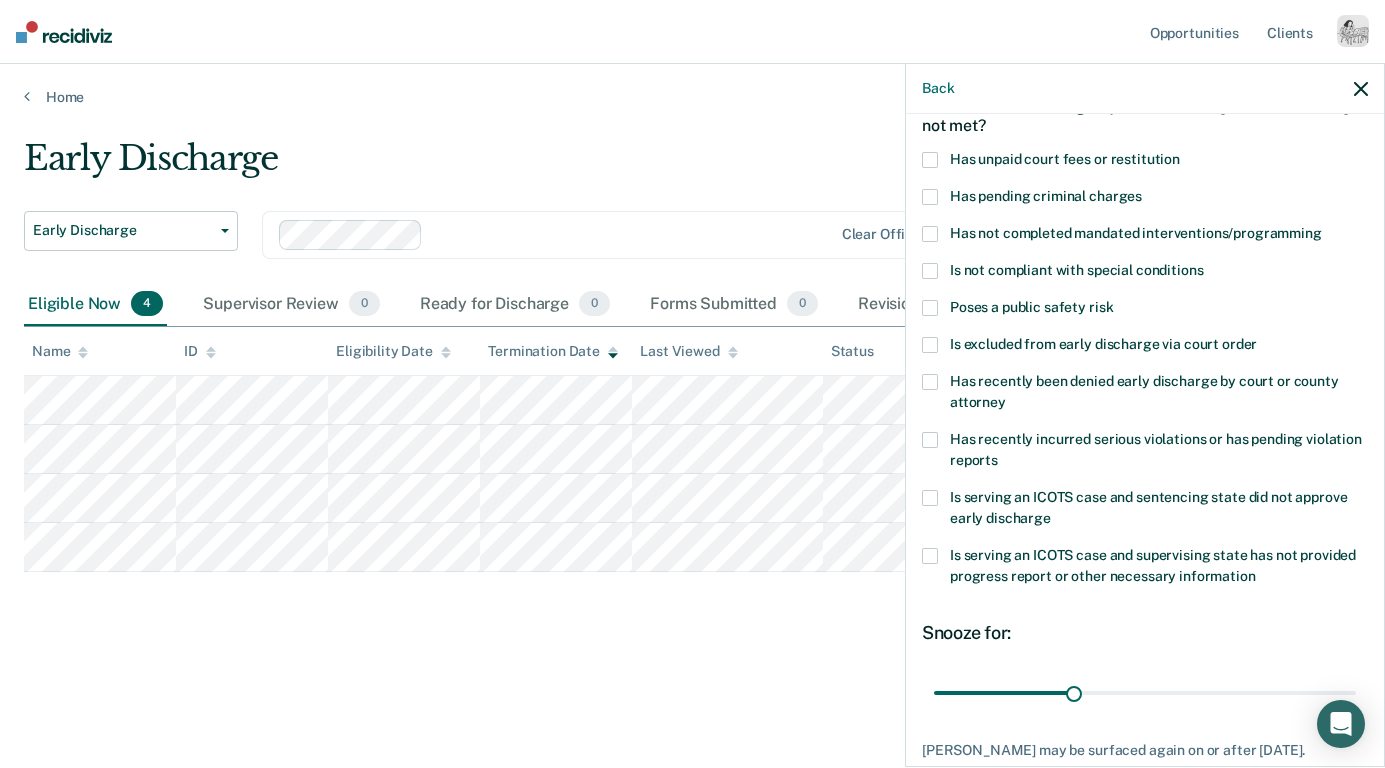 scroll, scrollTop: 110, scrollLeft: 0, axis: vertical 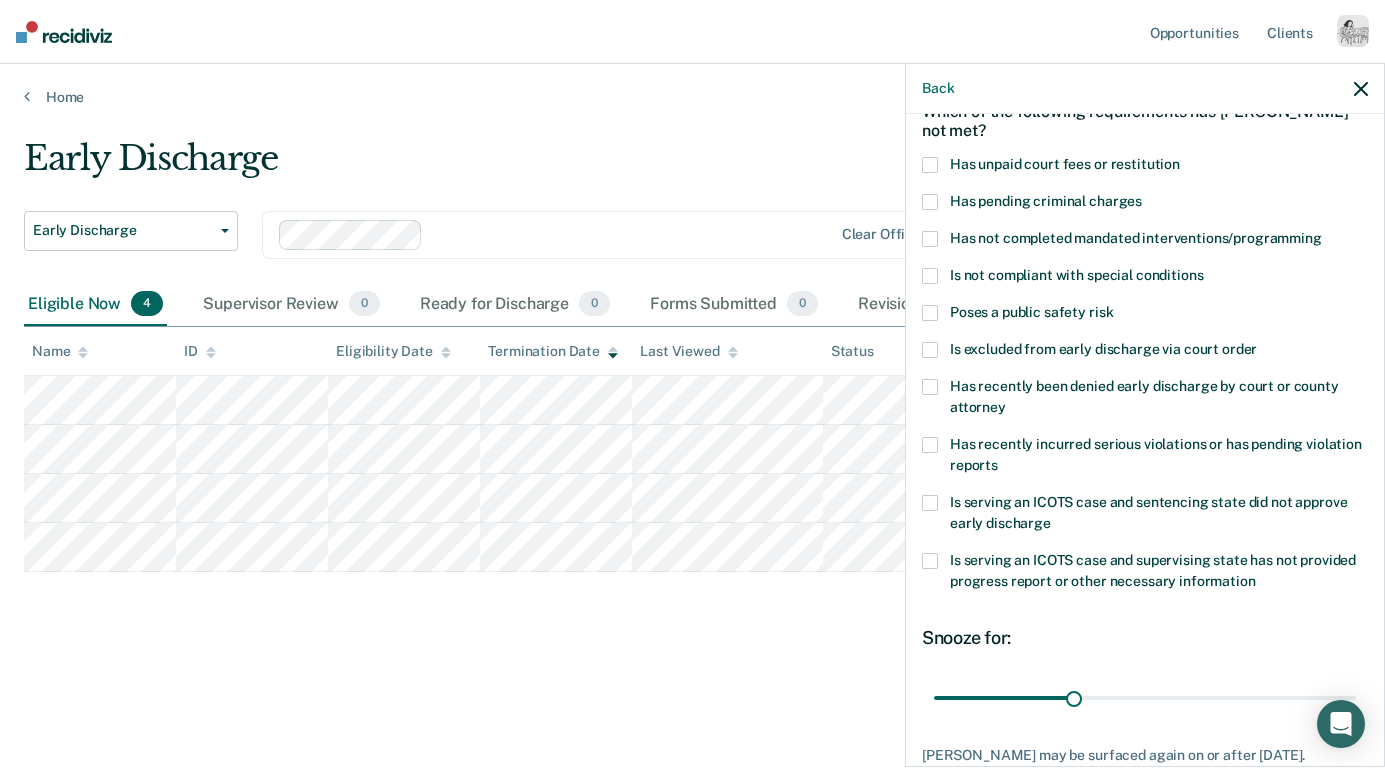 click on "Poses a public safety risk" at bounding box center [1031, 312] 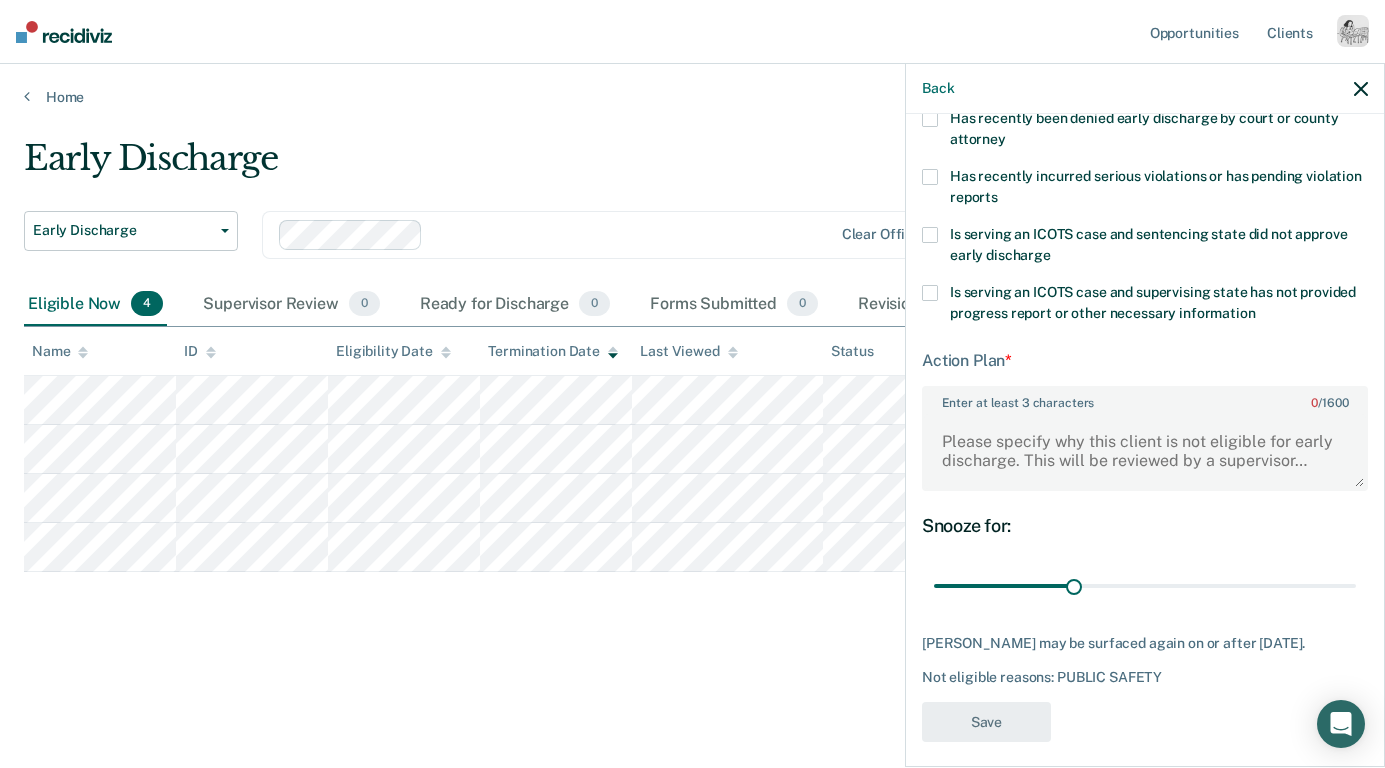scroll, scrollTop: 379, scrollLeft: 0, axis: vertical 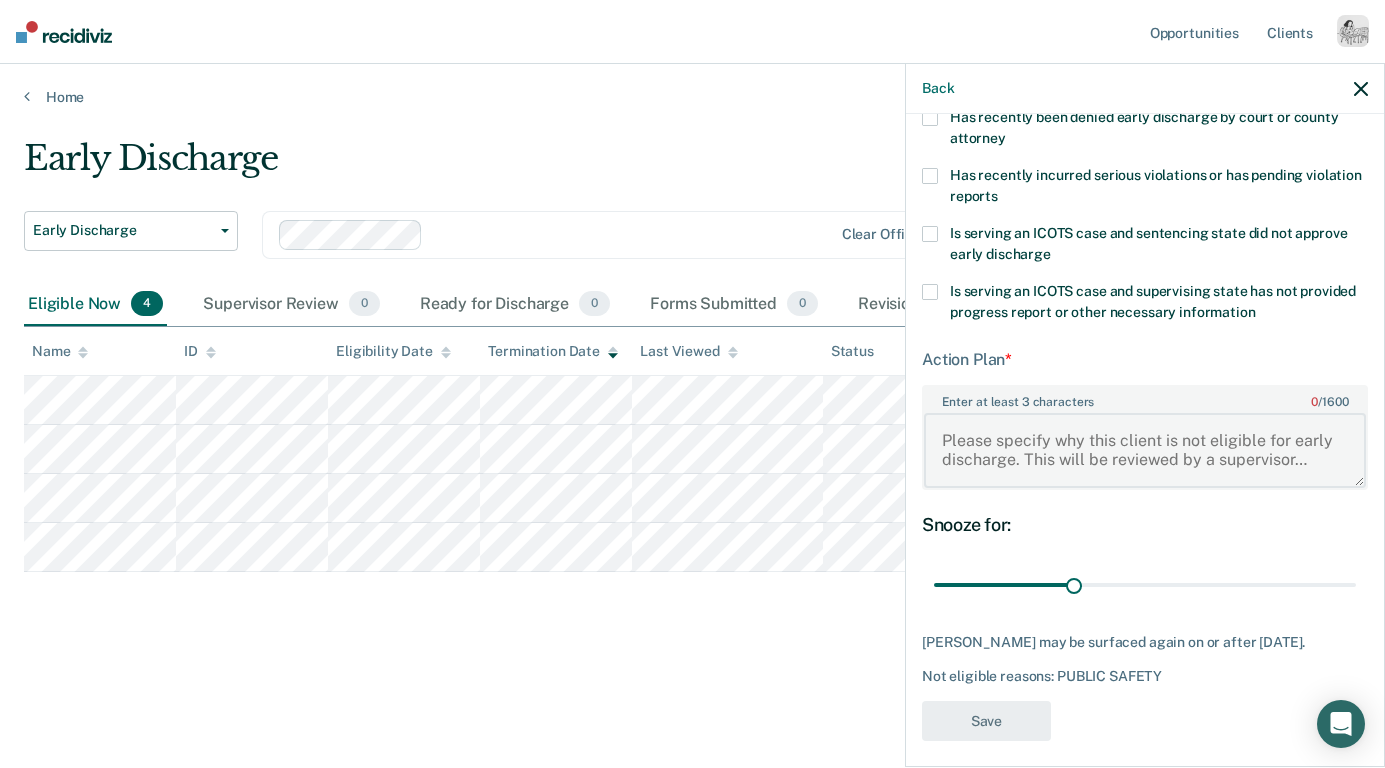 click on "Enter at least 3 characters 0  /  1600" at bounding box center [1145, 450] 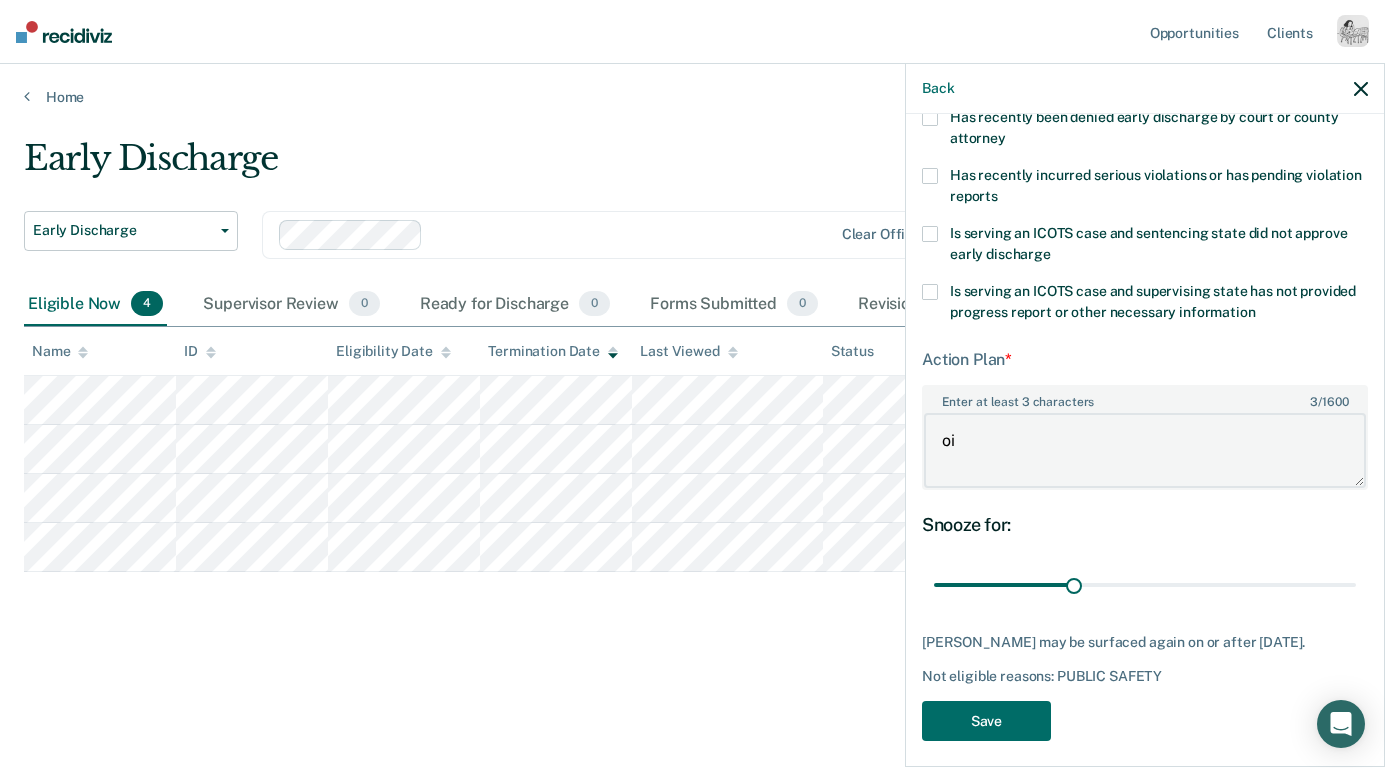 type on "o" 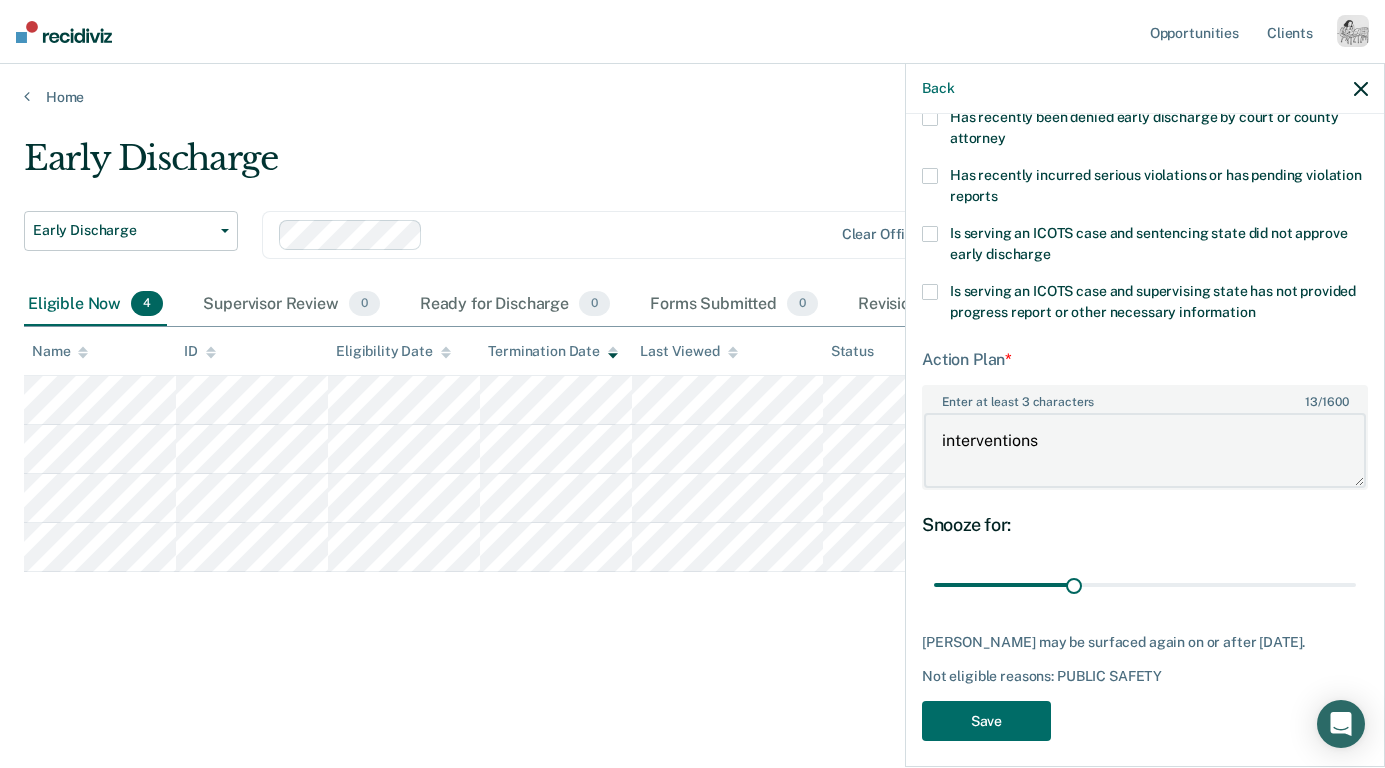 type on "interventions" 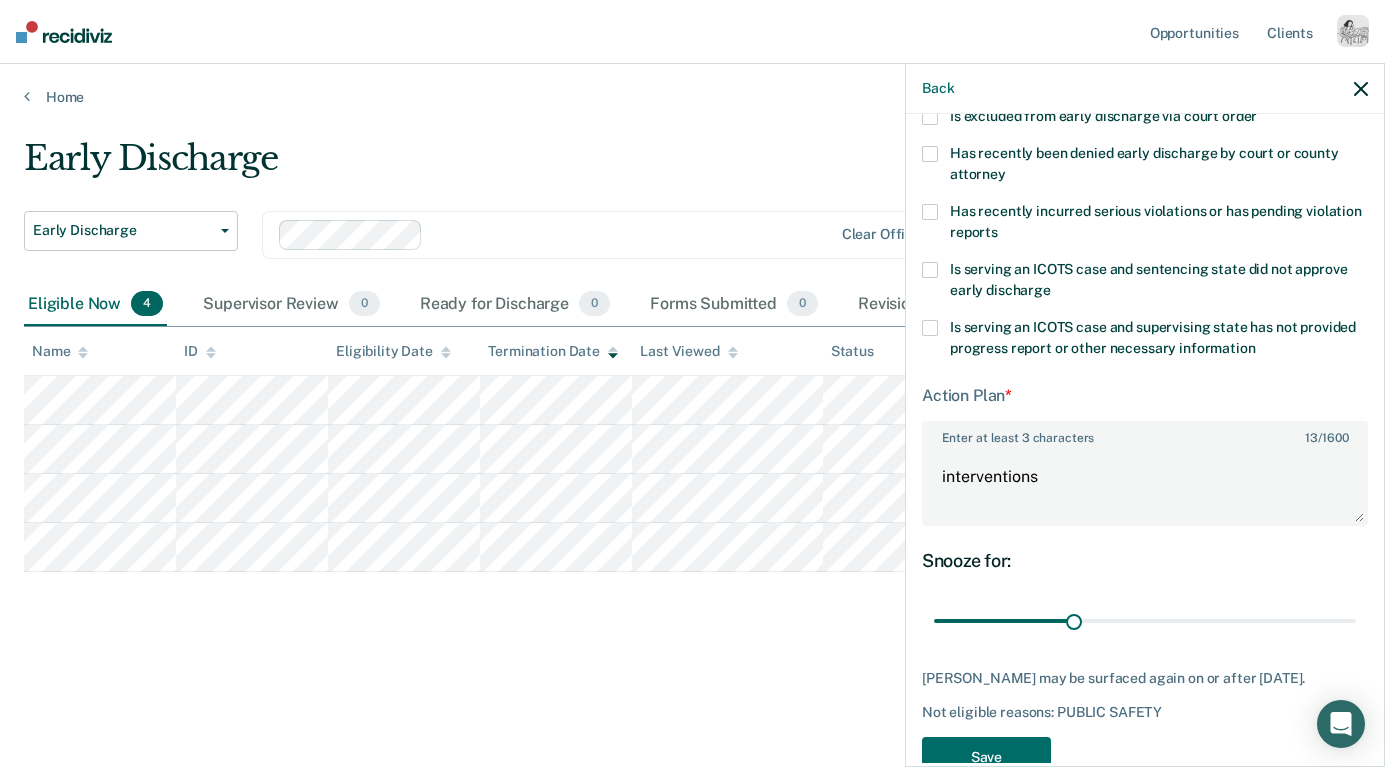 scroll, scrollTop: 391, scrollLeft: 0, axis: vertical 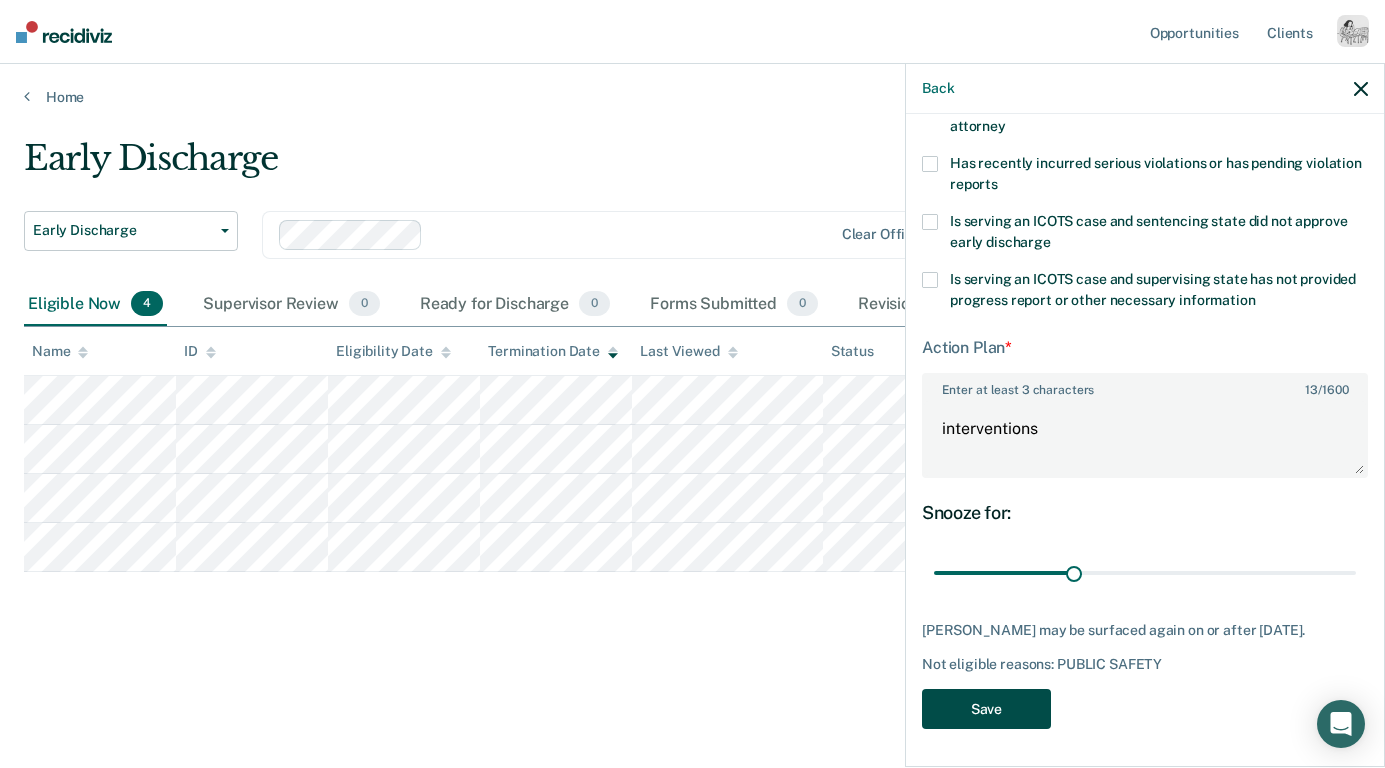 click on "Save" at bounding box center [986, 709] 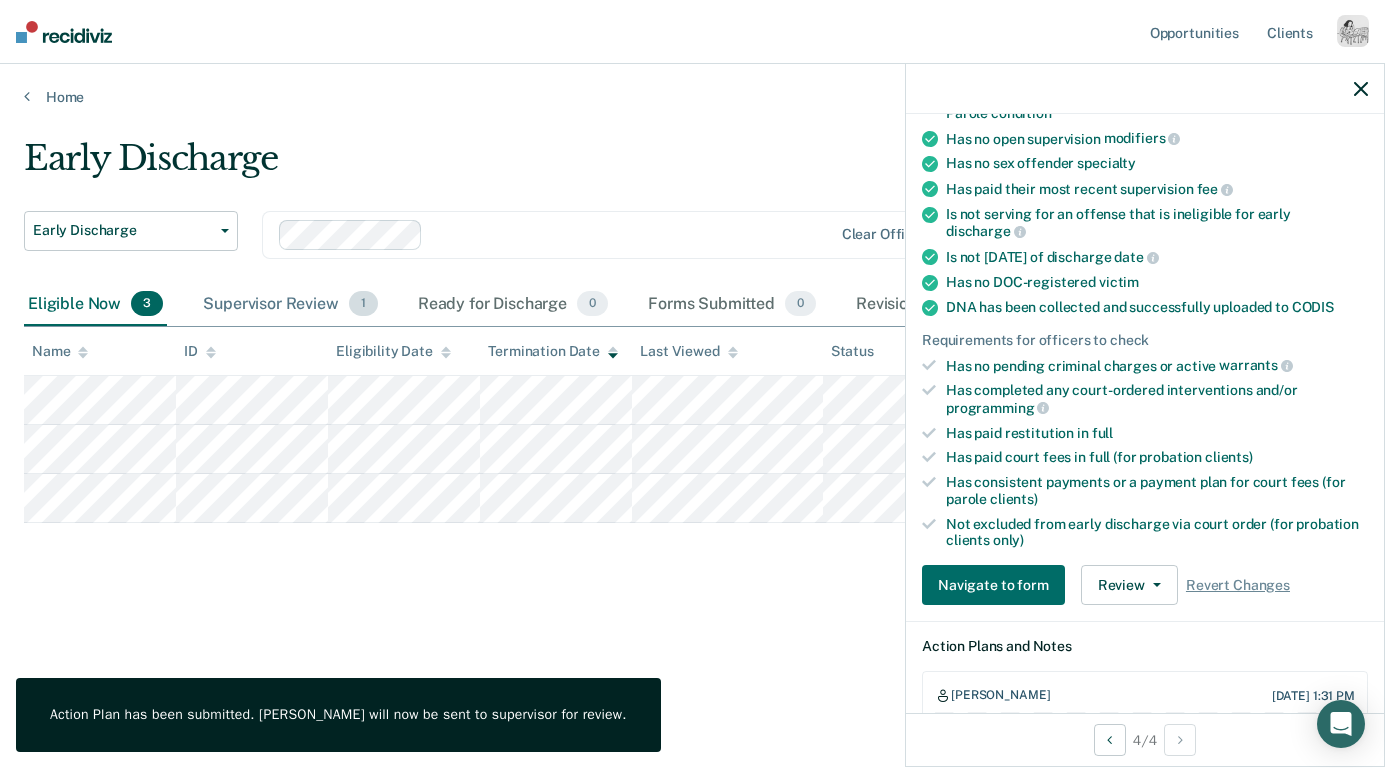 click on "Supervisor Review 1" at bounding box center [290, 305] 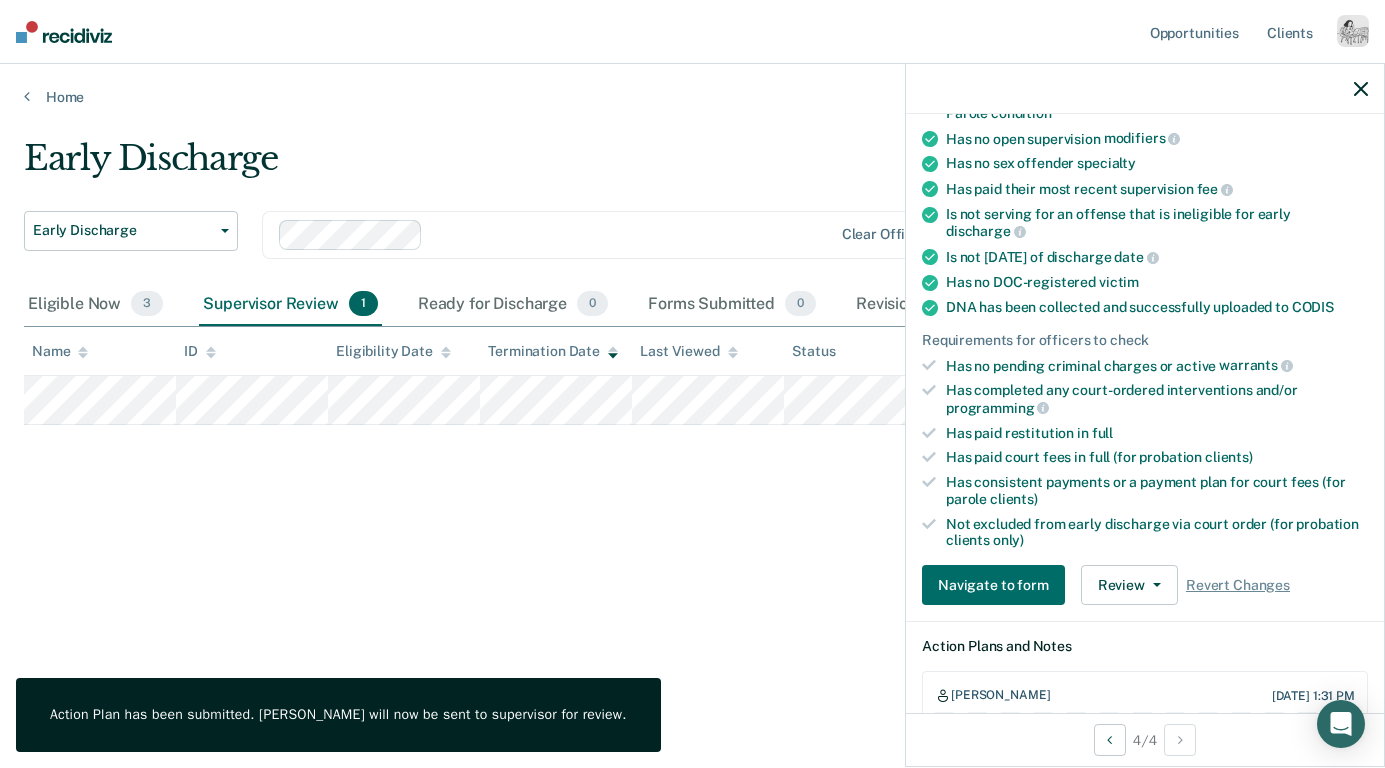click 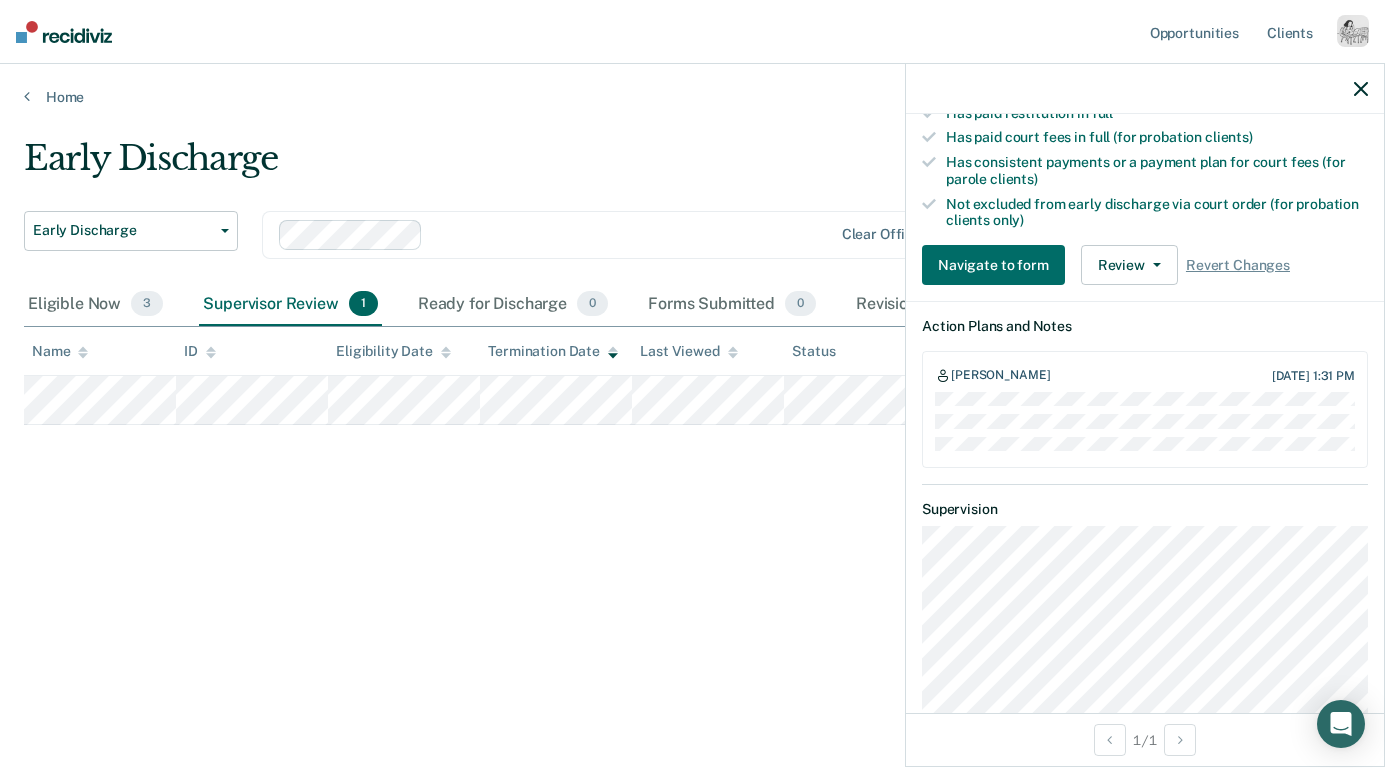 scroll, scrollTop: 703, scrollLeft: 0, axis: vertical 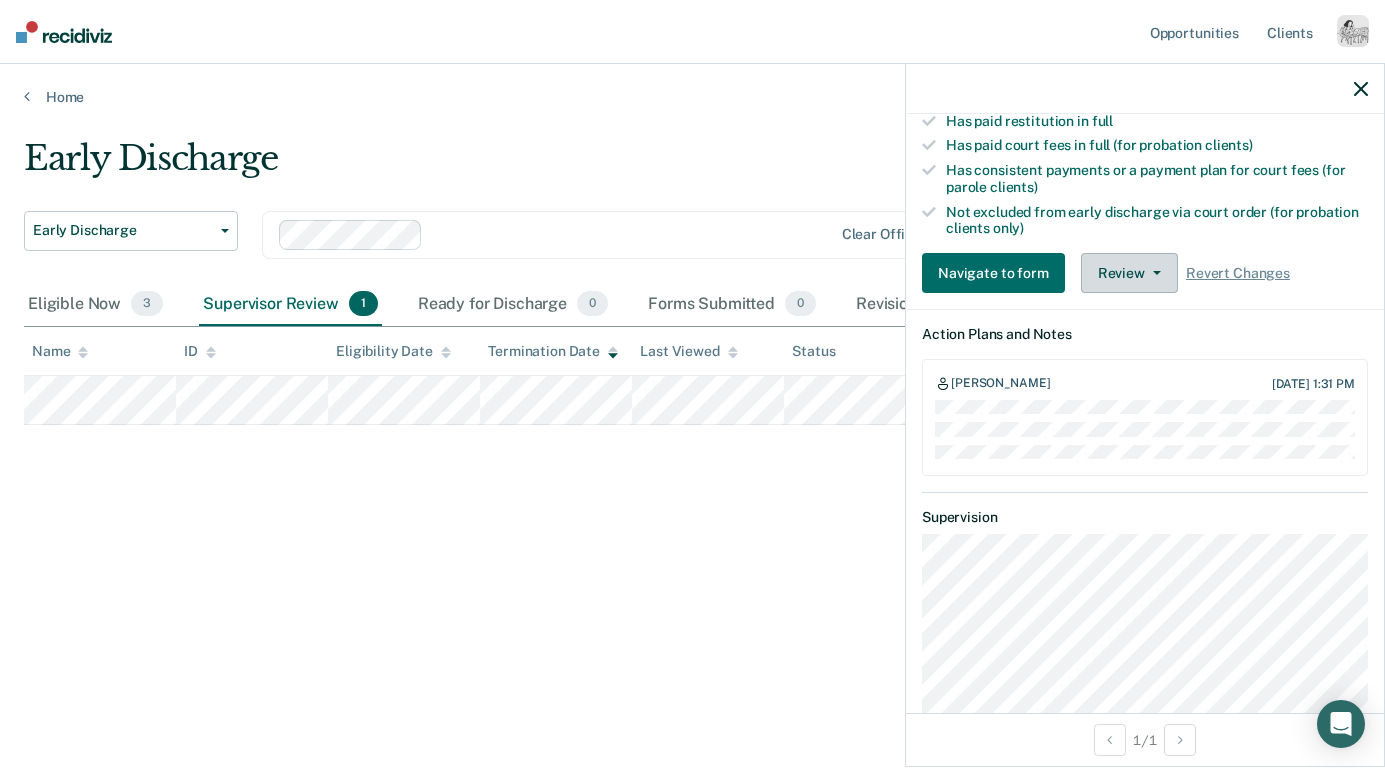click on "Review" at bounding box center [1129, 273] 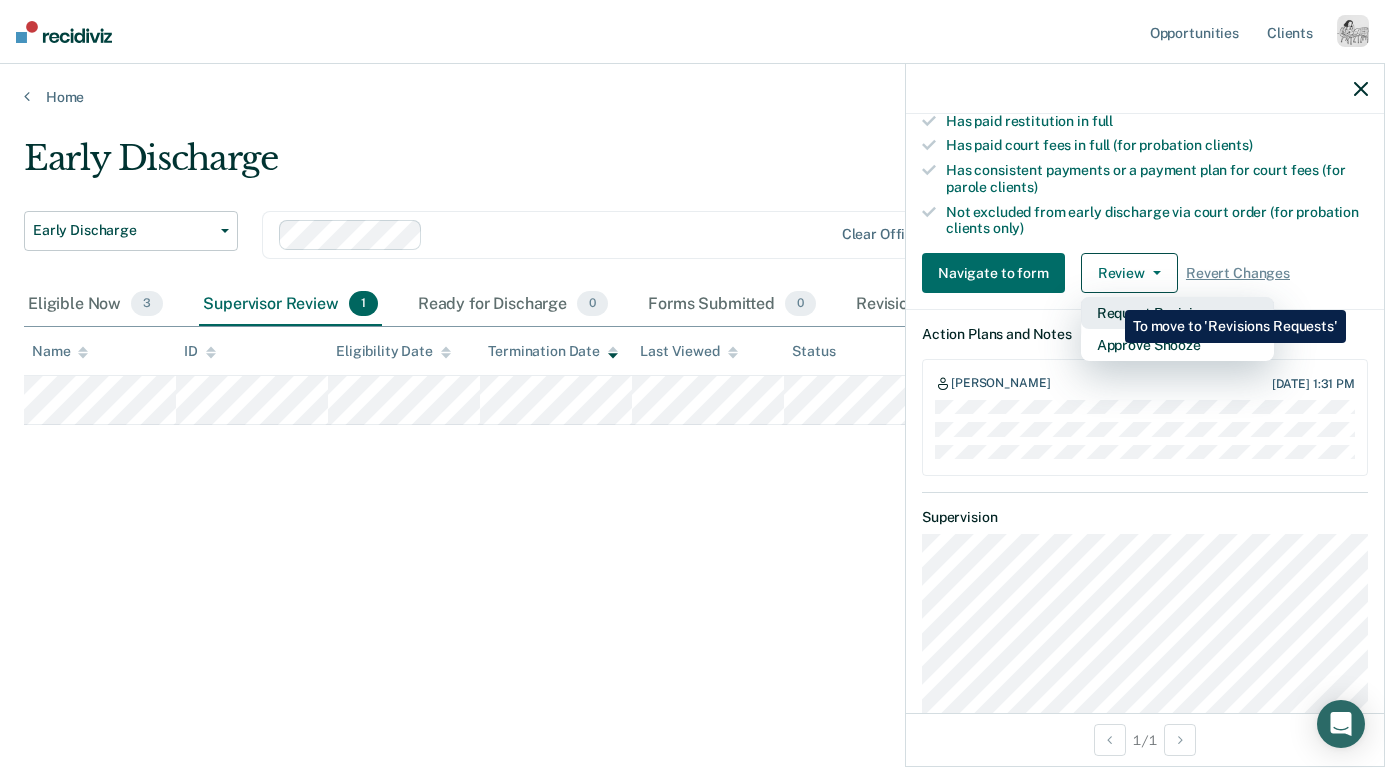 click on "Request Revisions" at bounding box center (1177, 313) 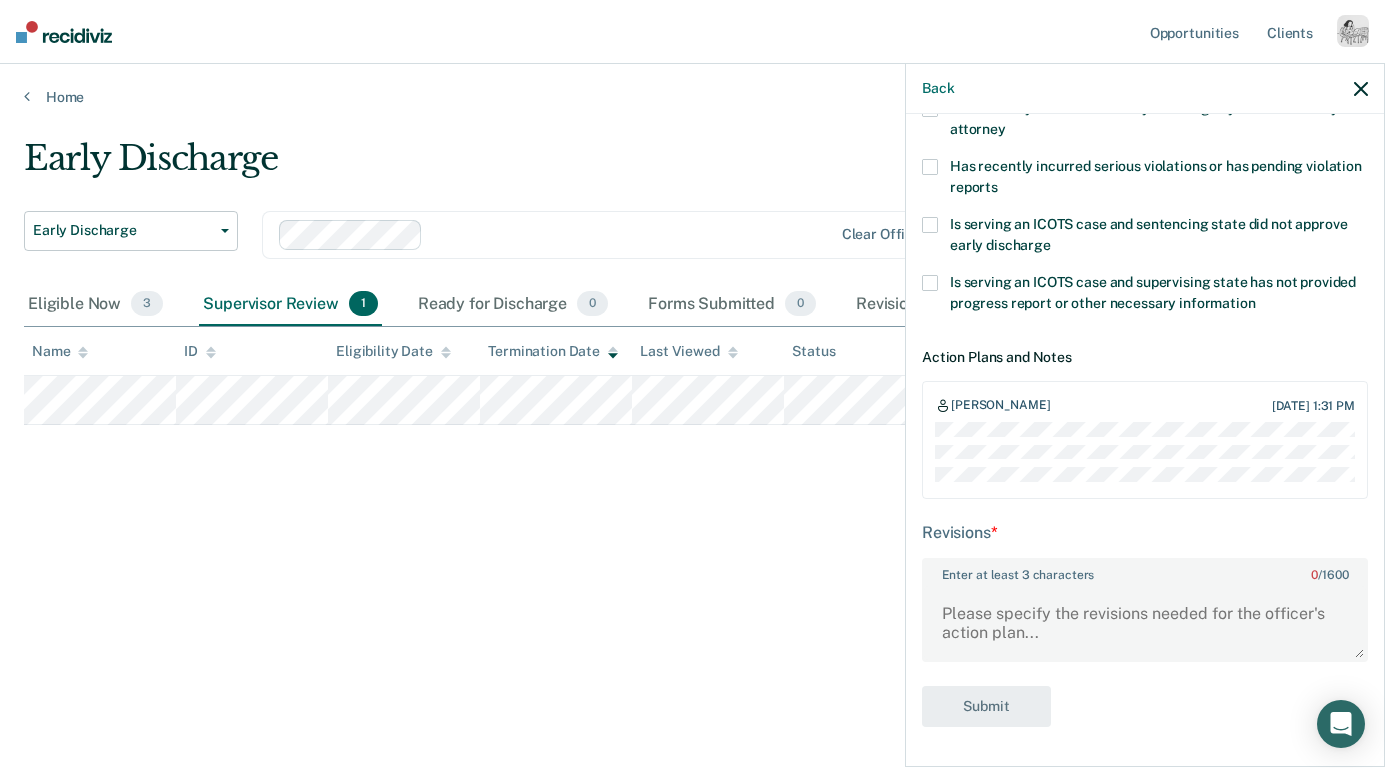 scroll, scrollTop: 386, scrollLeft: 0, axis: vertical 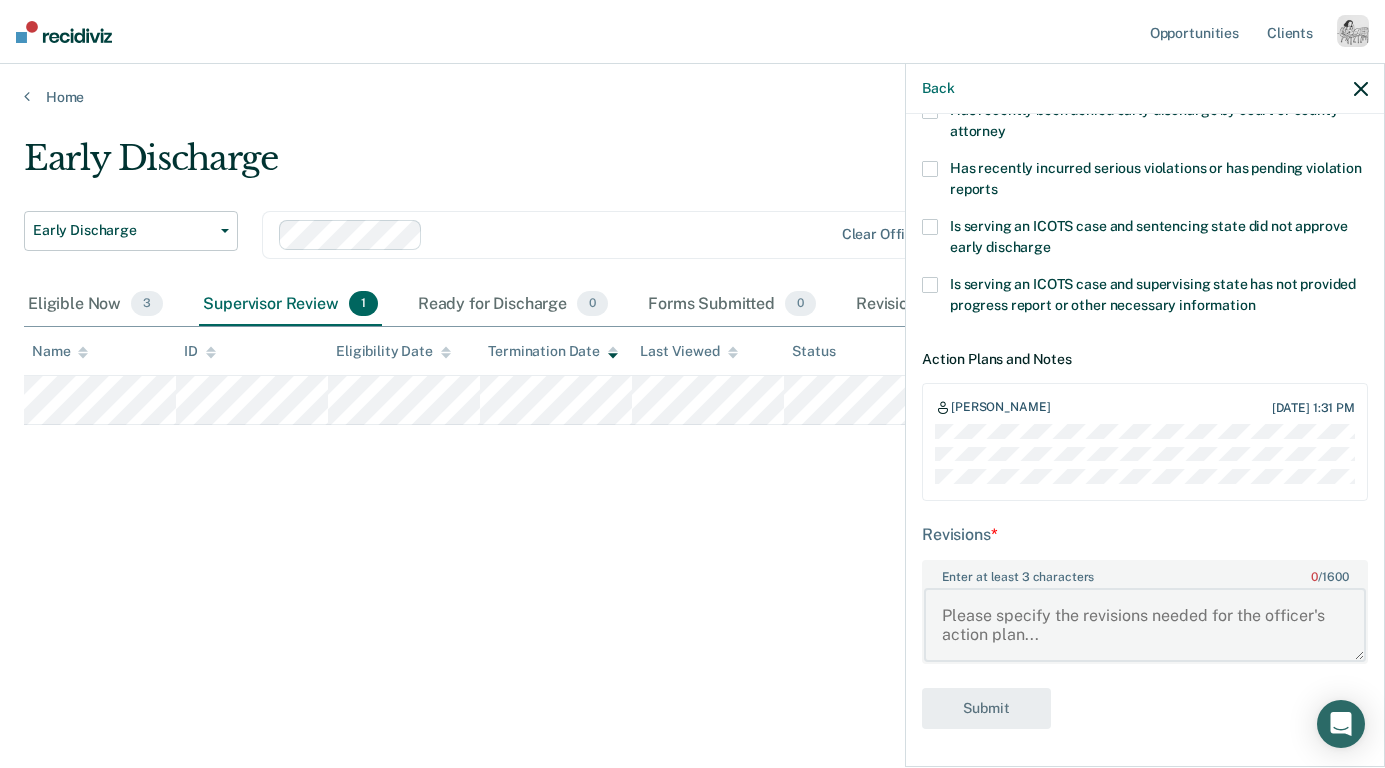 click on "Enter at least 3 characters 0  /  1600" at bounding box center (1145, 625) 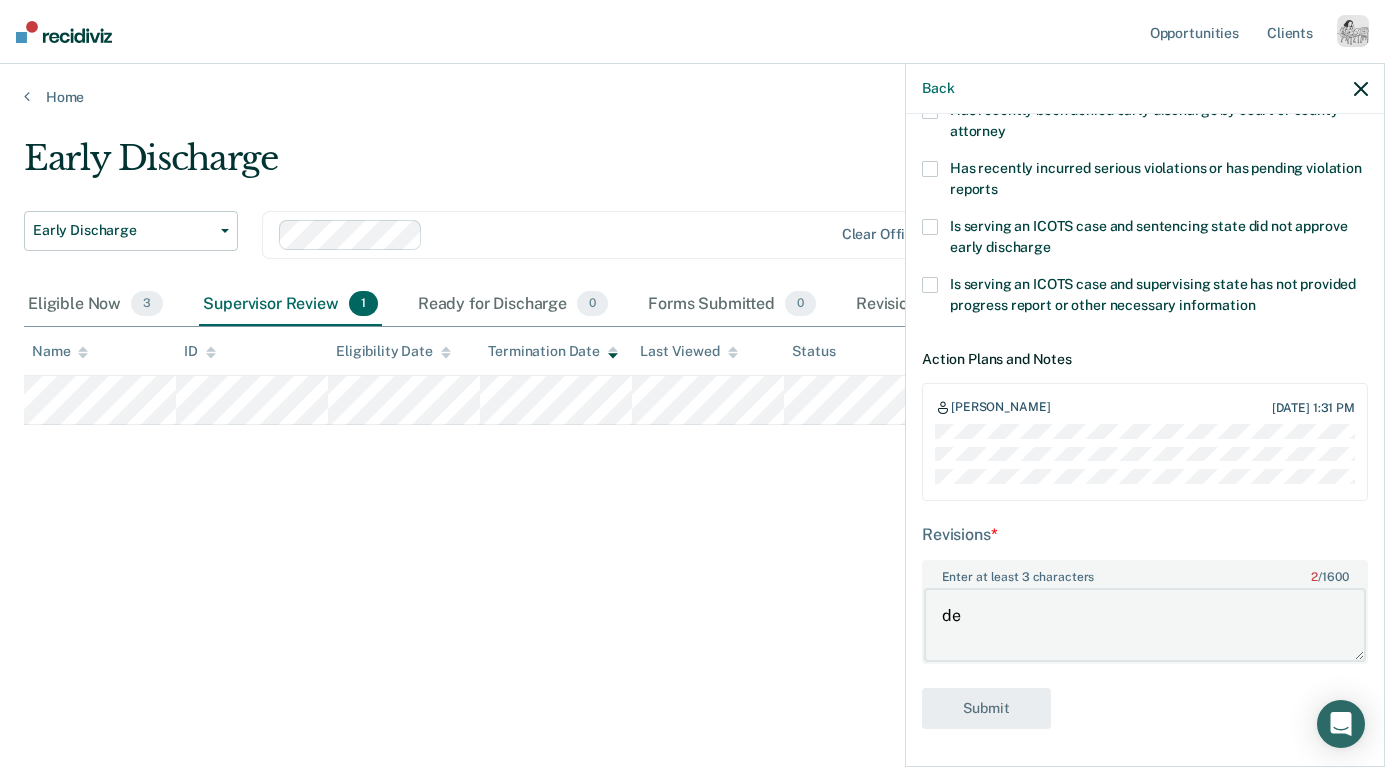 type on "d" 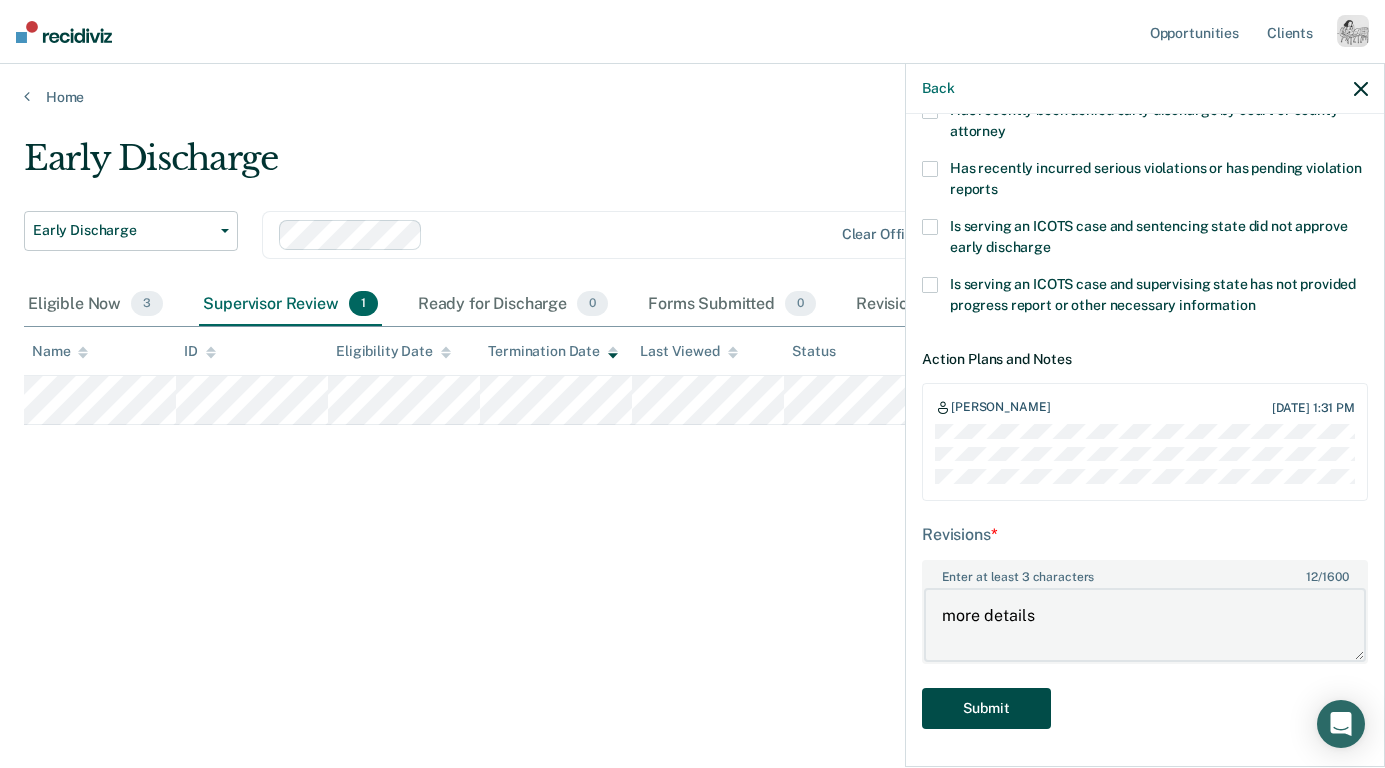 type on "more details" 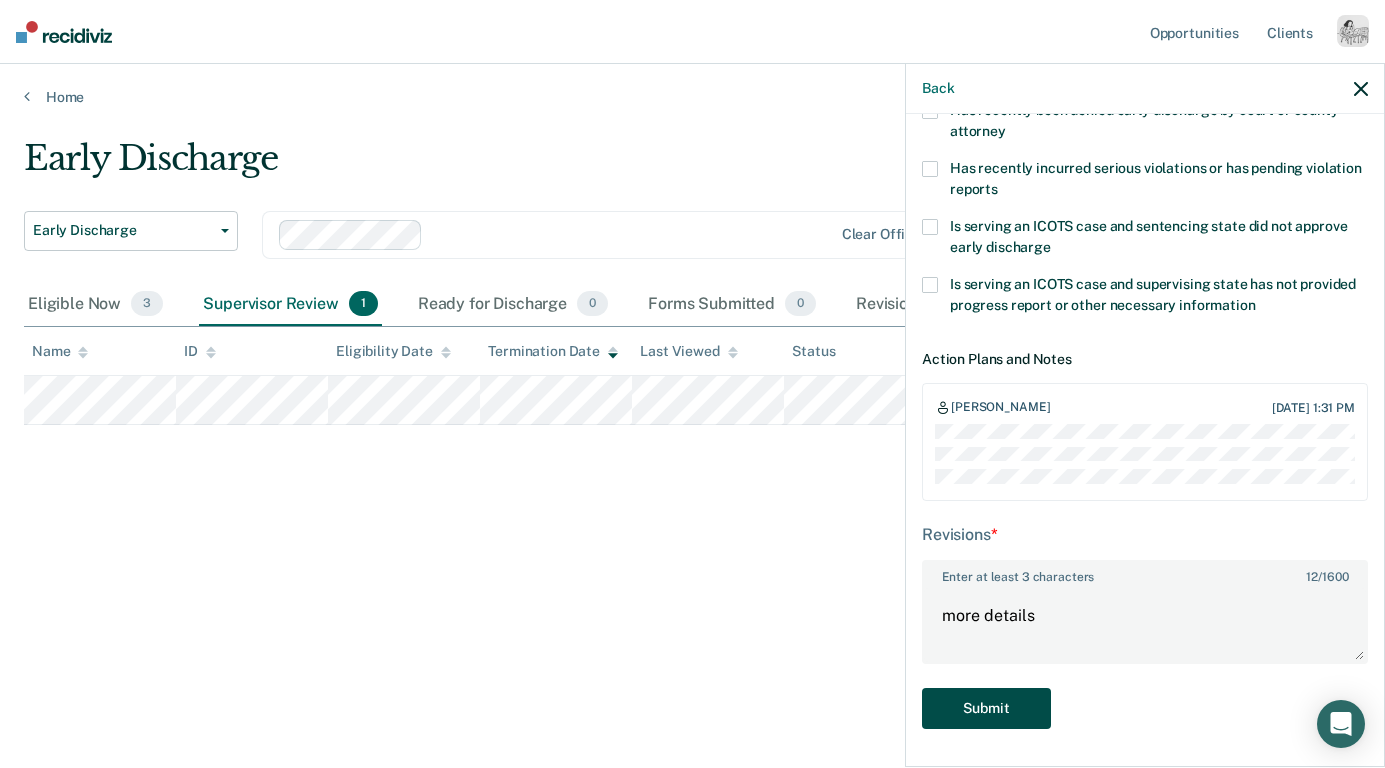 click on "Submit" at bounding box center (986, 708) 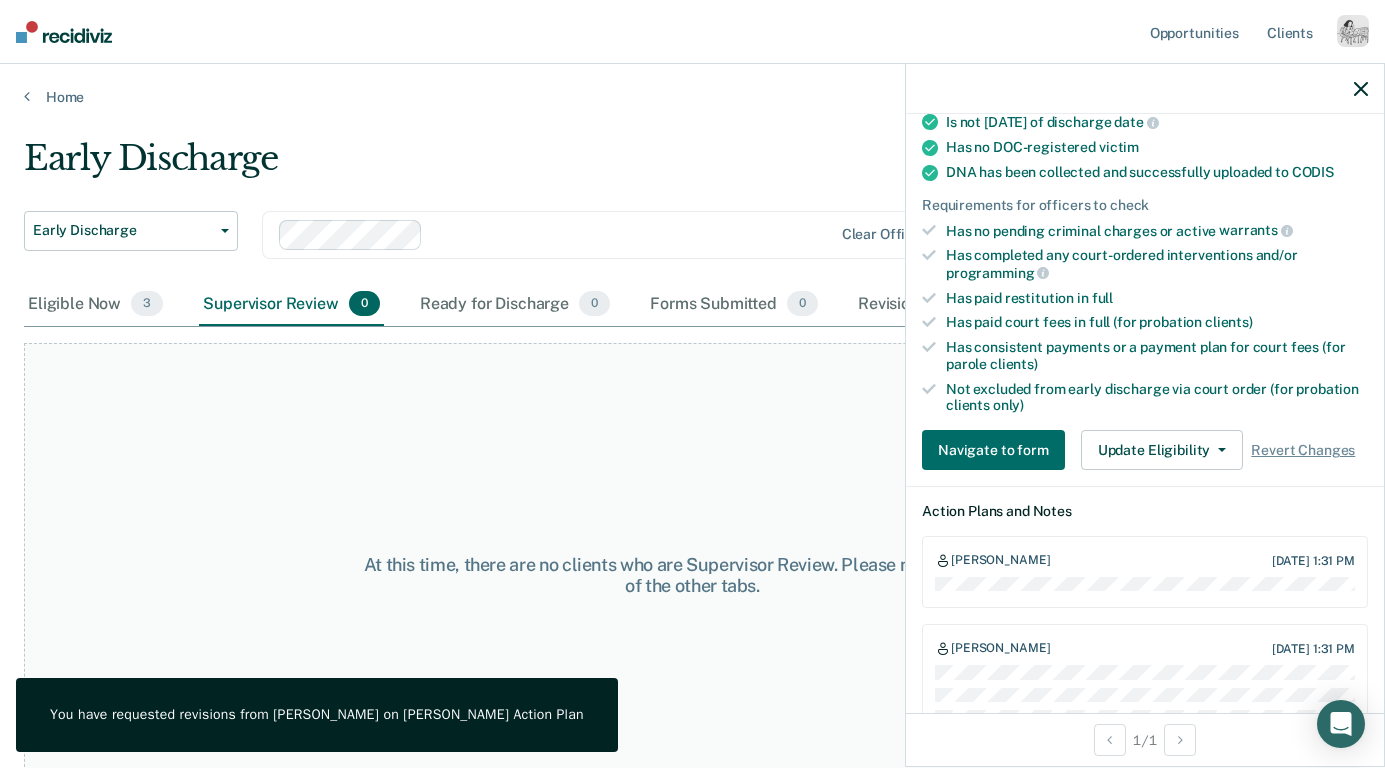 scroll, scrollTop: 593, scrollLeft: 0, axis: vertical 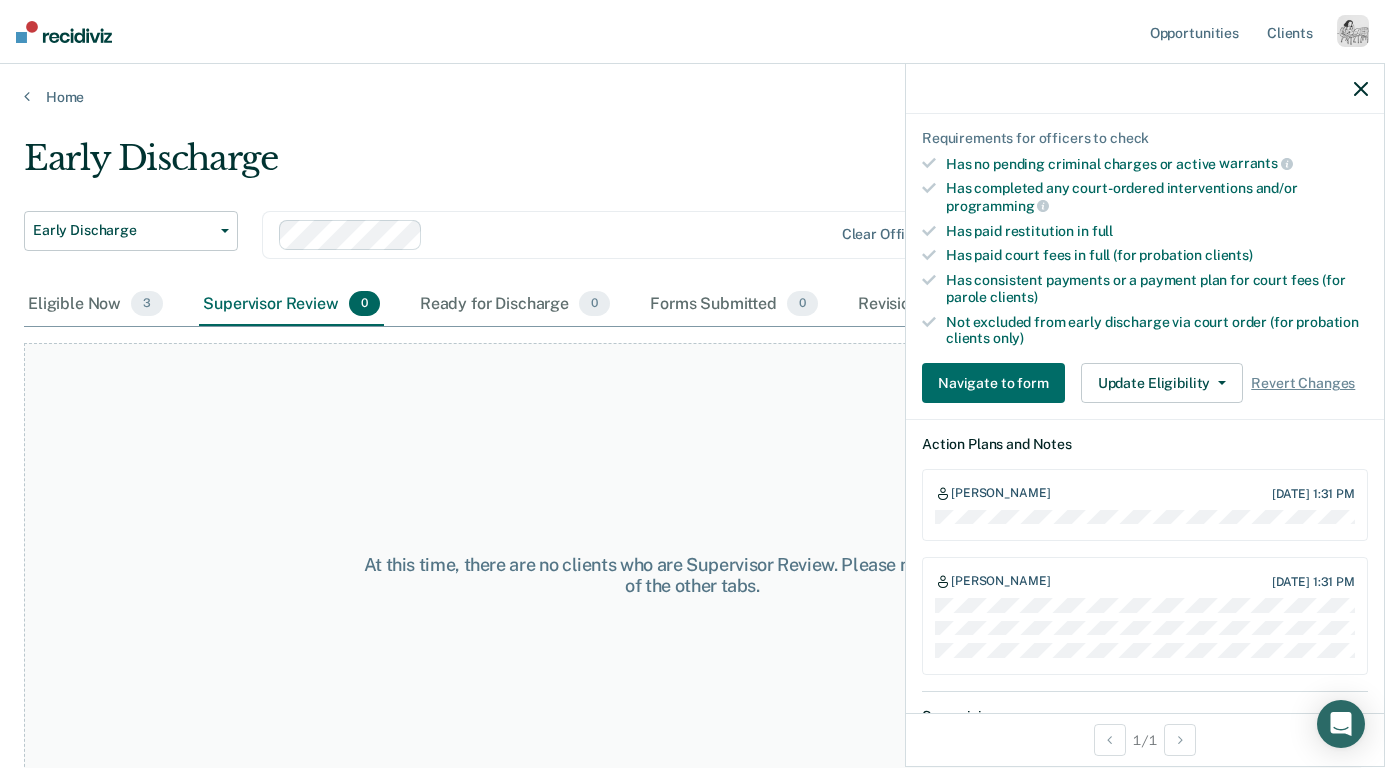 click 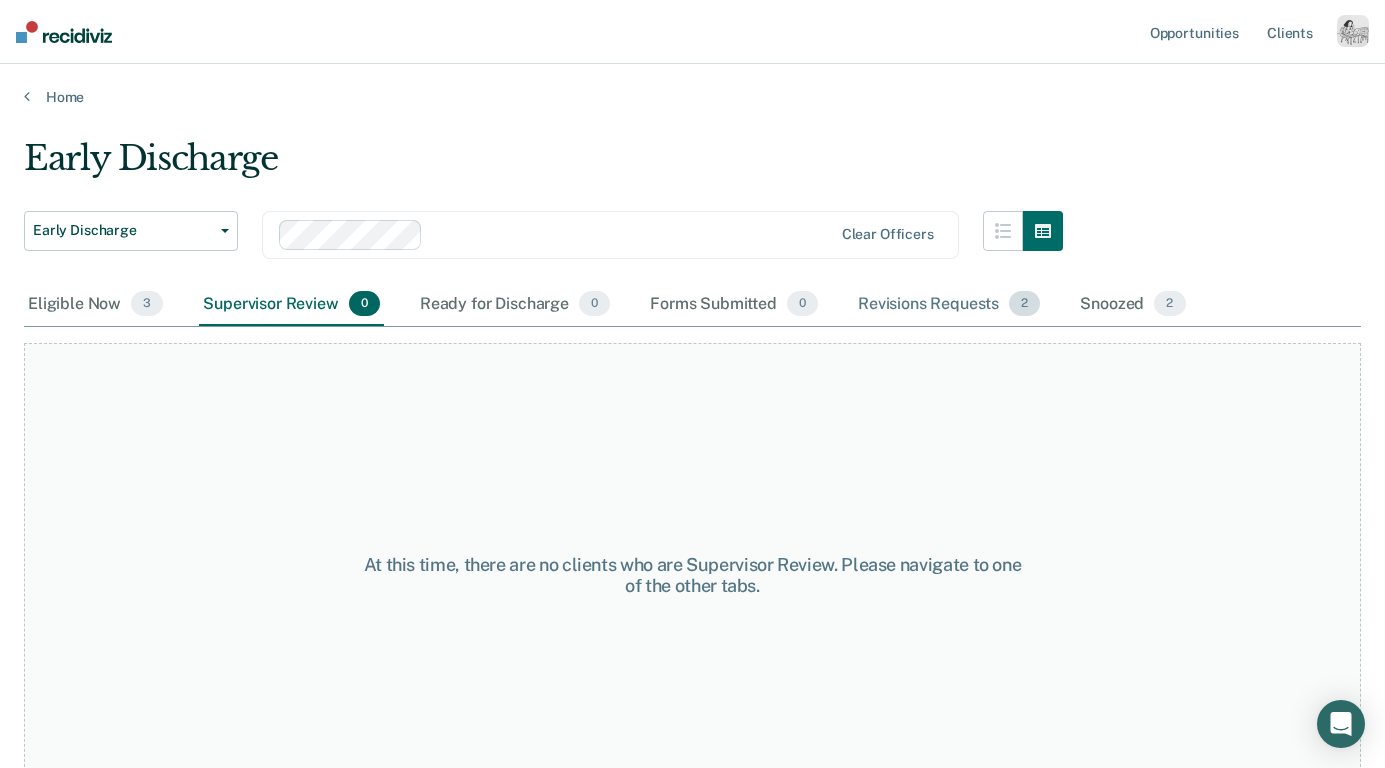 click on "Revisions Requests 2" at bounding box center (949, 305) 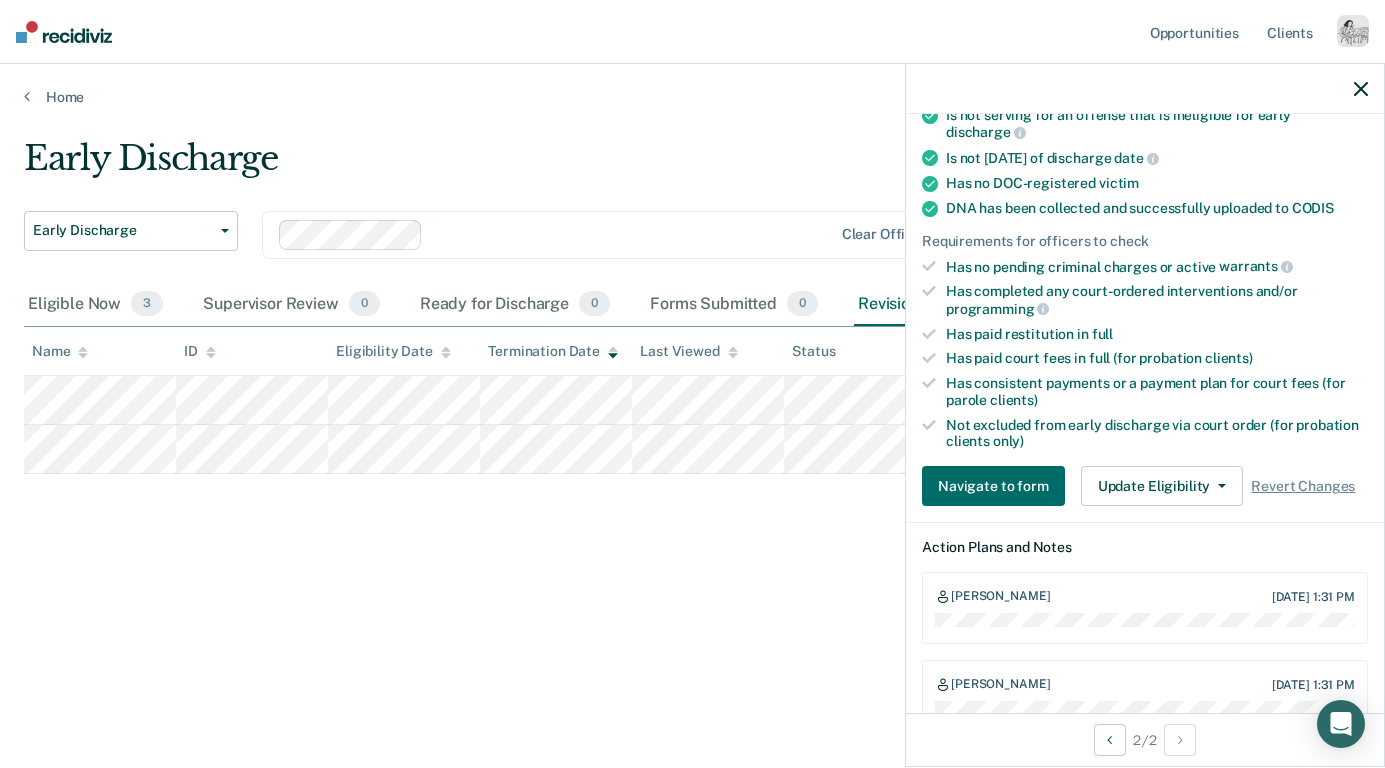 scroll, scrollTop: 529, scrollLeft: 0, axis: vertical 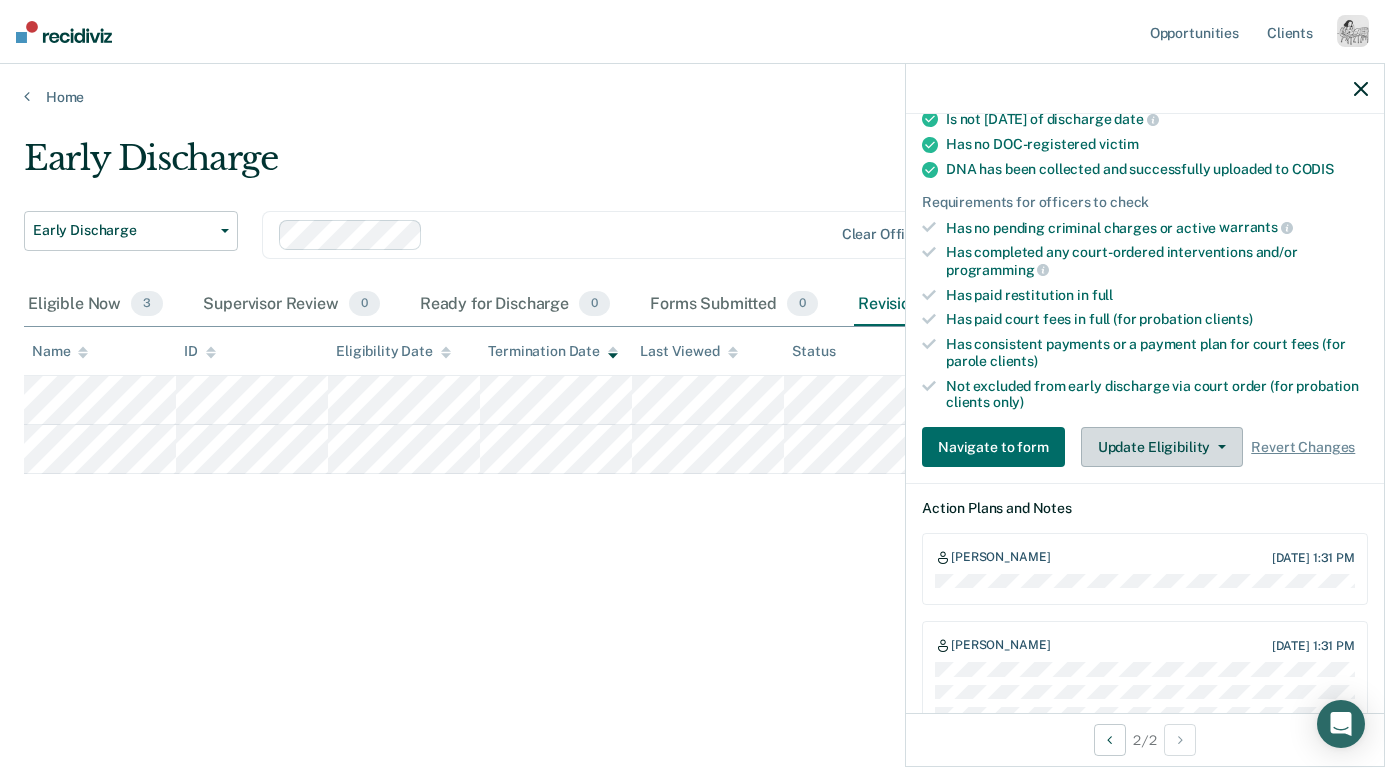 click on "Update Eligibility" at bounding box center (1162, 447) 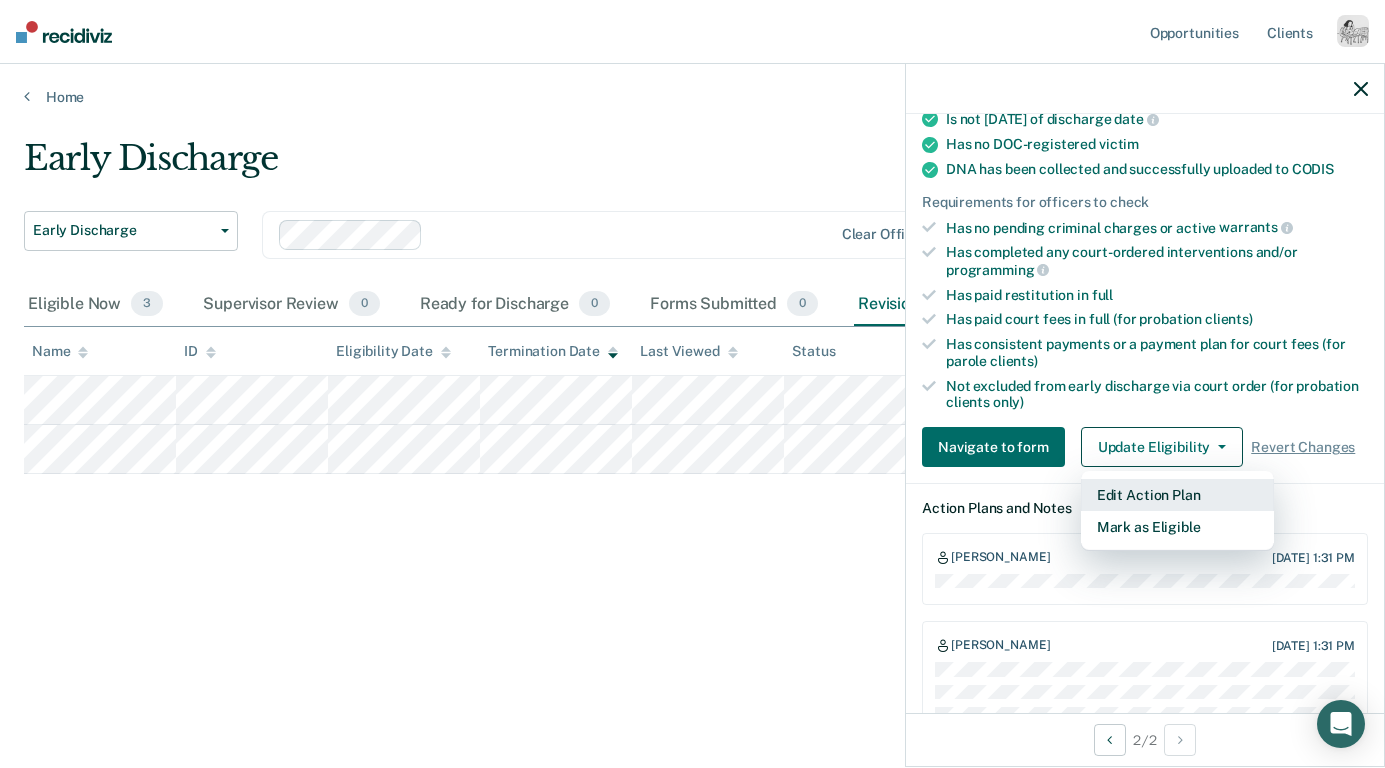 click on "Edit Action Plan" at bounding box center (1177, 495) 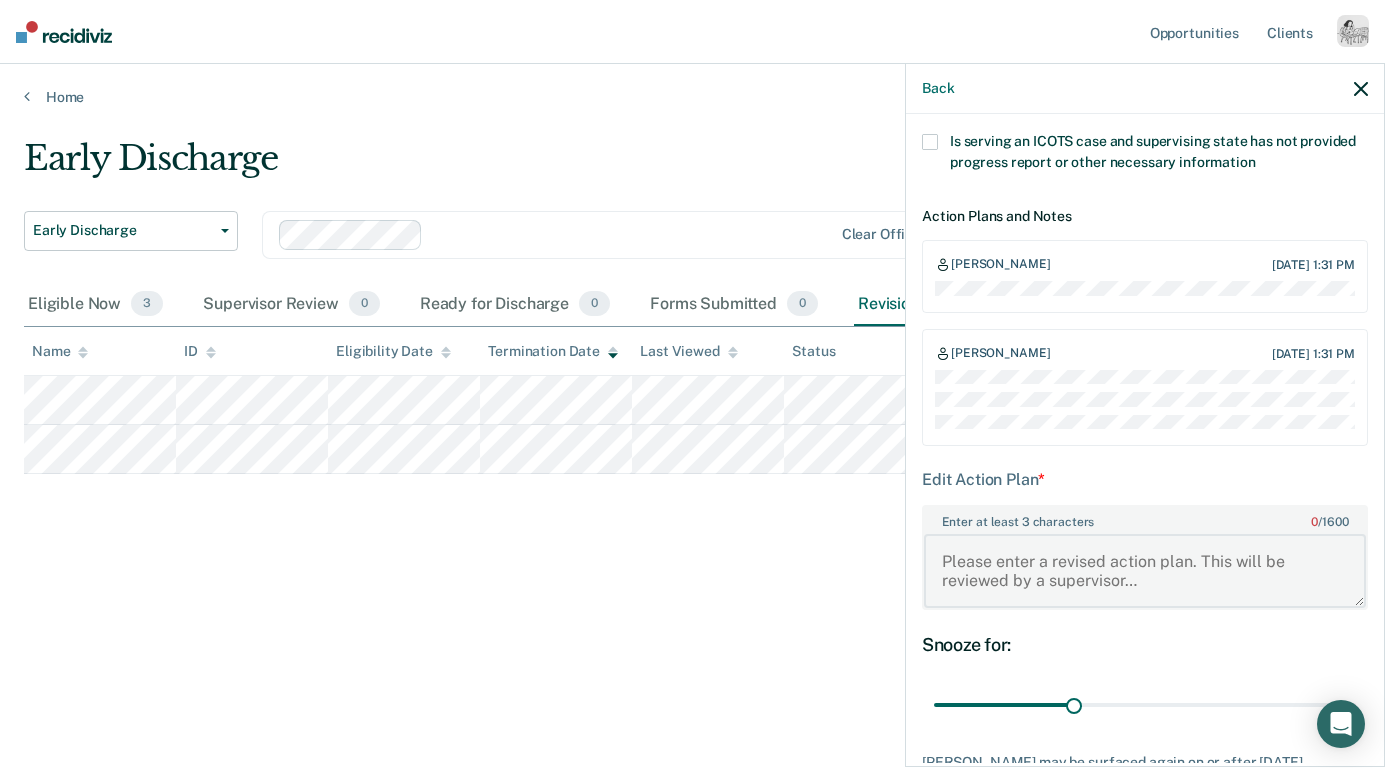 click on "Enter at least 3 characters 0  /  1600" at bounding box center (1145, 571) 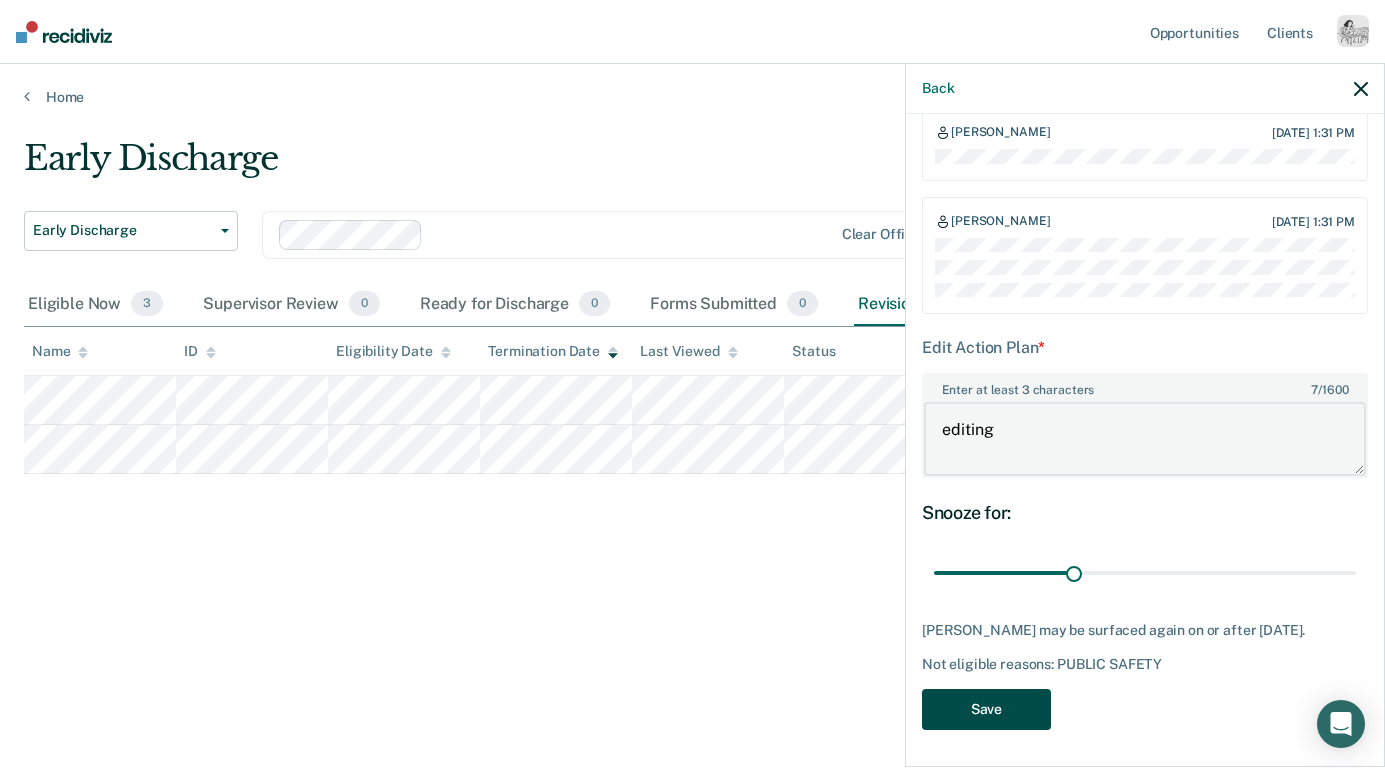 type on "editing" 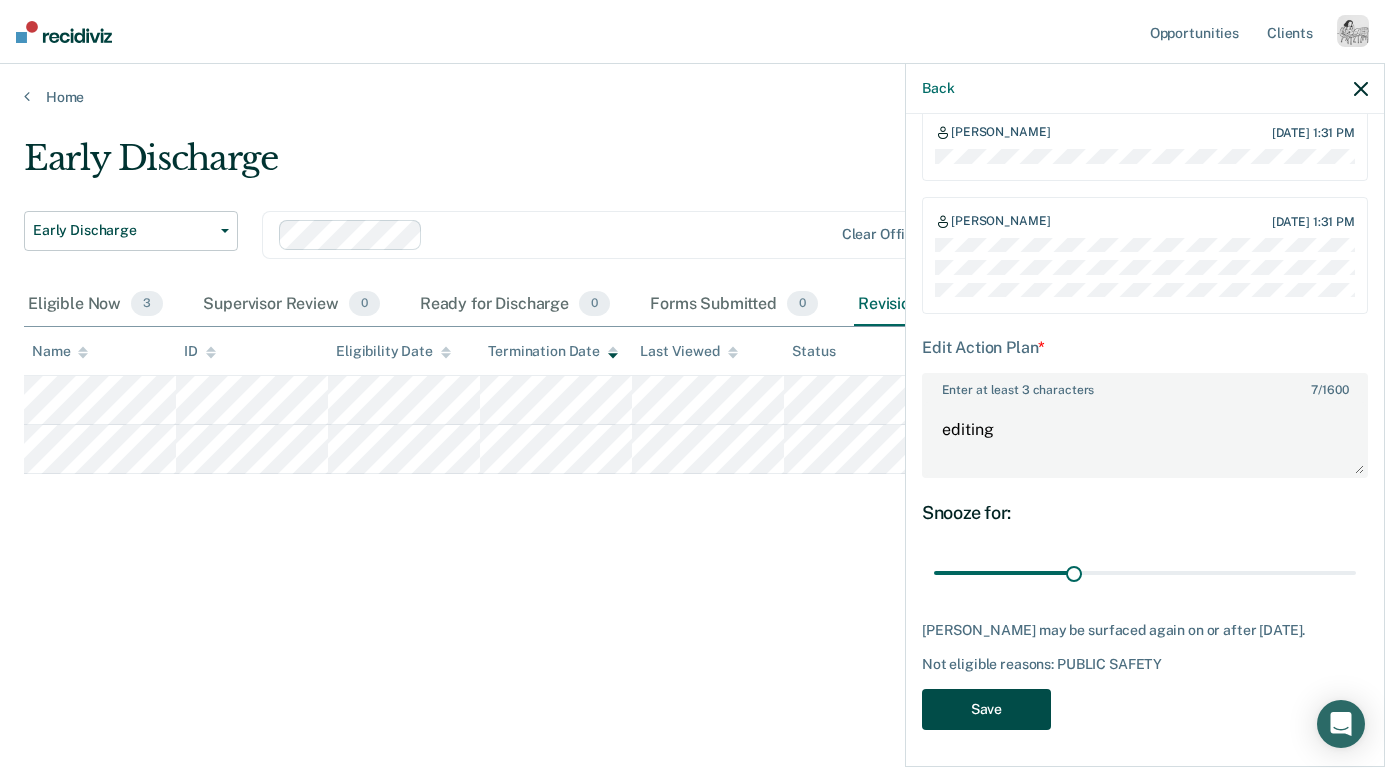 click on "Save" at bounding box center (986, 709) 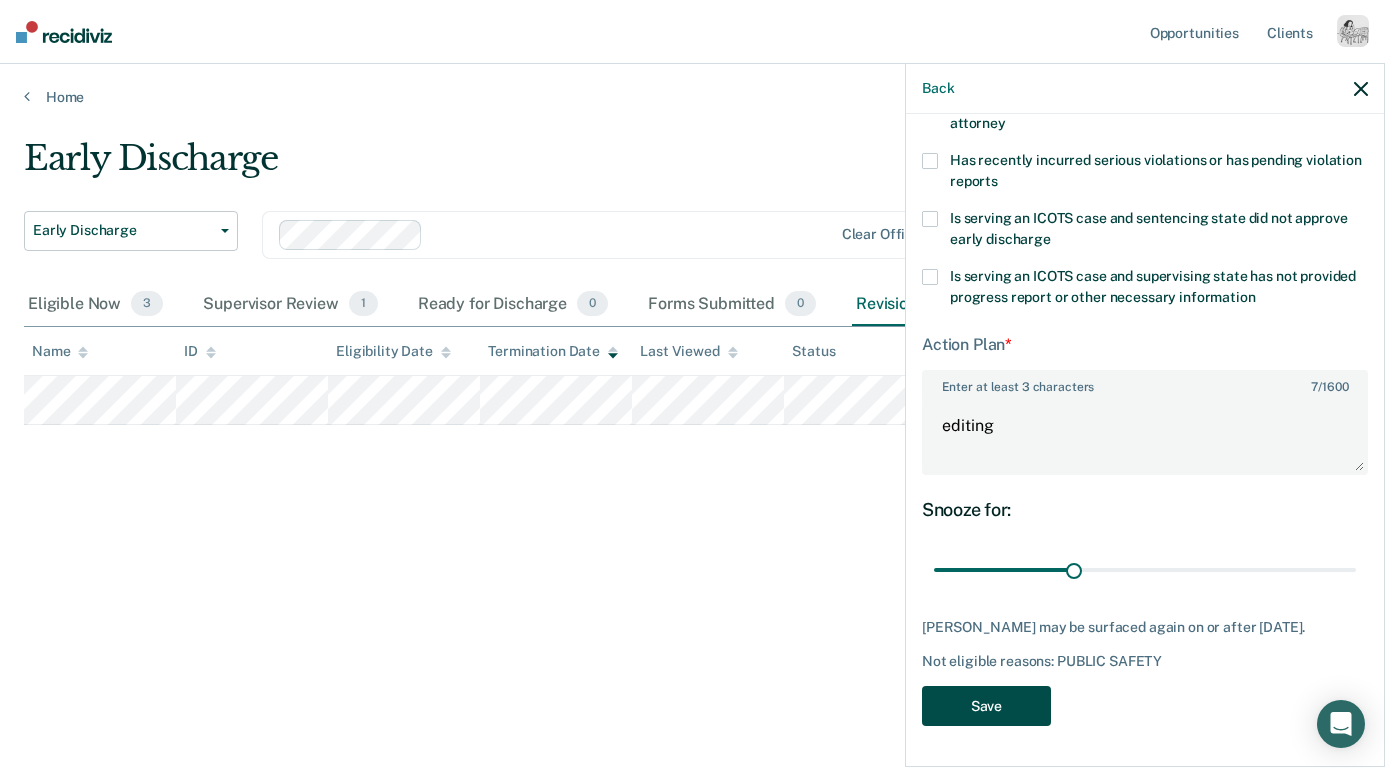 scroll, scrollTop: 391, scrollLeft: 0, axis: vertical 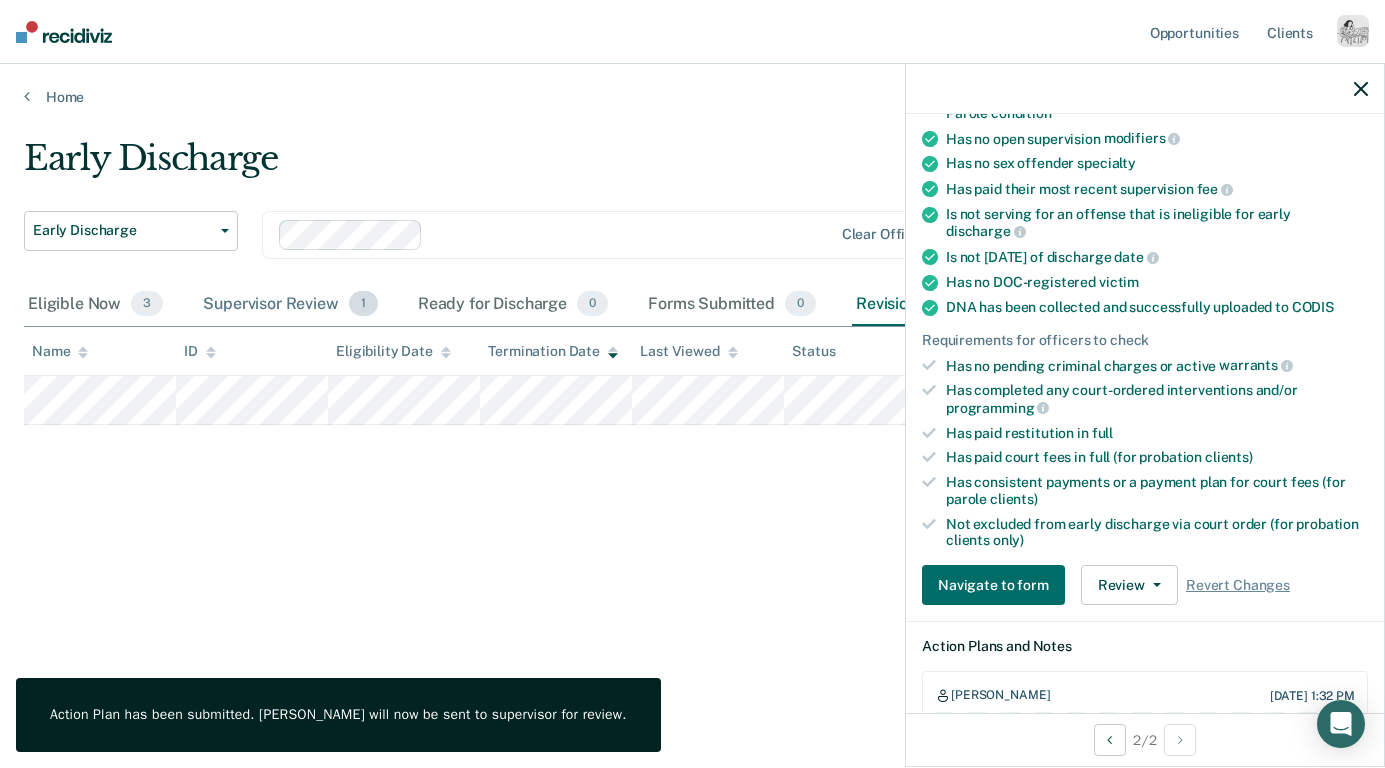 click on "Supervisor Review 1" at bounding box center [290, 305] 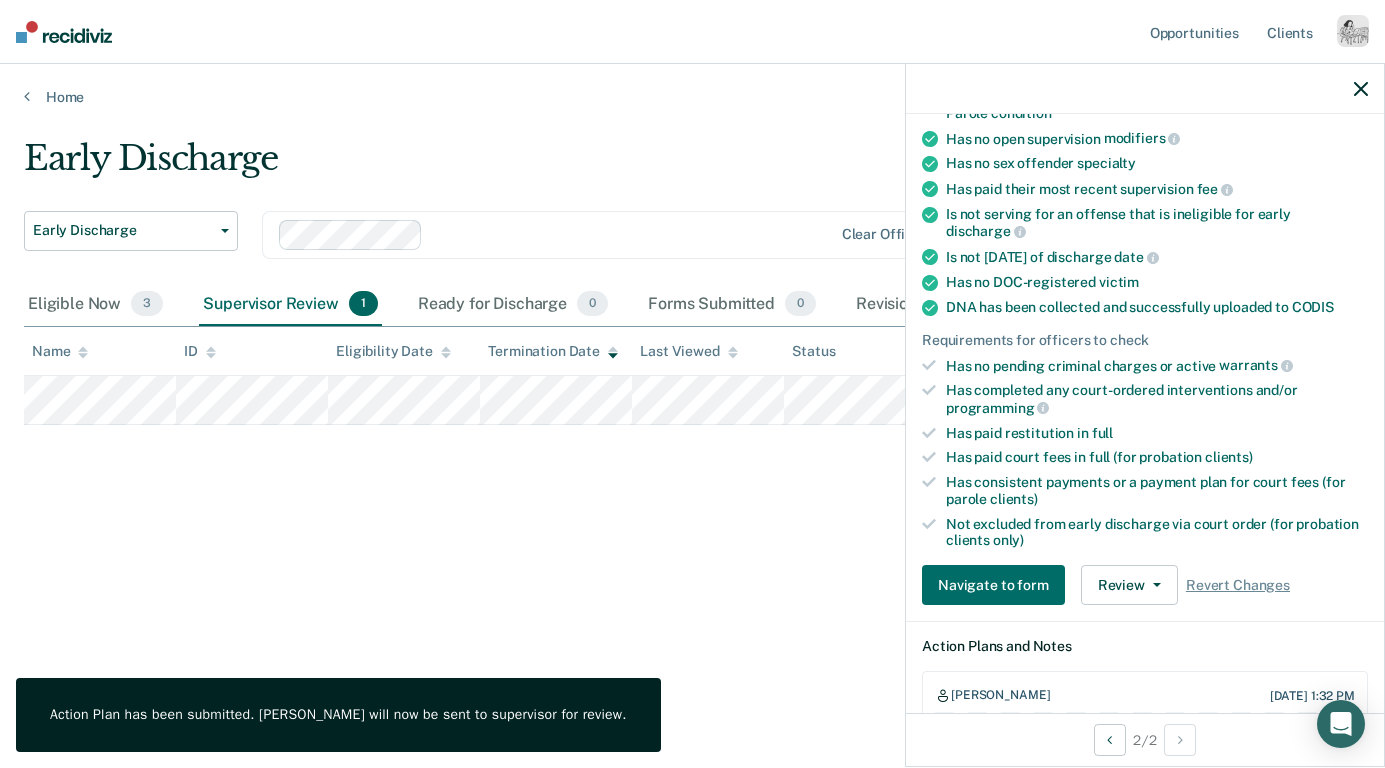 click 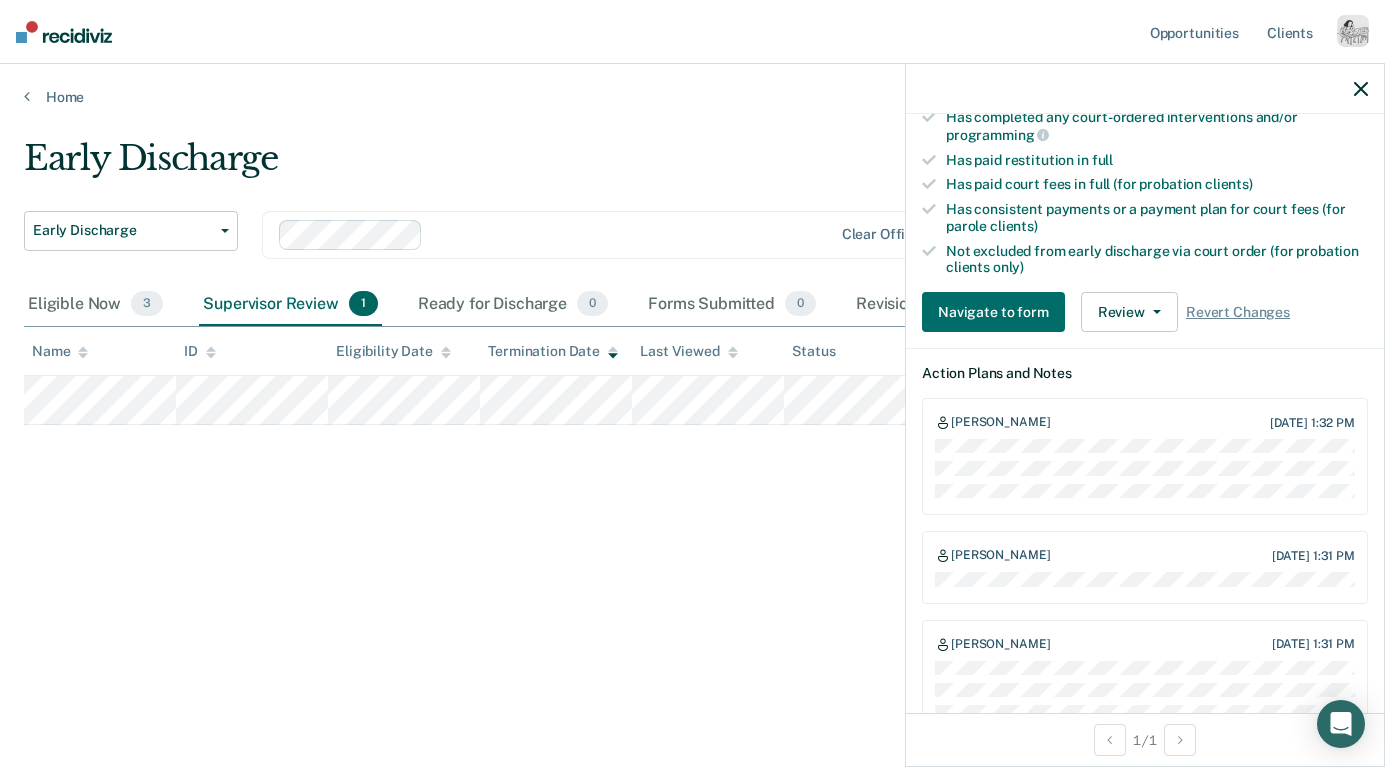 scroll, scrollTop: 665, scrollLeft: 0, axis: vertical 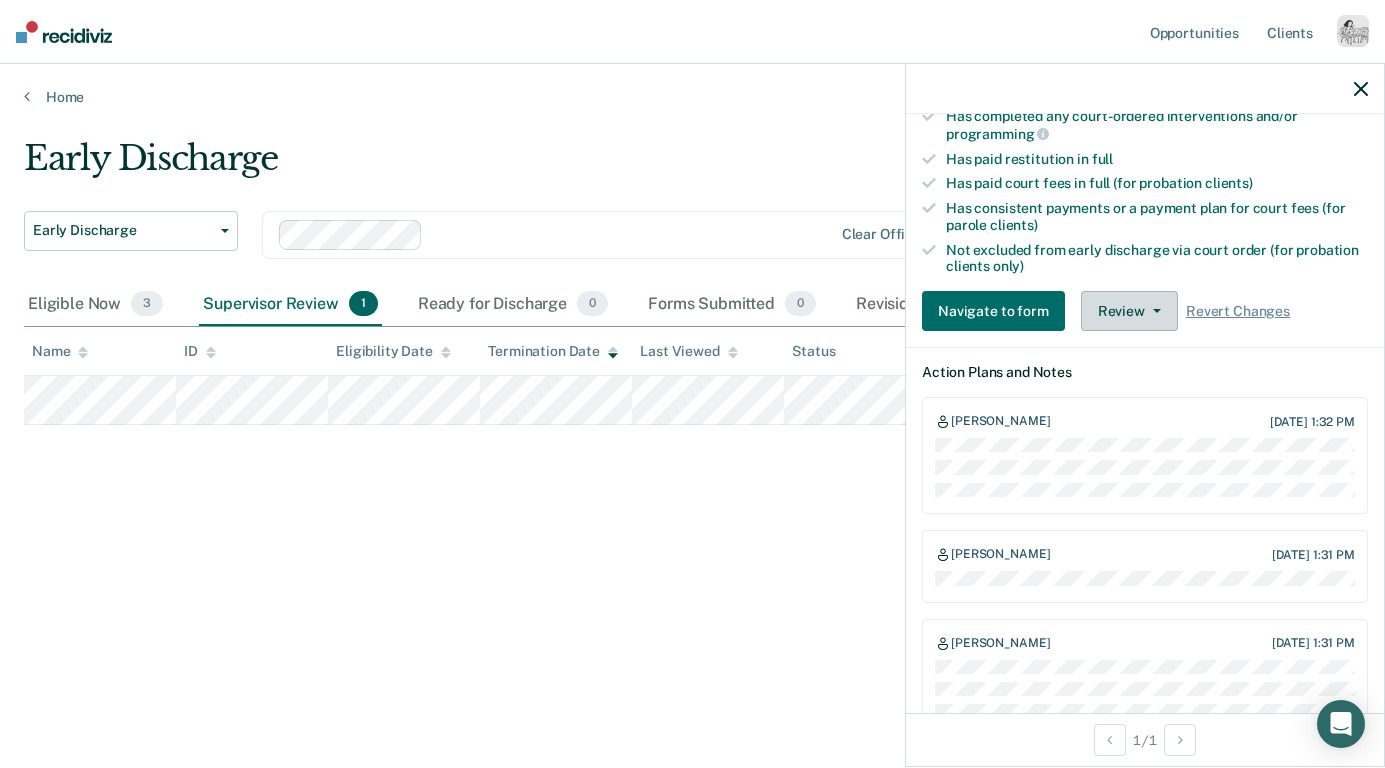 click on "Review" at bounding box center [1129, 311] 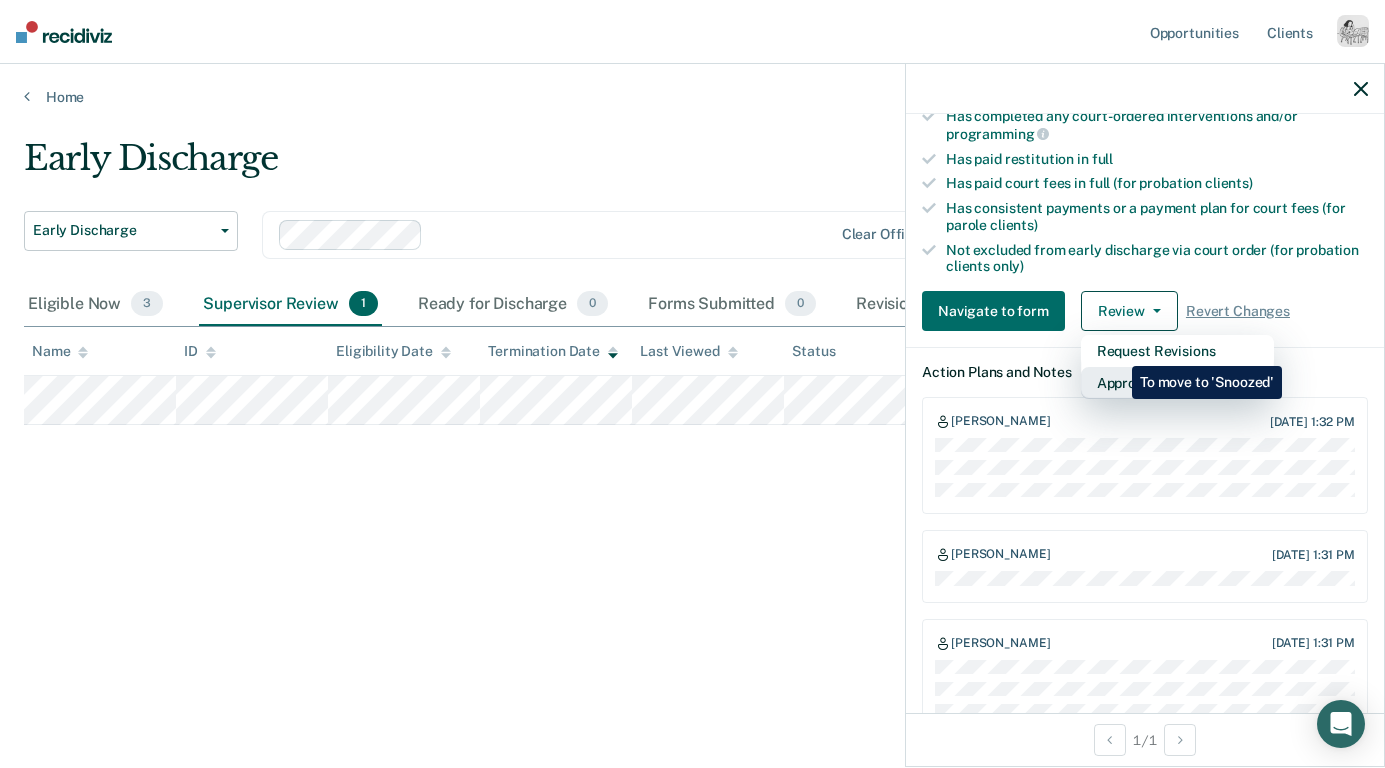 click on "Approve Snooze" at bounding box center [1177, 383] 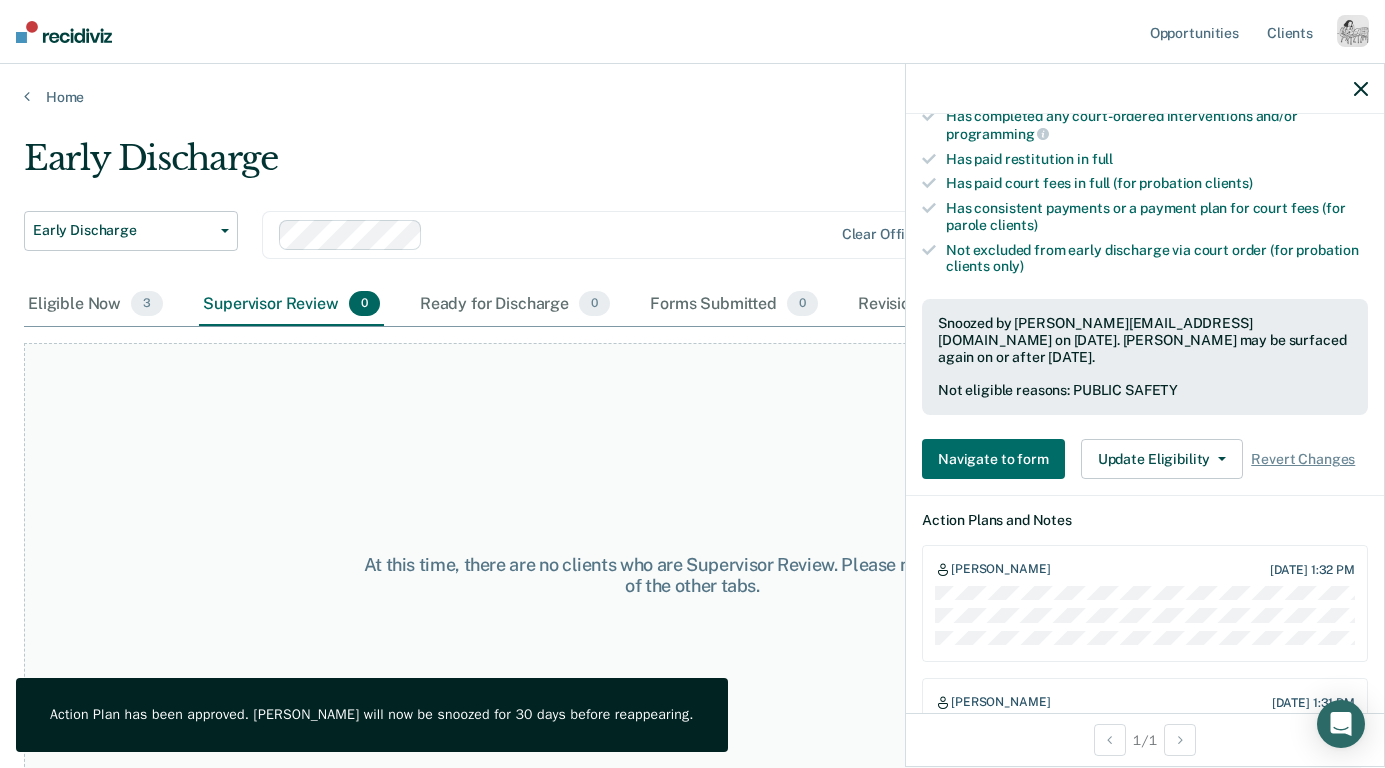 click 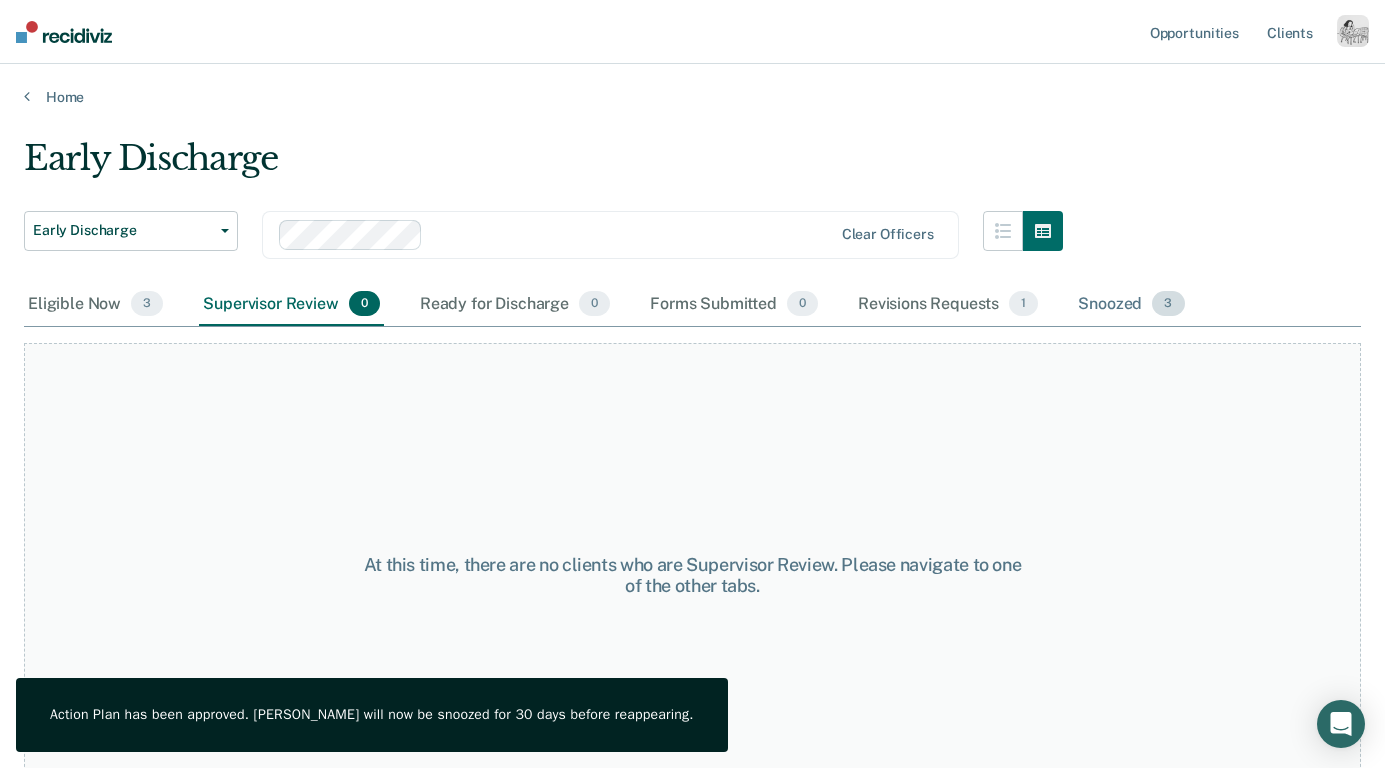 click on "Snoozed 3" at bounding box center [1131, 305] 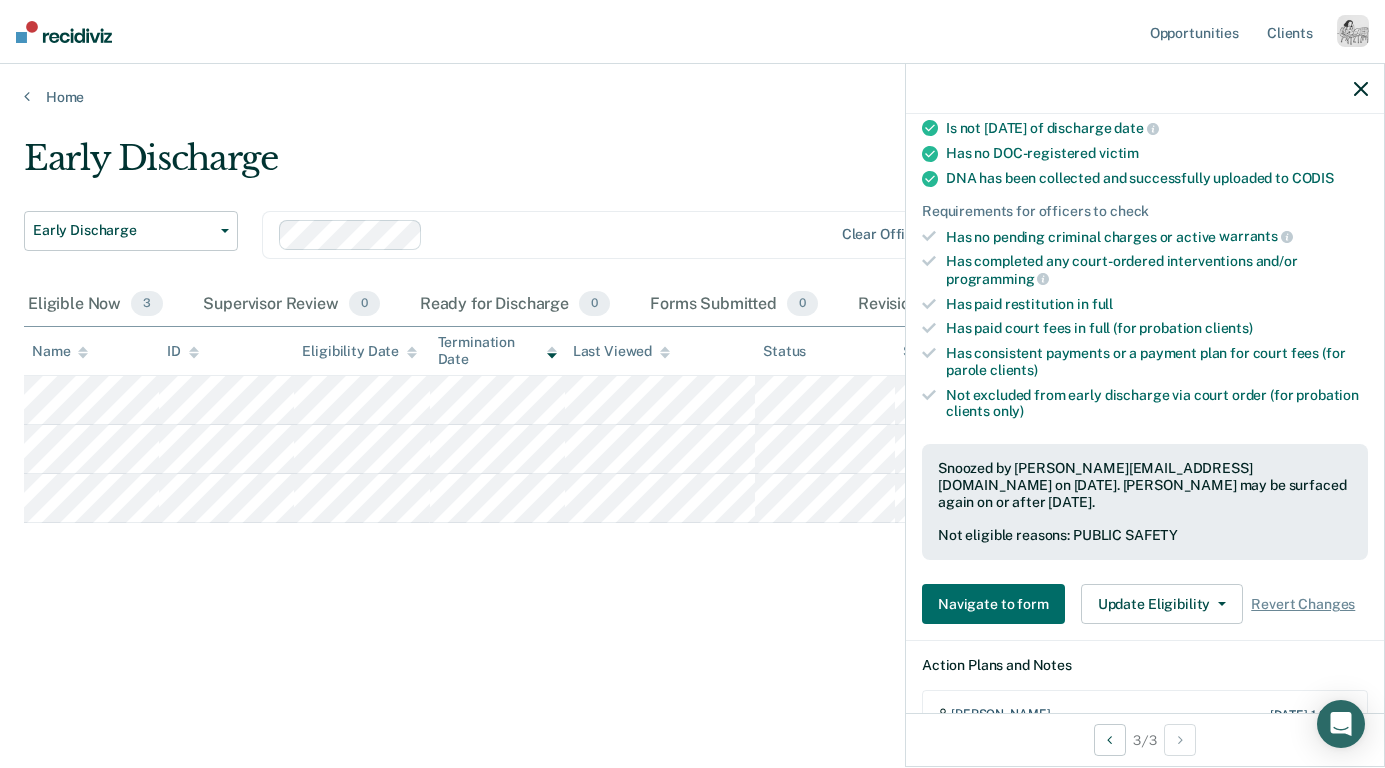 scroll, scrollTop: 565, scrollLeft: 0, axis: vertical 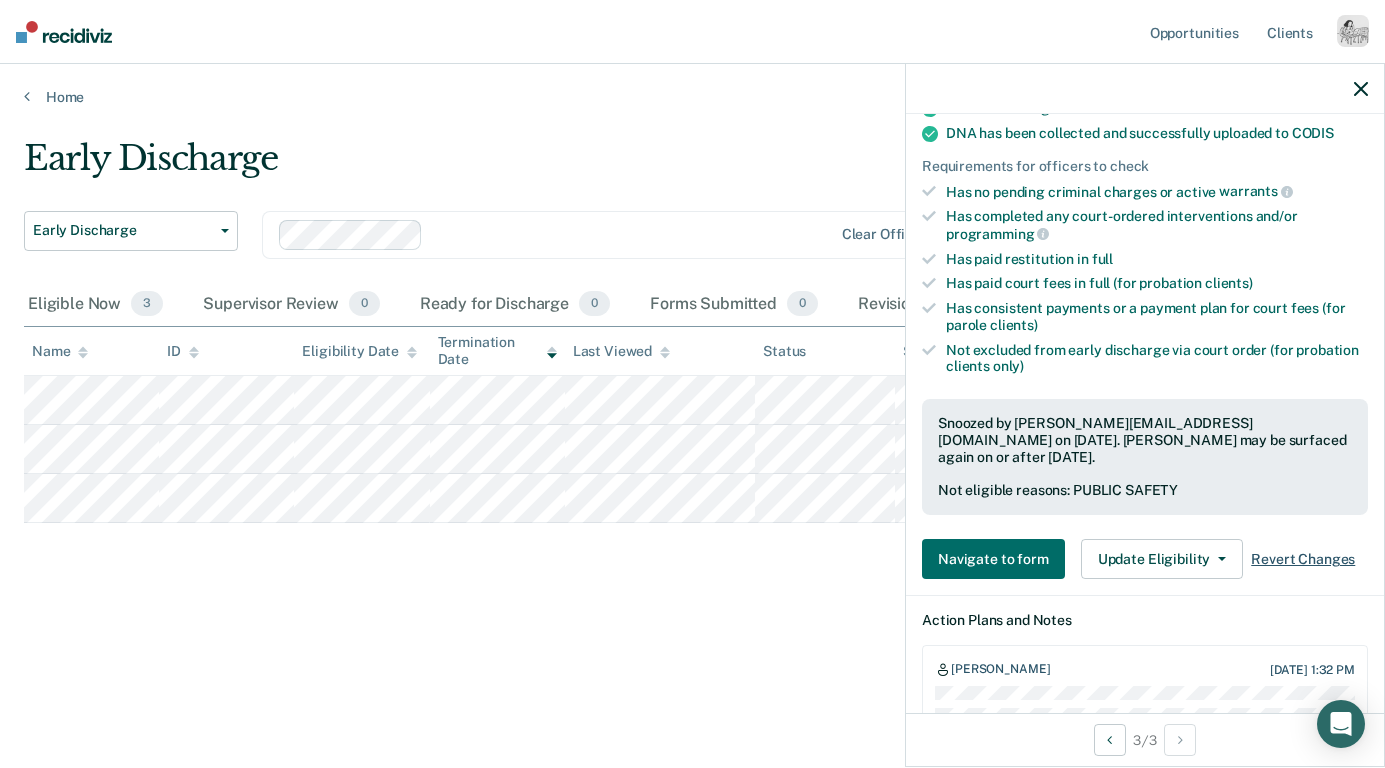 click on "Revert Changes" at bounding box center (1303, 559) 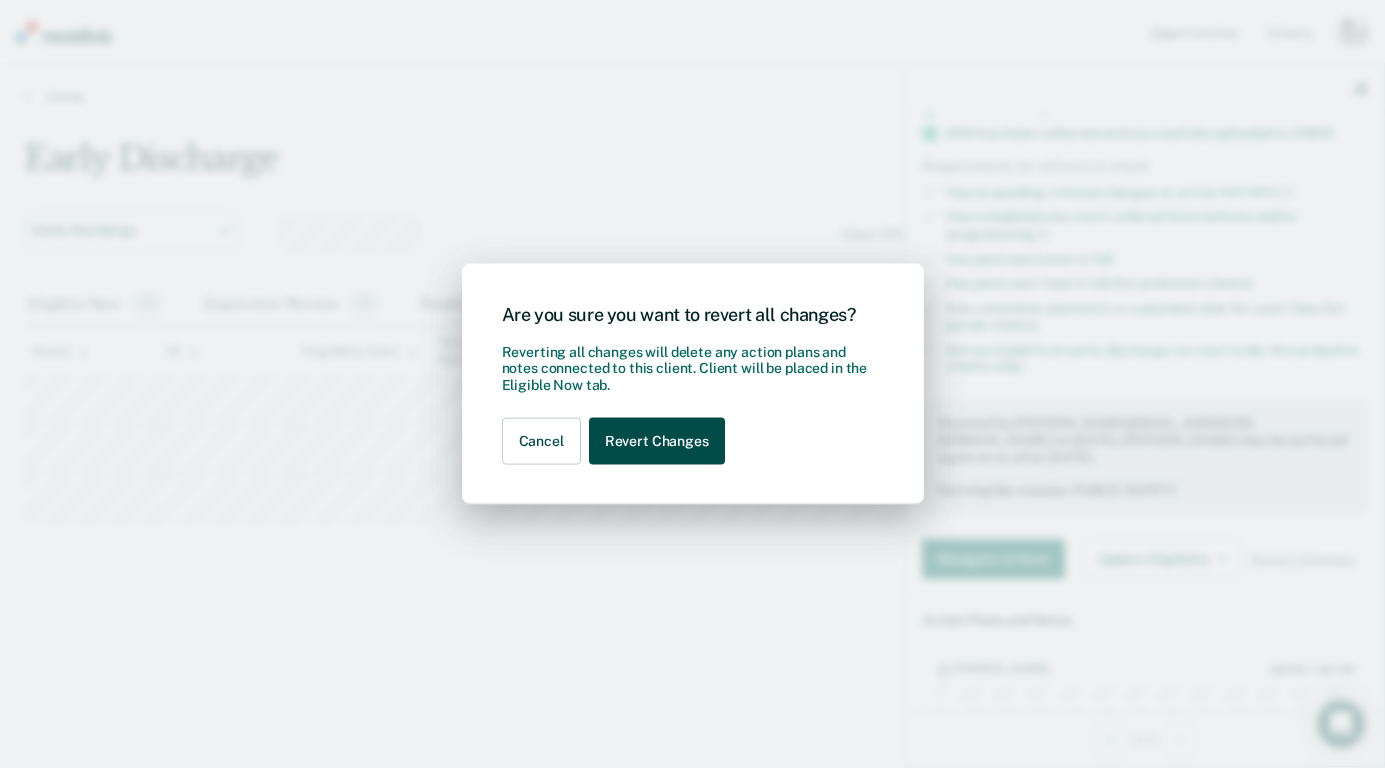 click on "Revert Changes" at bounding box center [657, 441] 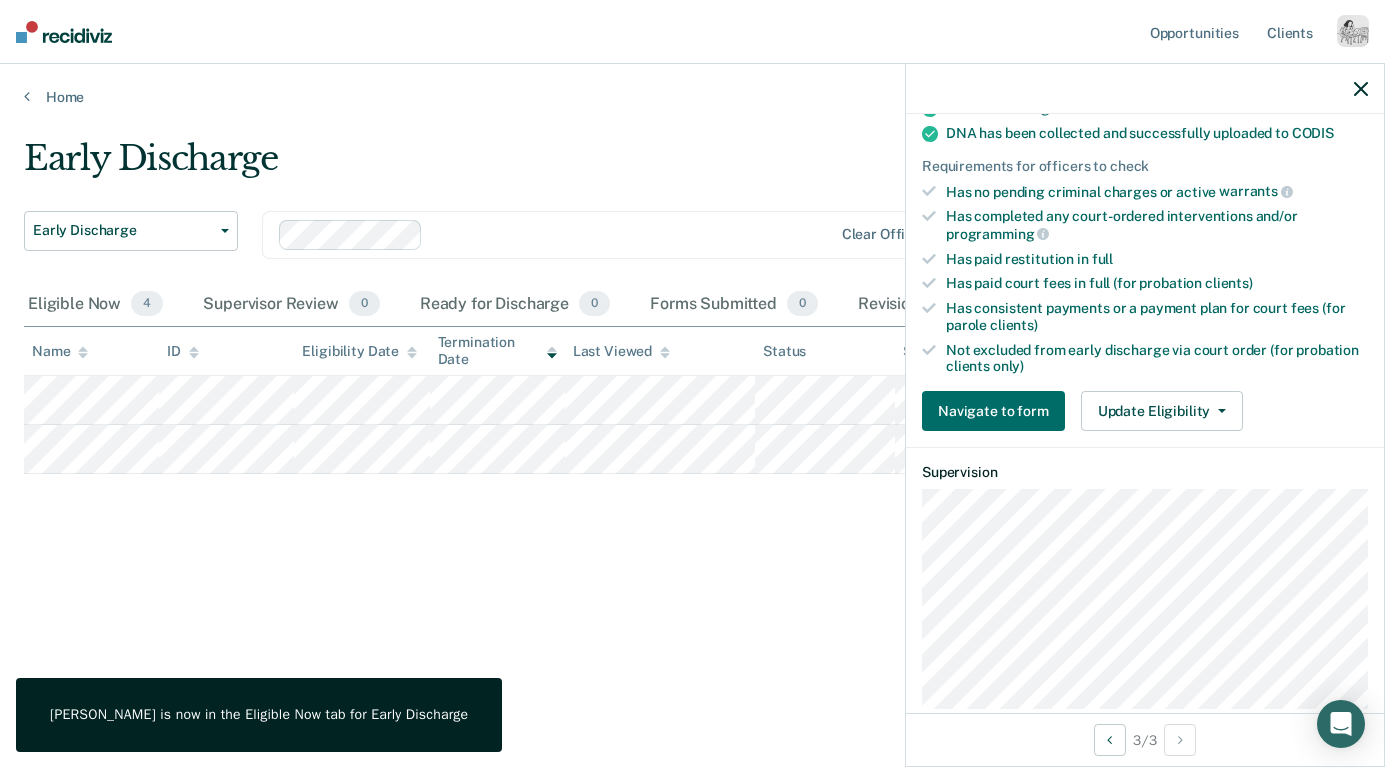 click 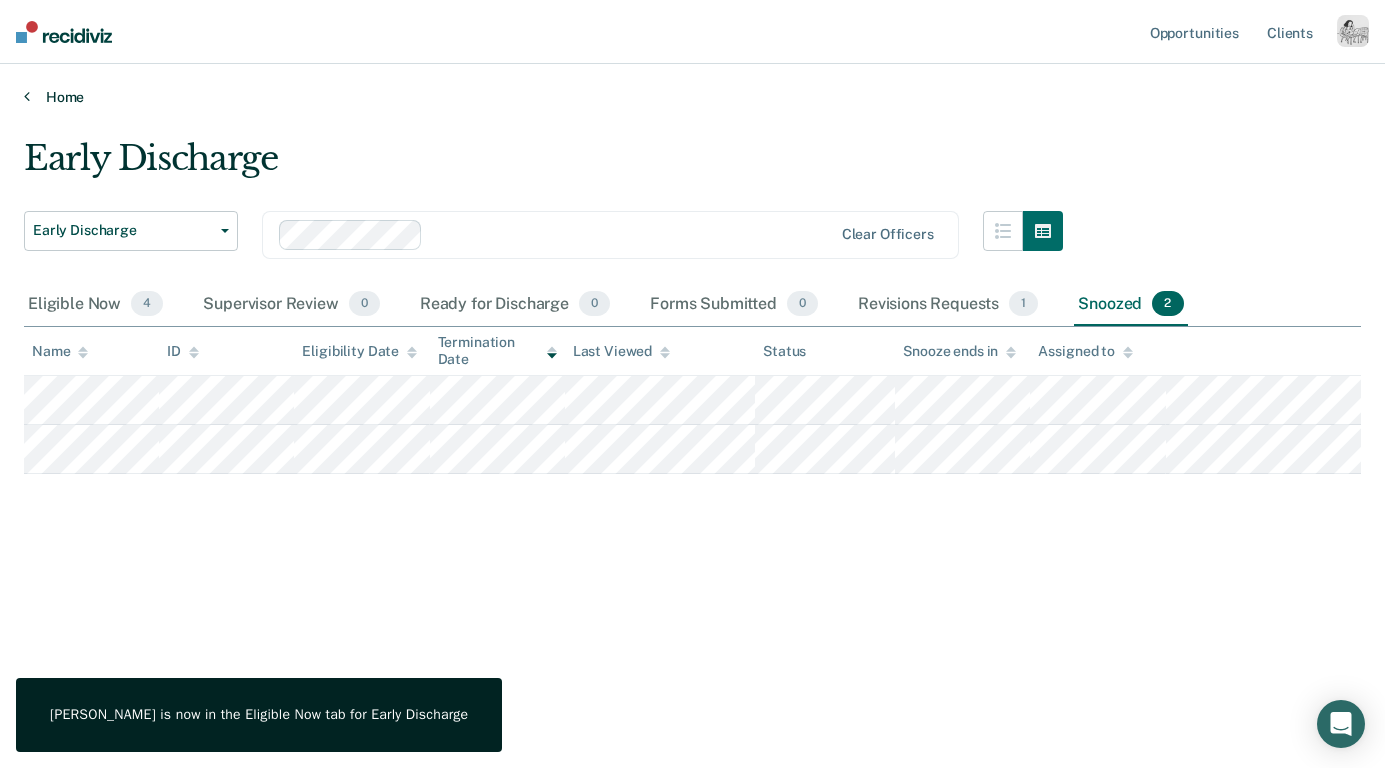 click on "Home" at bounding box center [692, 97] 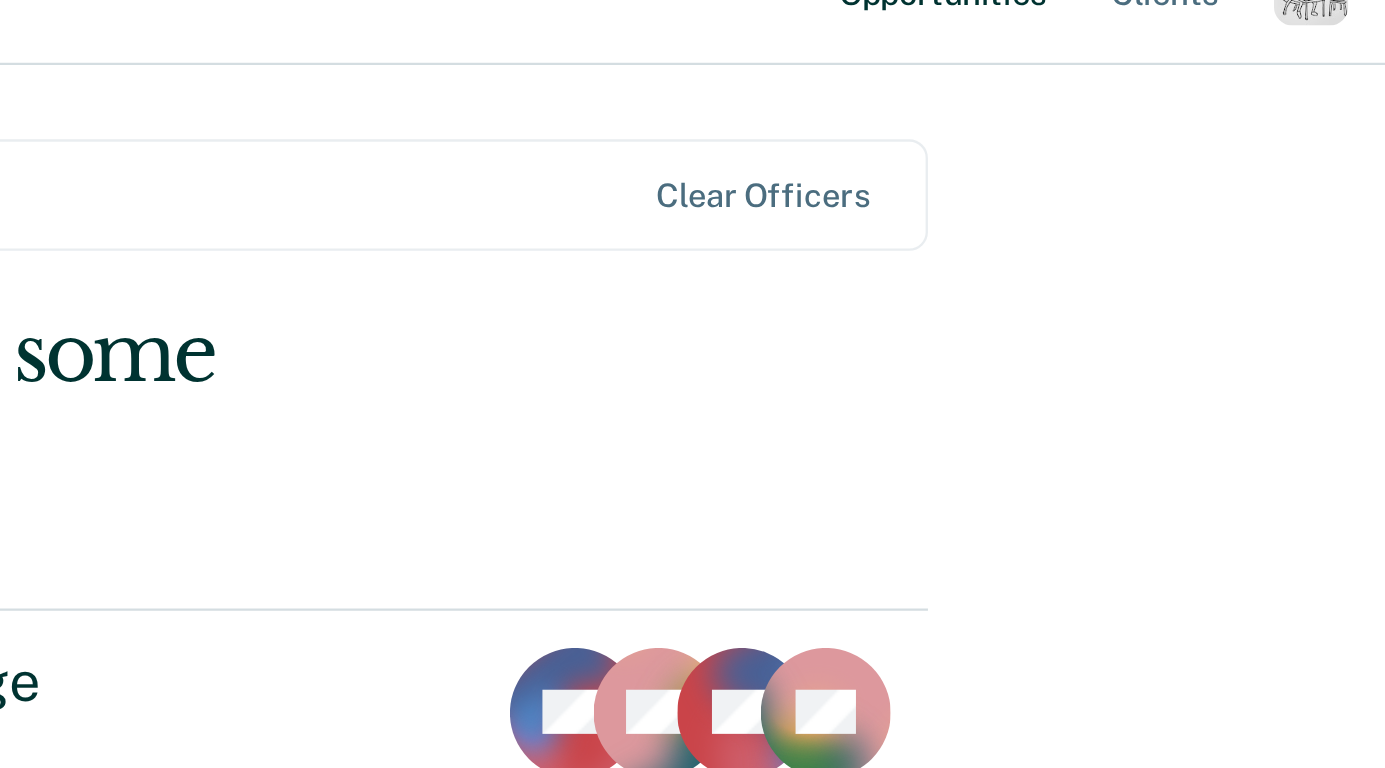 scroll, scrollTop: 0, scrollLeft: 0, axis: both 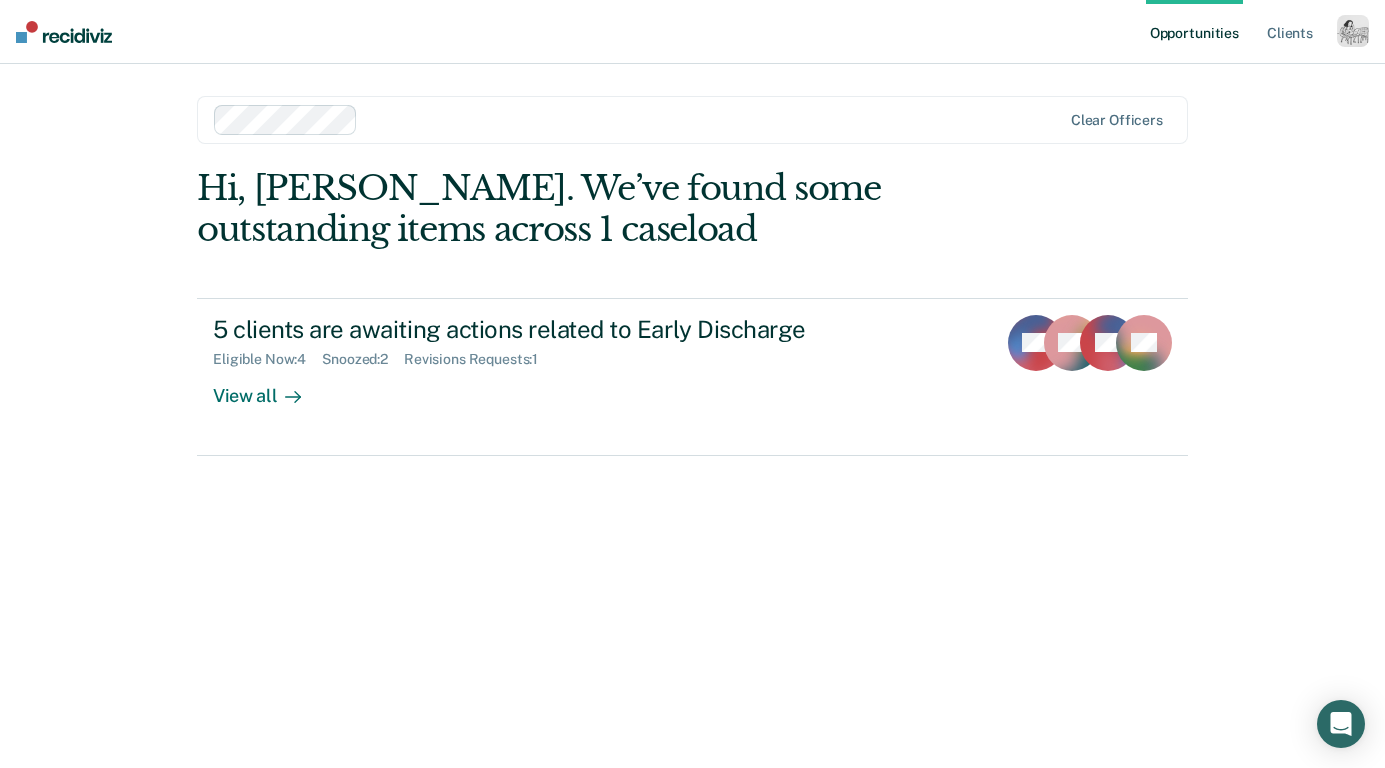 click at bounding box center [1353, 31] 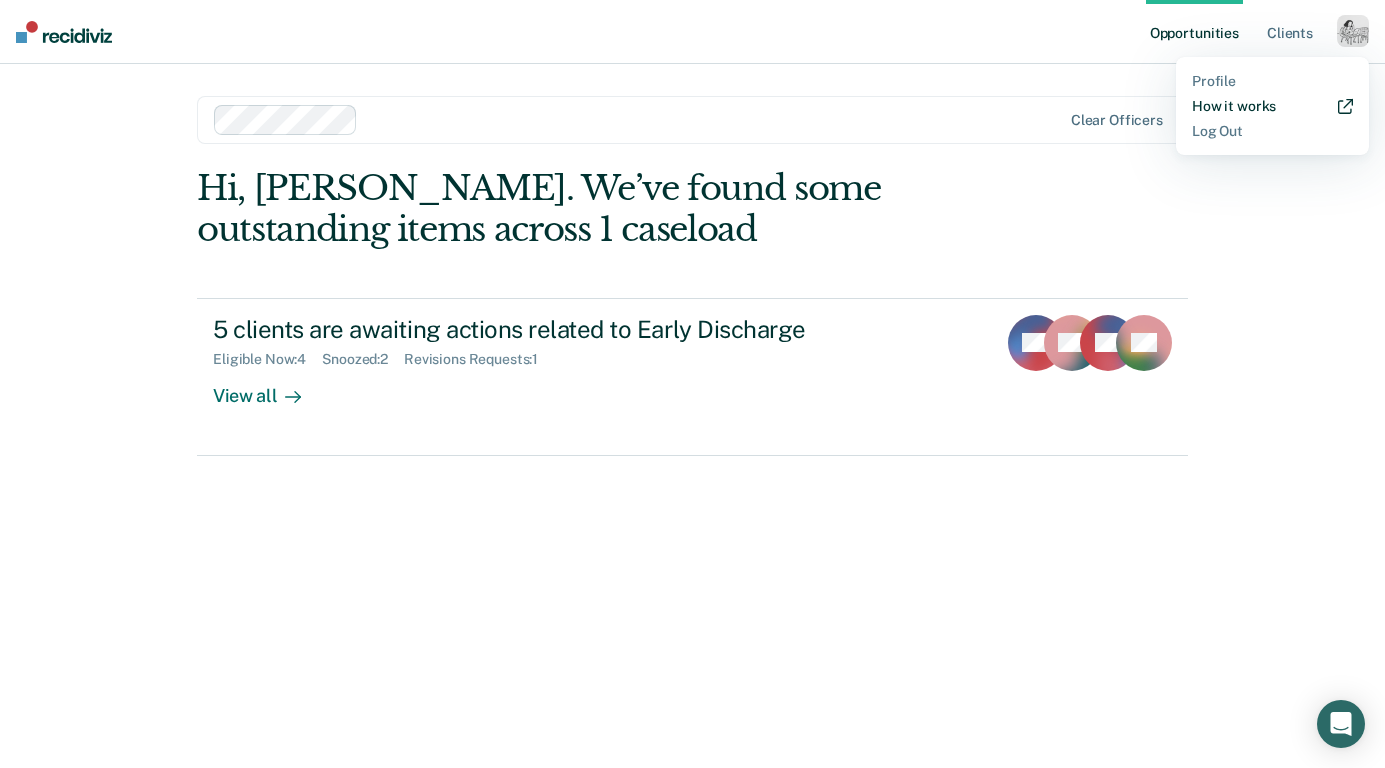 click on "How it works" at bounding box center (1272, 106) 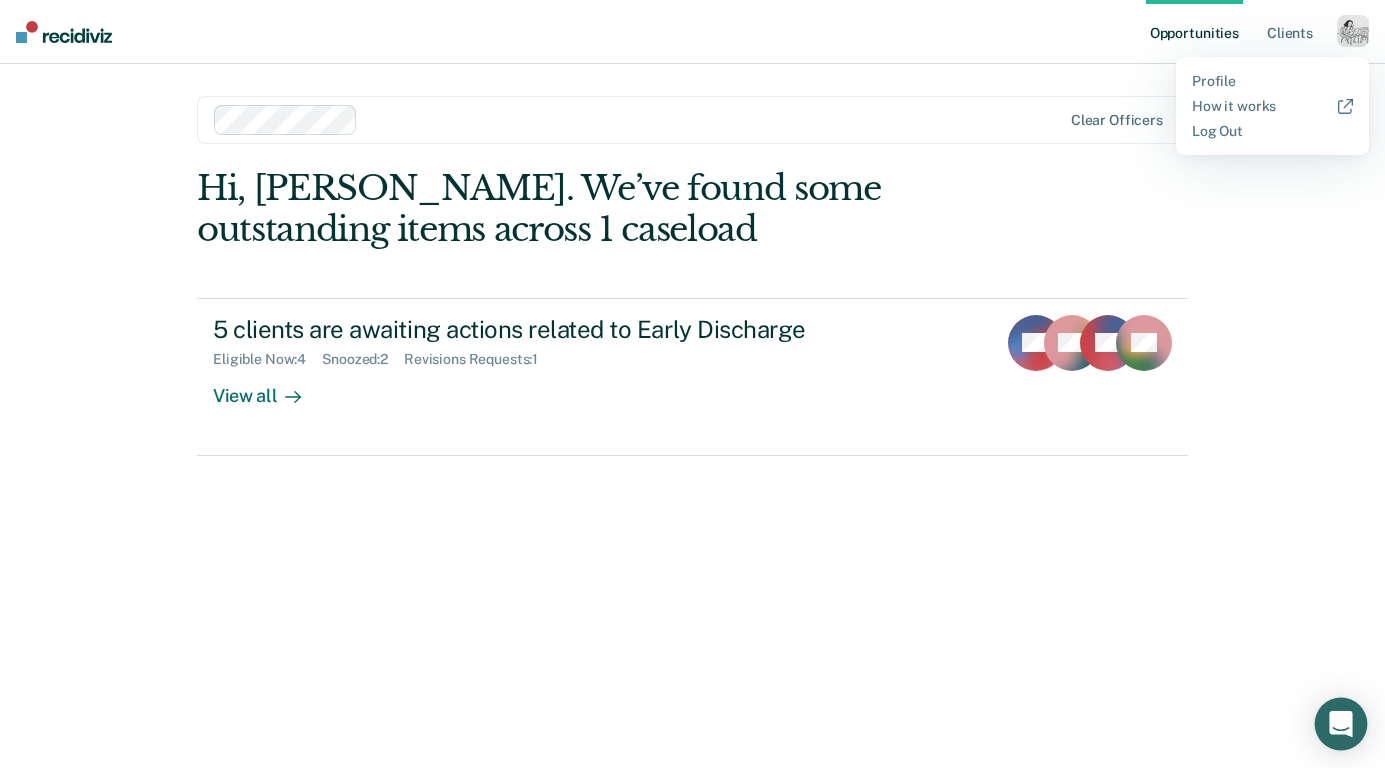 click at bounding box center [1341, 724] 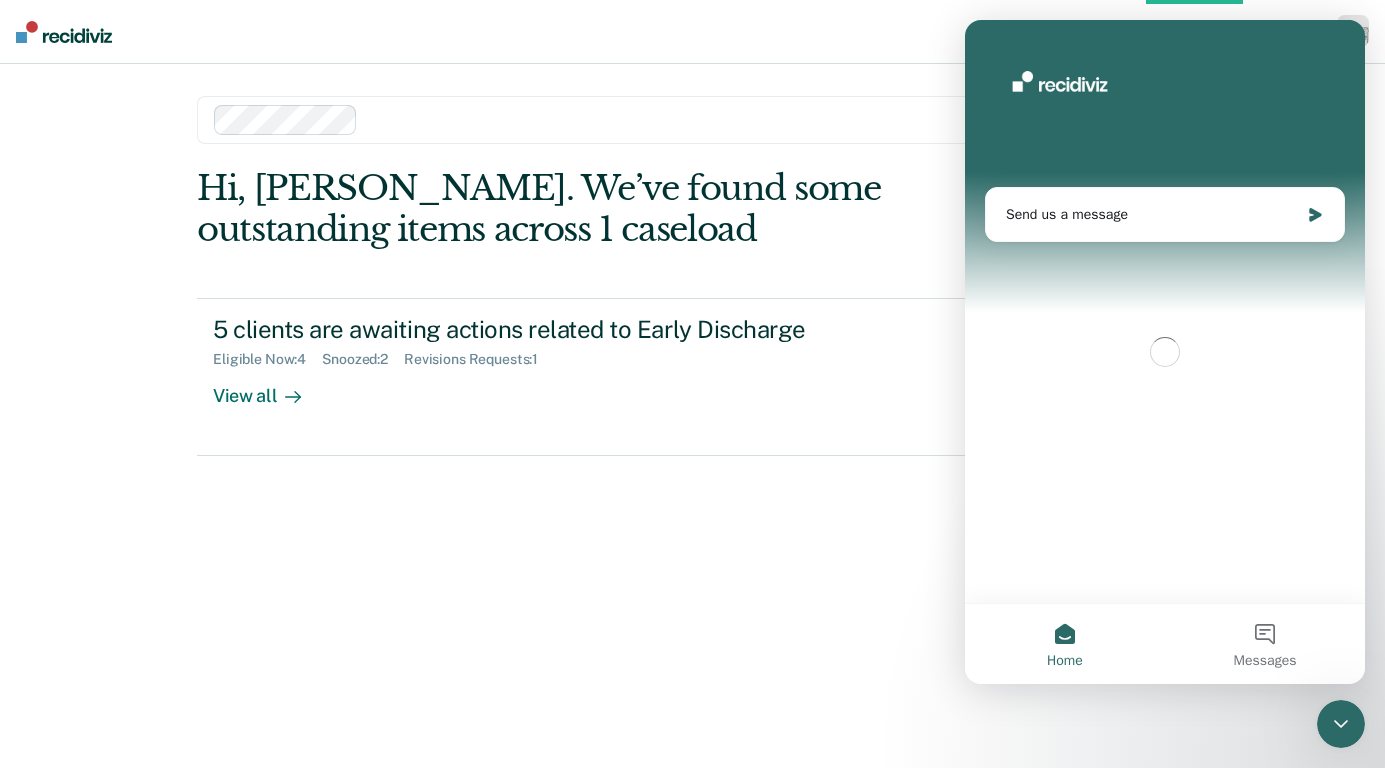 scroll, scrollTop: 0, scrollLeft: 0, axis: both 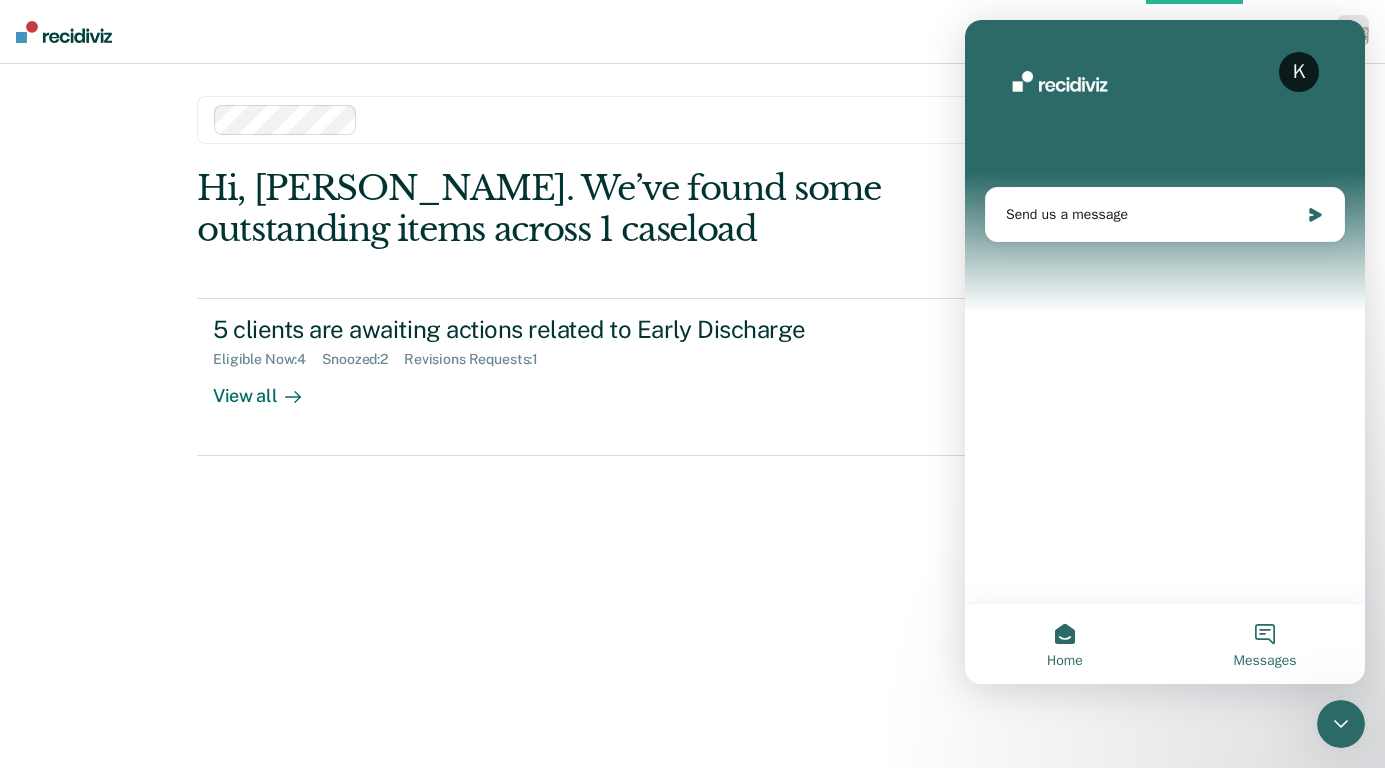 click on "Messages" at bounding box center [1265, 644] 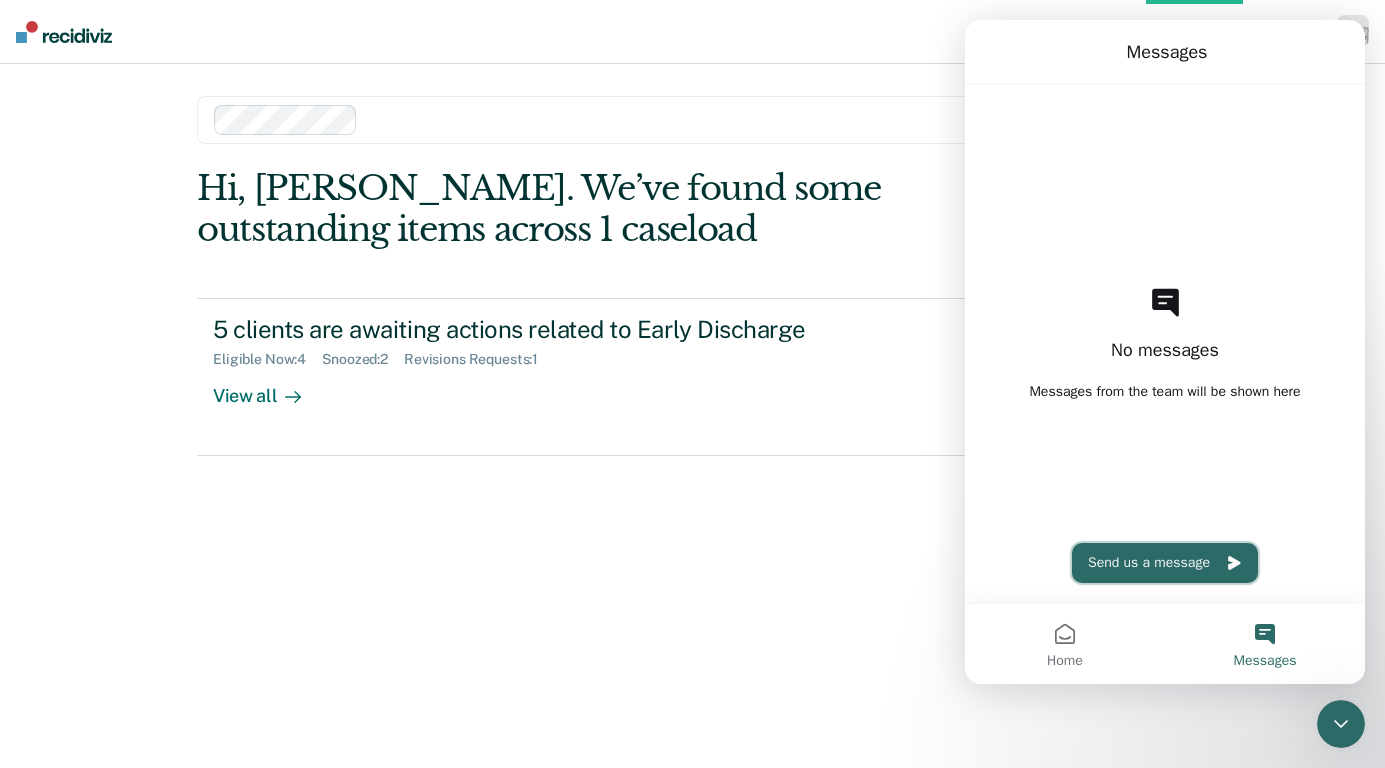 click on "Send us a message" at bounding box center (1165, 563) 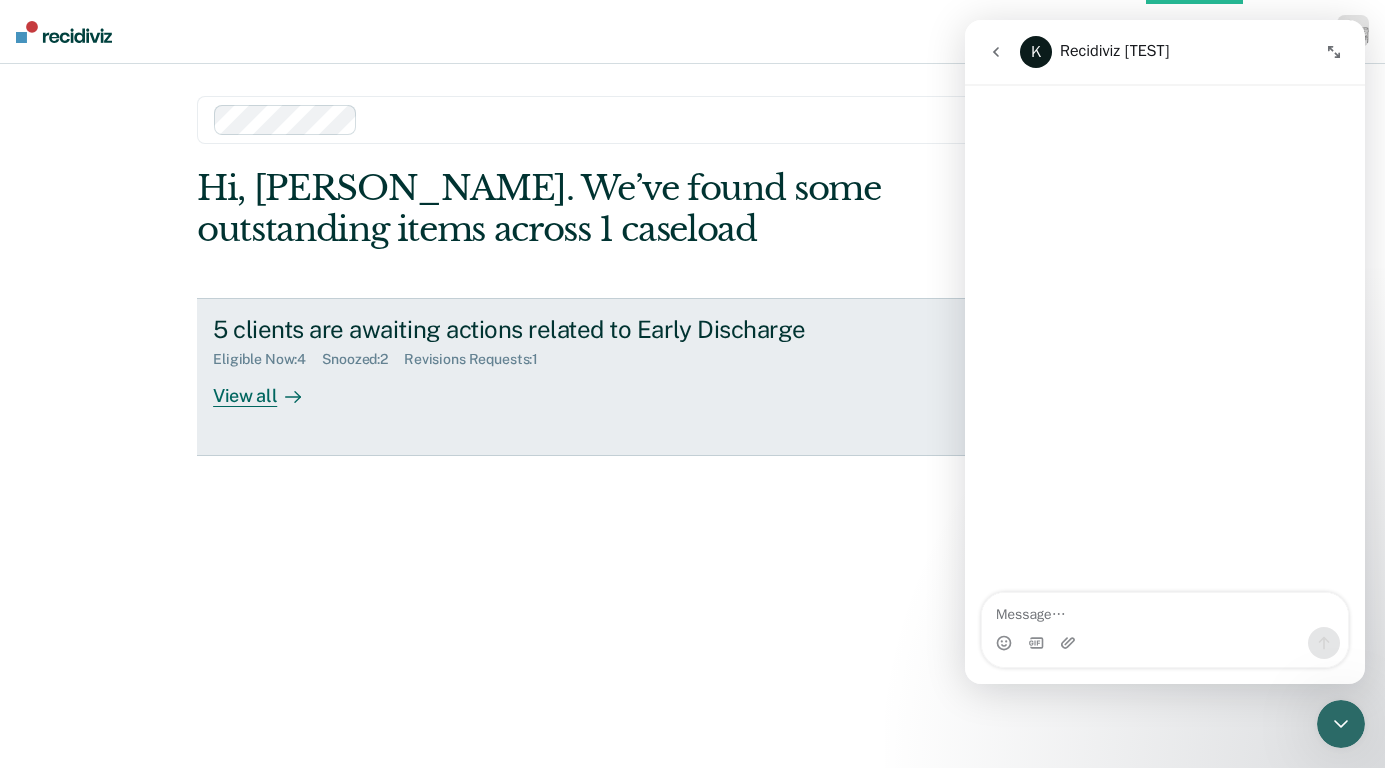 click on "View all" at bounding box center (269, 387) 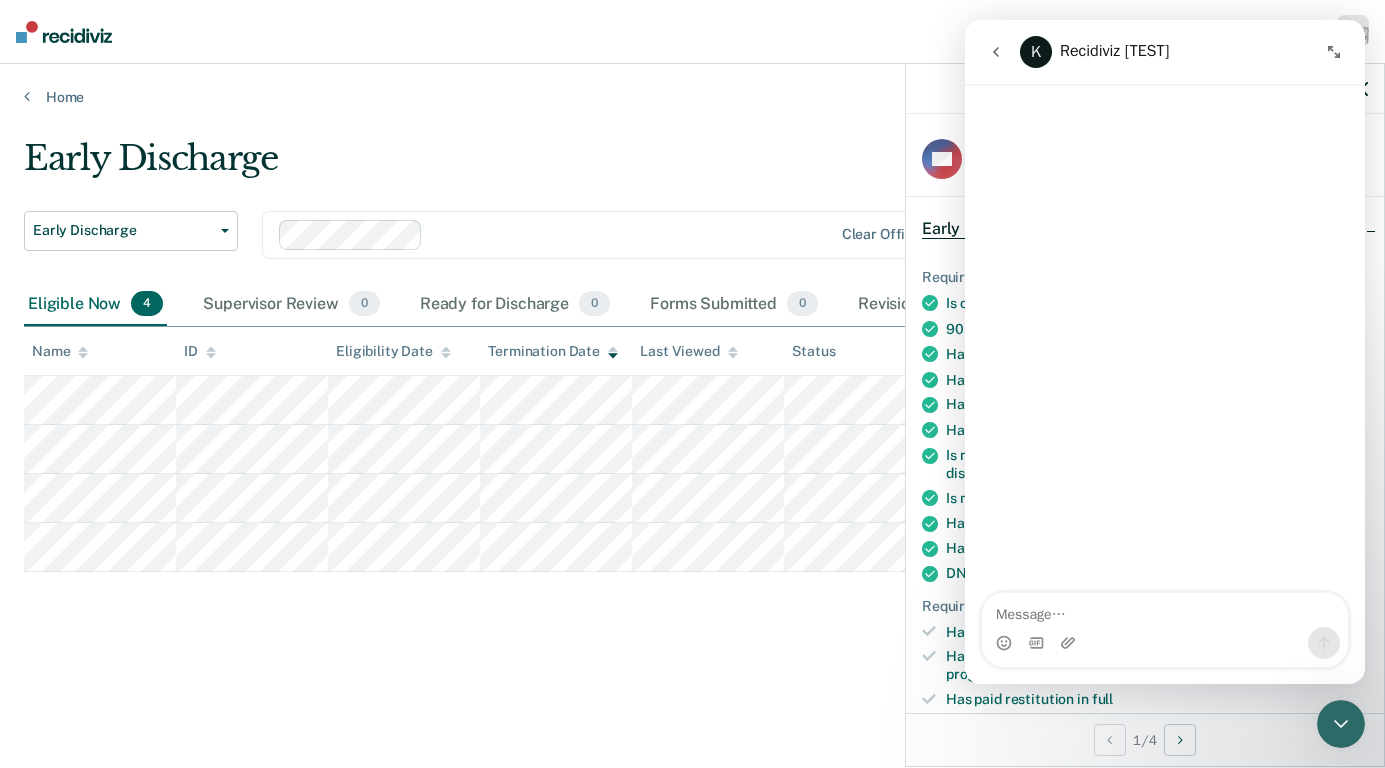 click 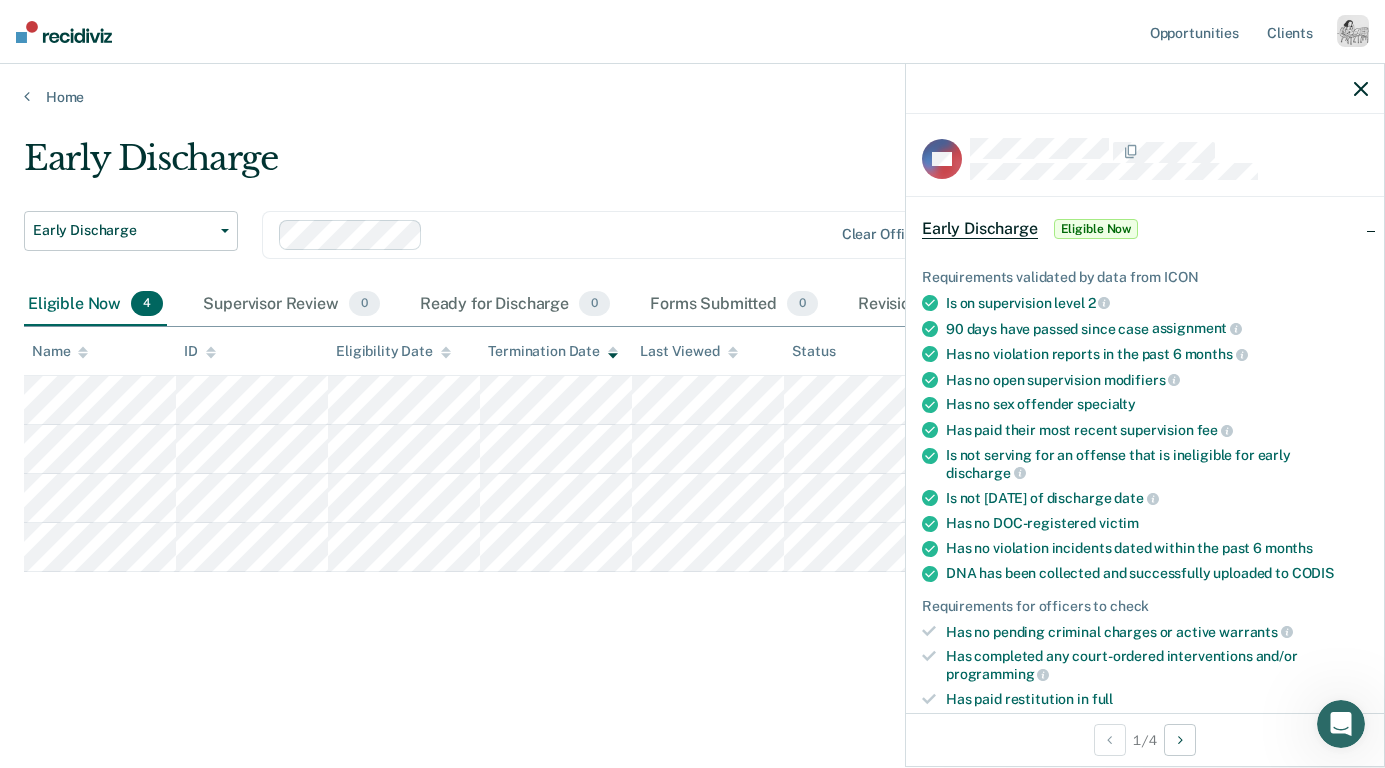 scroll, scrollTop: 0, scrollLeft: 0, axis: both 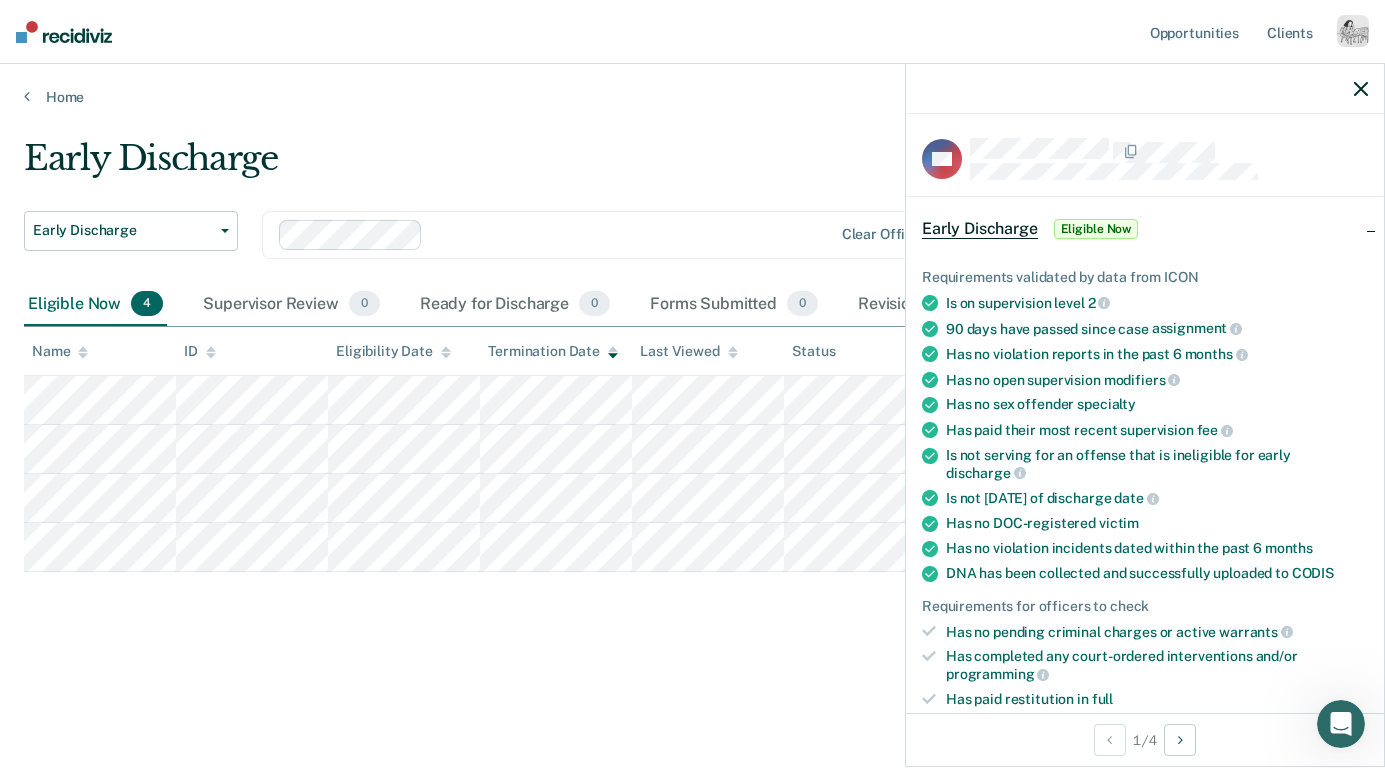 click 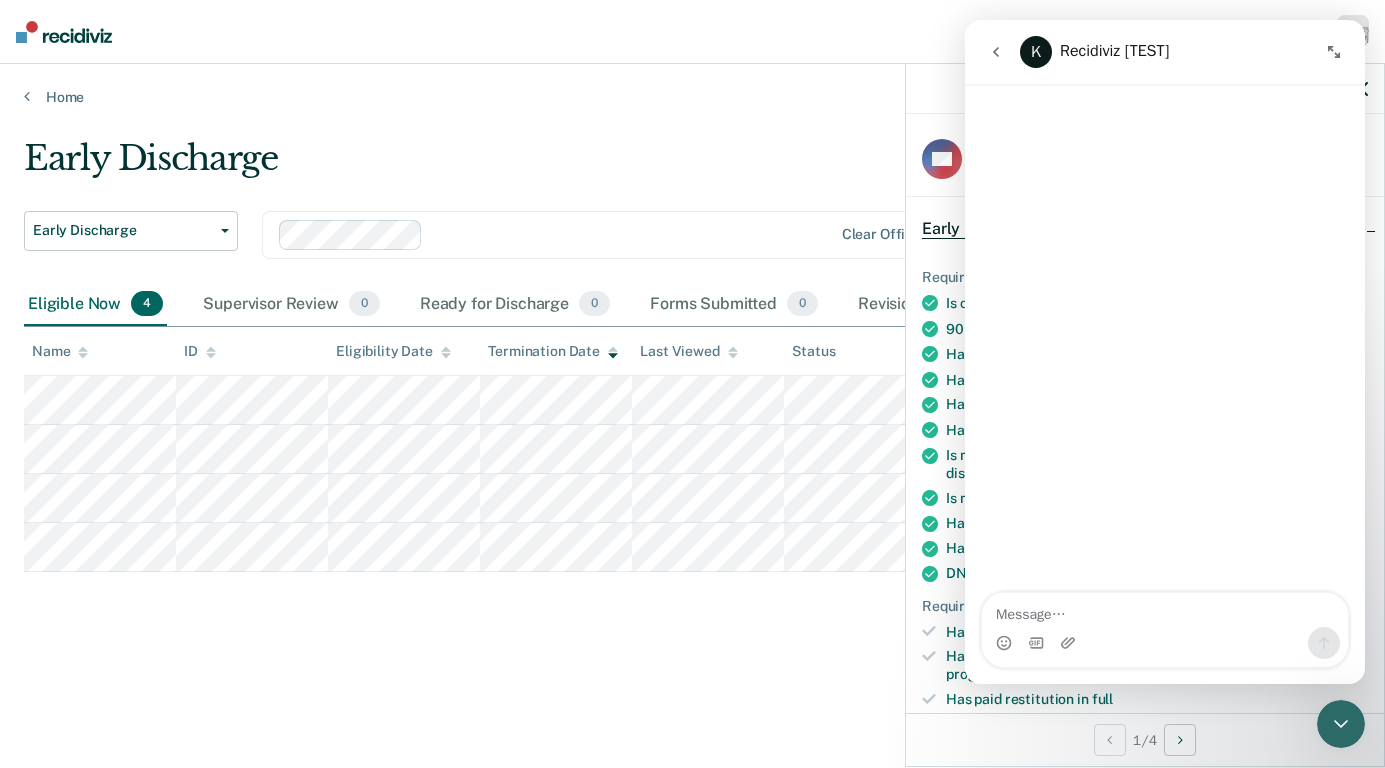 click at bounding box center [1165, 643] 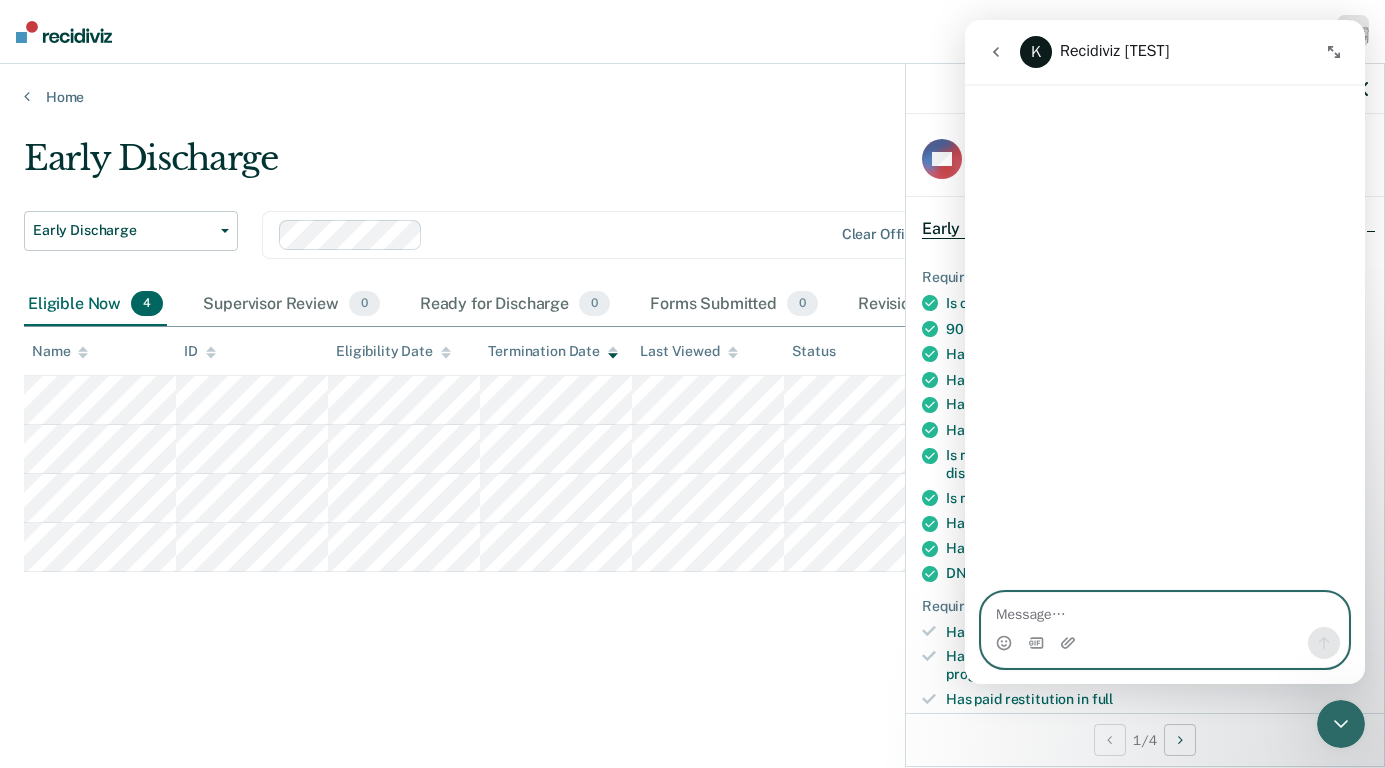 click at bounding box center (1165, 610) 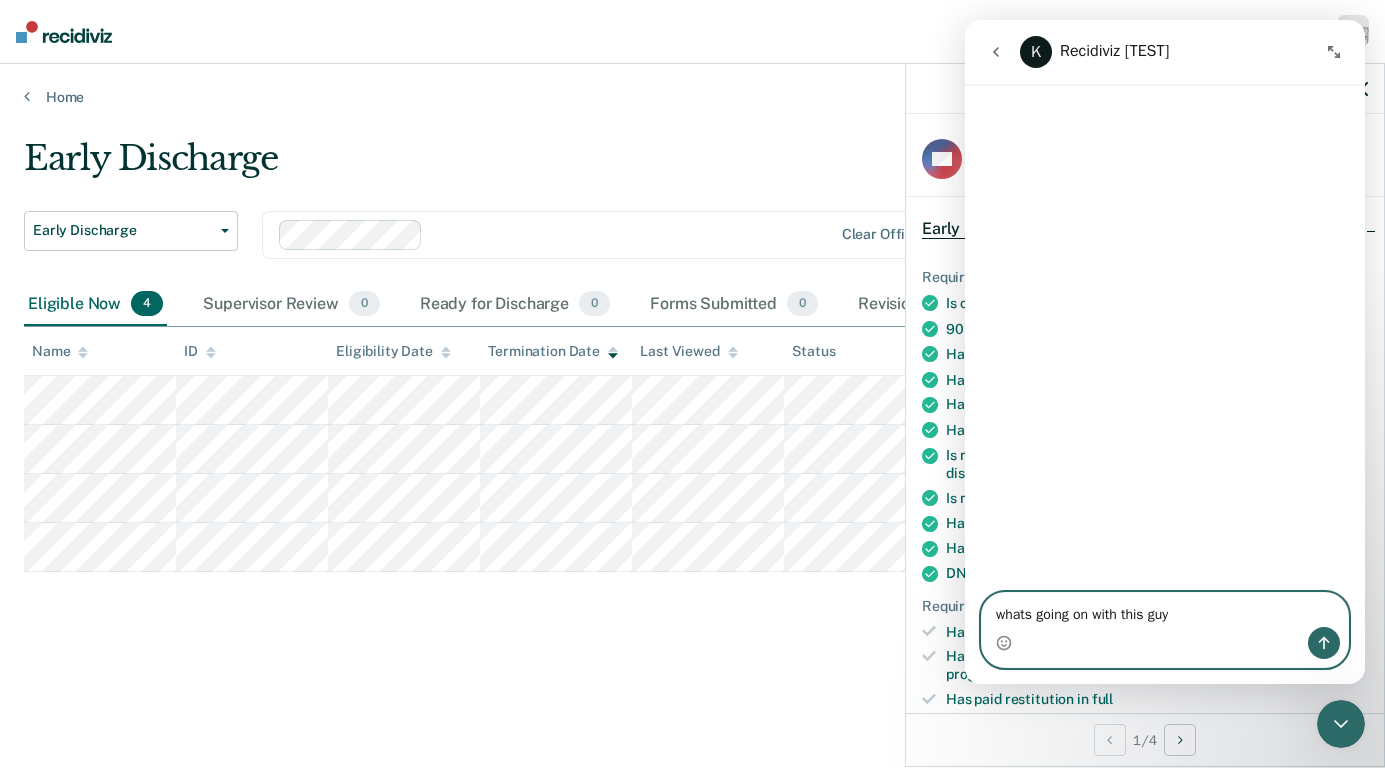 type on "whats going on with this guy?" 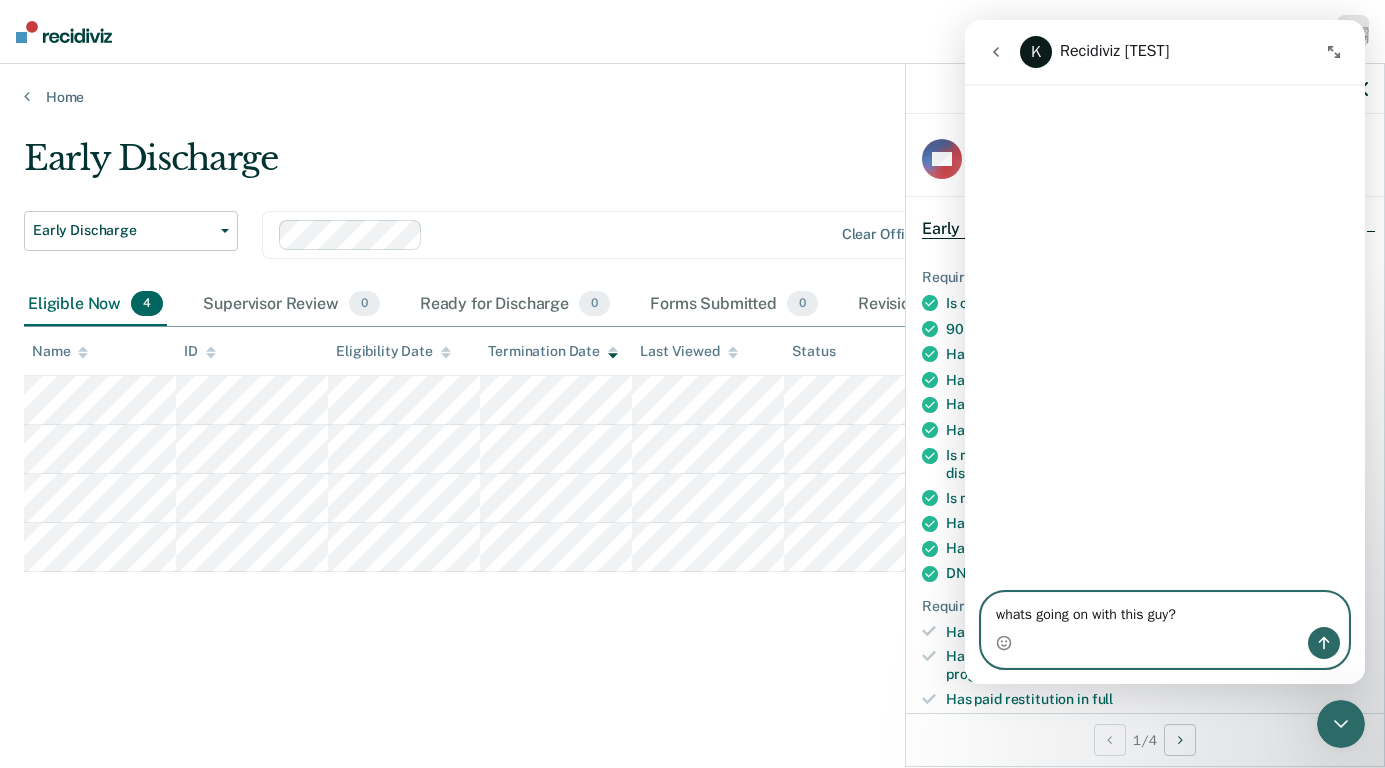 click on "whats going on with this guy?" at bounding box center [1165, 610] 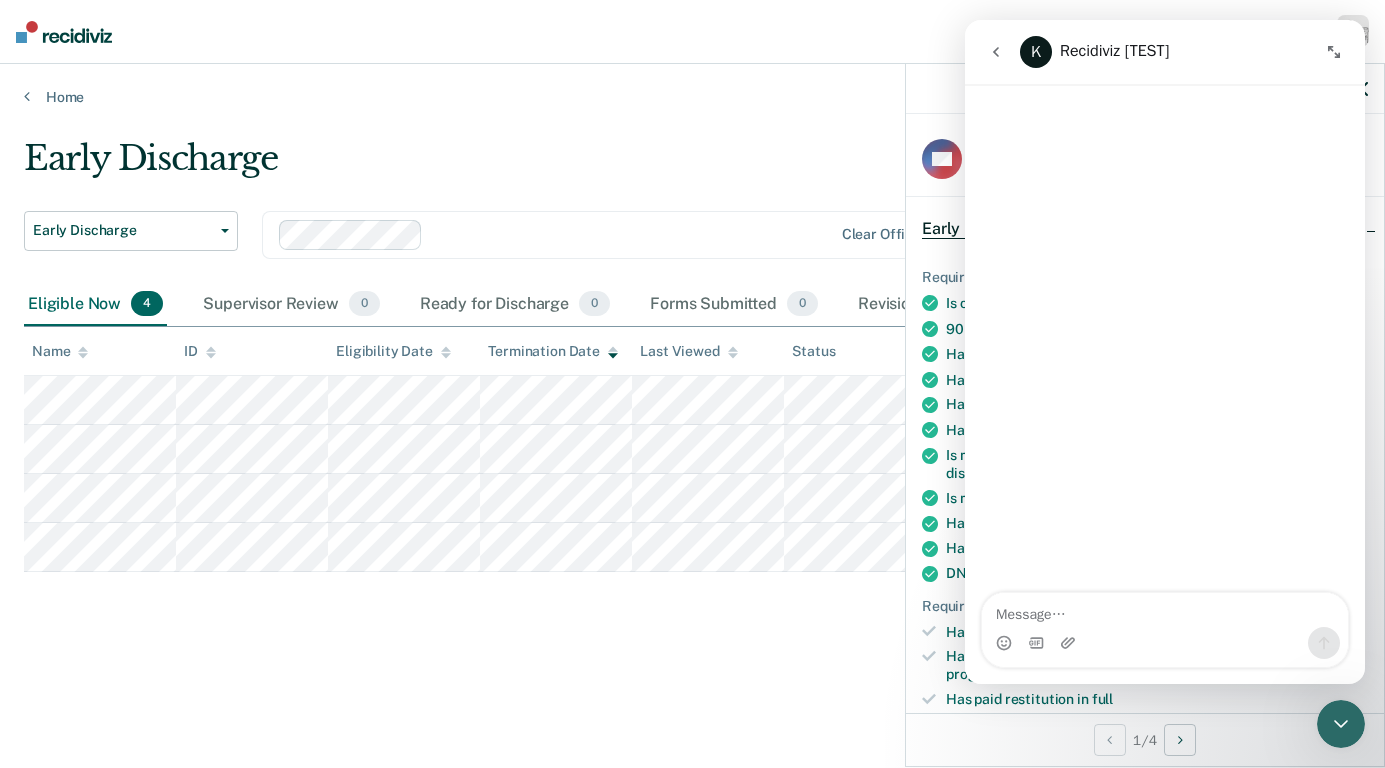 click 